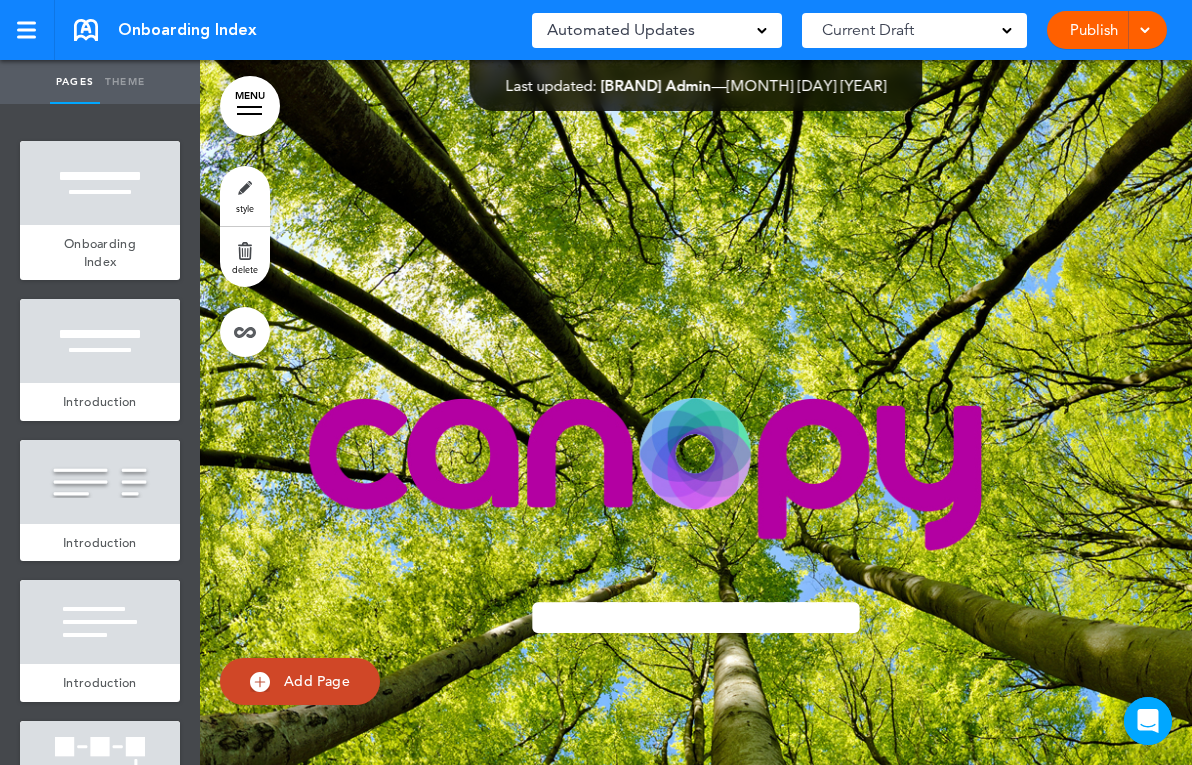 scroll, scrollTop: 0, scrollLeft: 0, axis: both 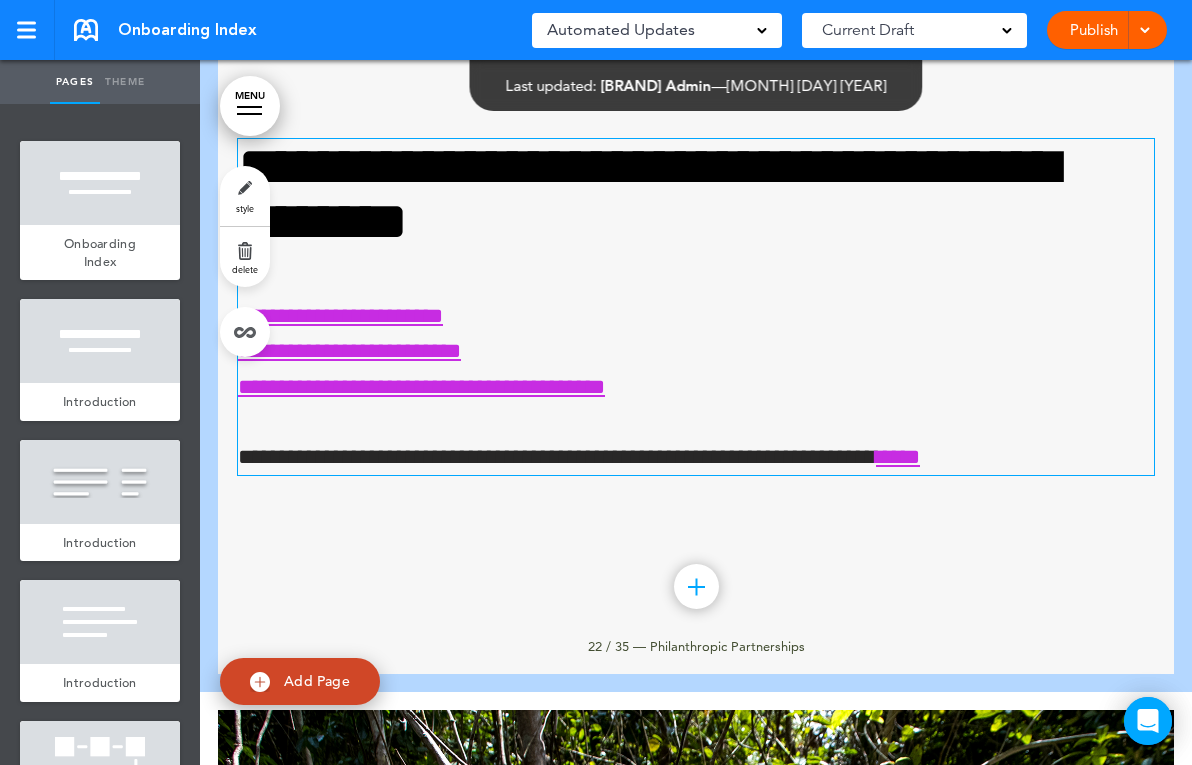 click on "**********" at bounding box center [340, 316] 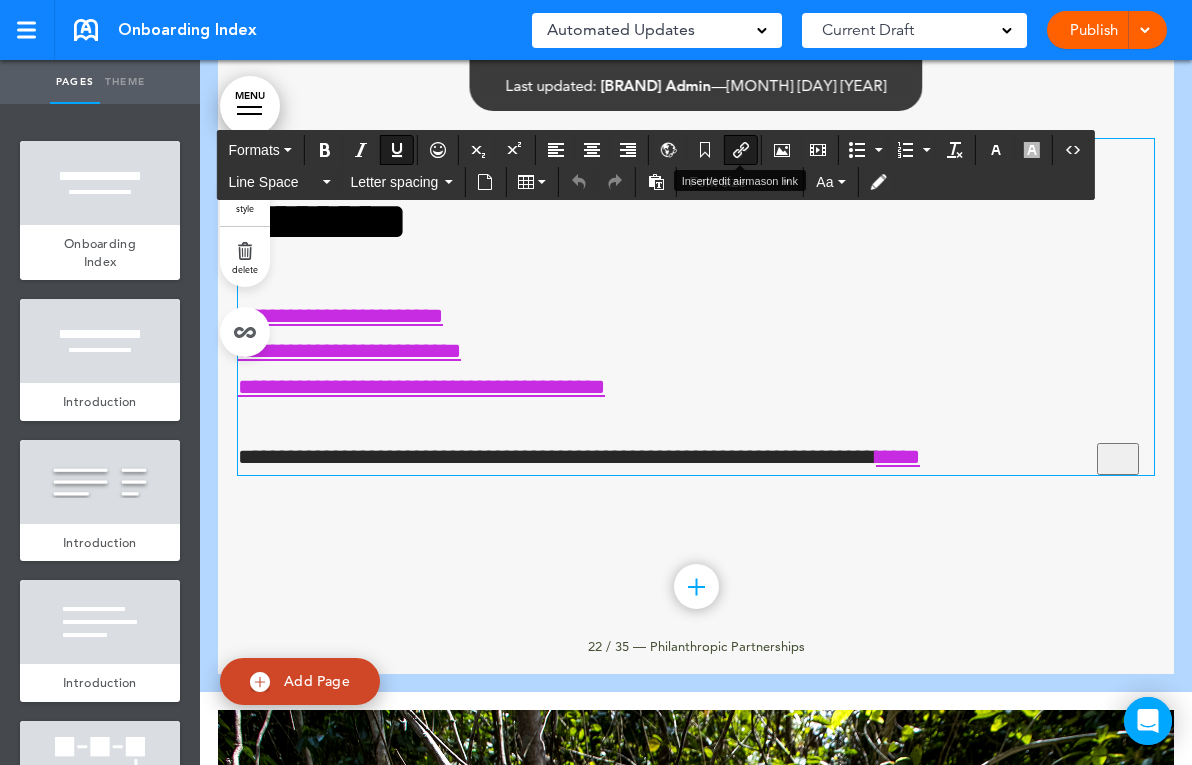 click at bounding box center (741, 150) 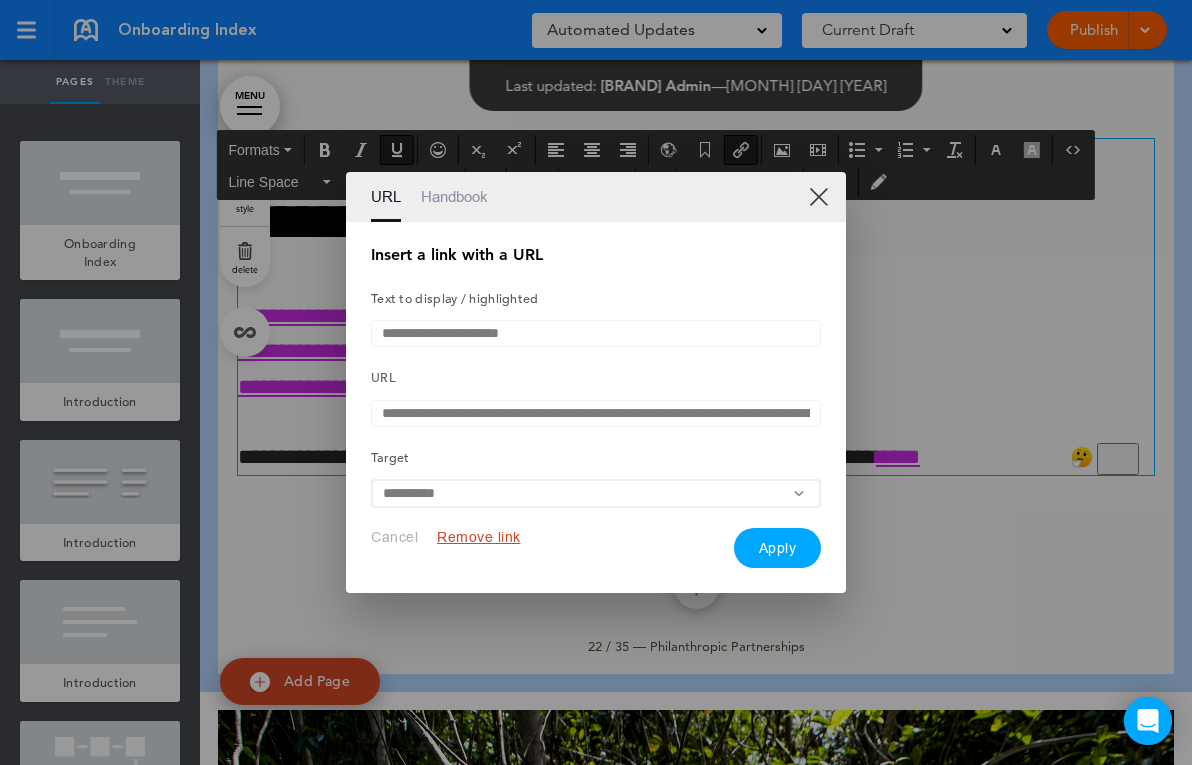 click on "**********" at bounding box center (596, 413) 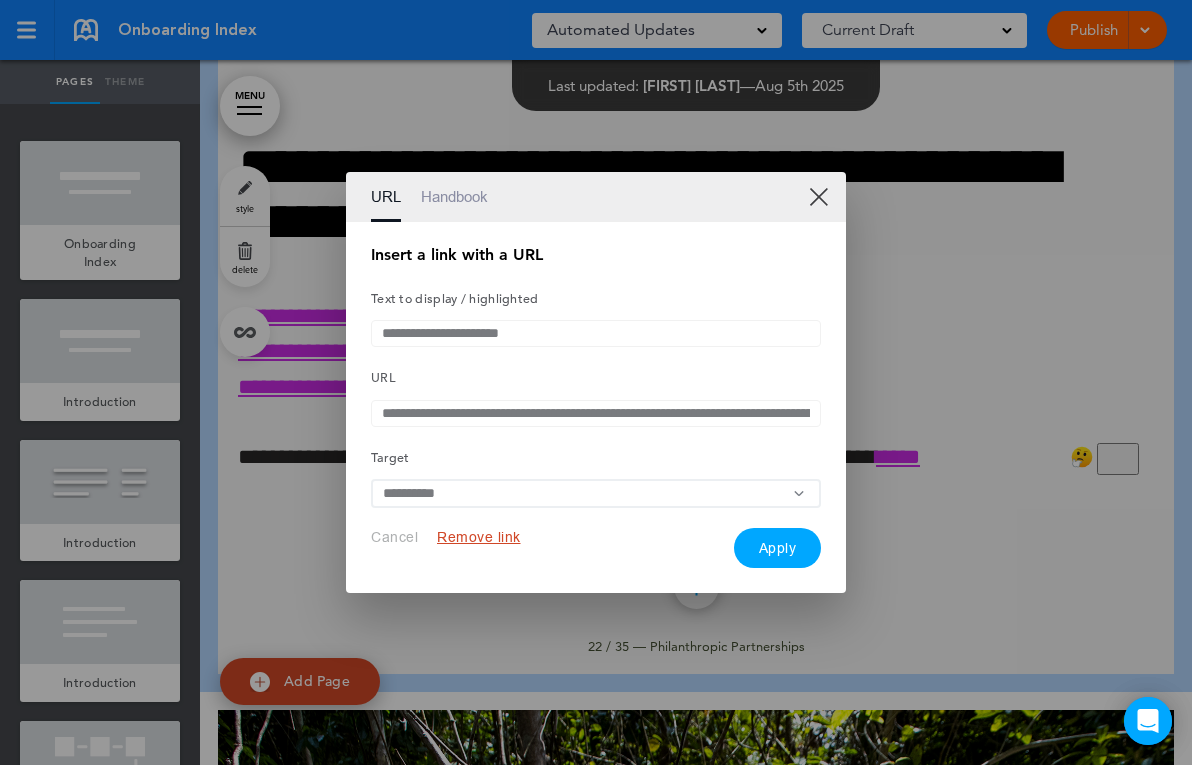 click on "XX" at bounding box center (818, 196) 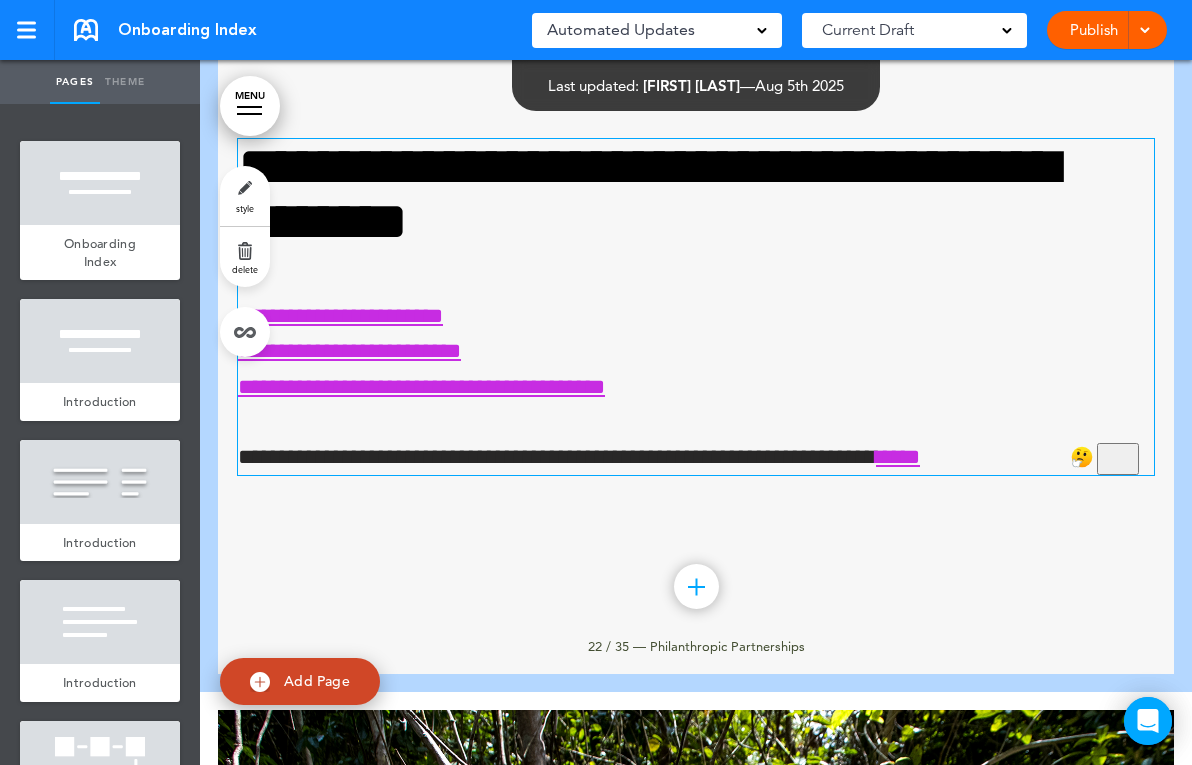 click on "**********" at bounding box center (421, 387) 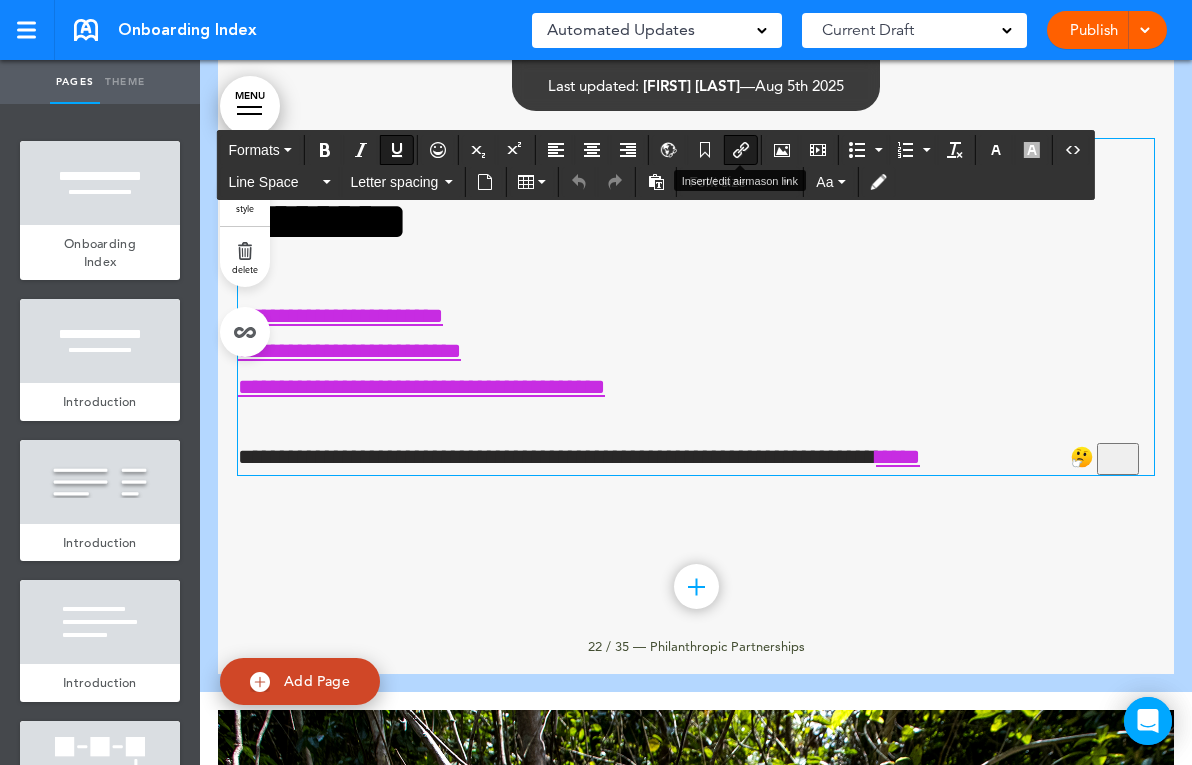 click at bounding box center (741, 150) 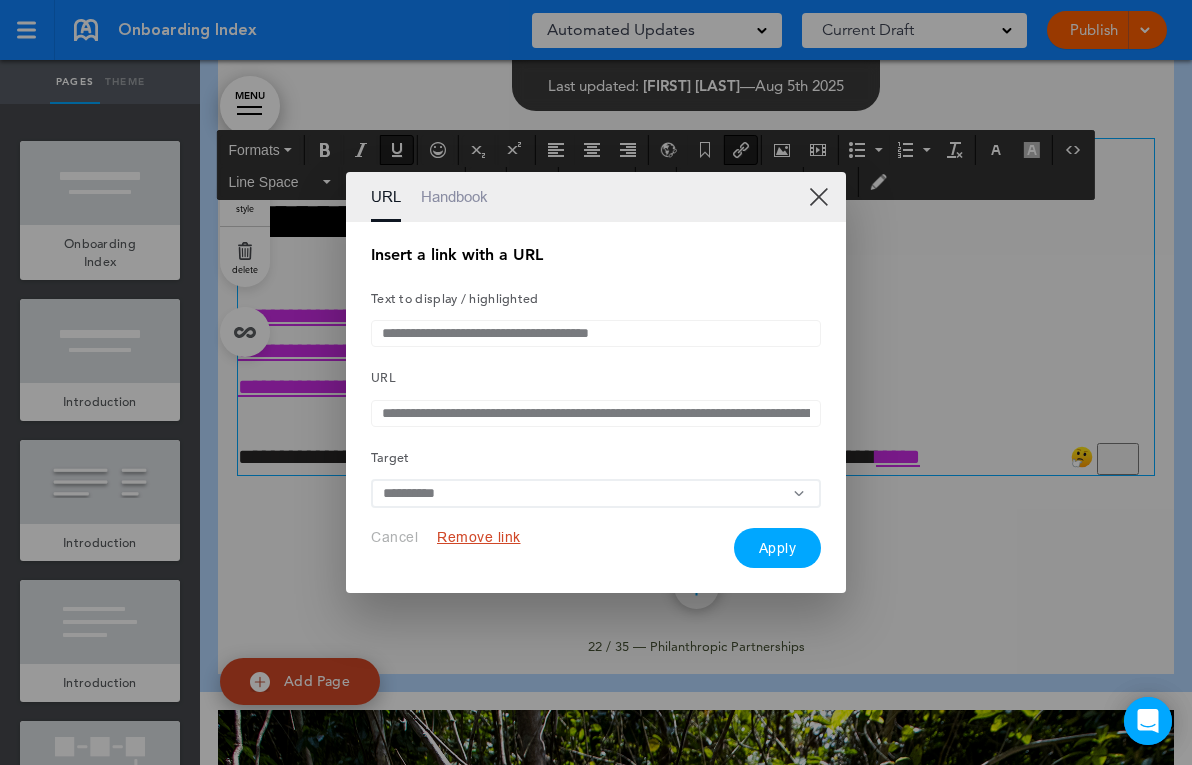 click on "**********" at bounding box center [596, 413] 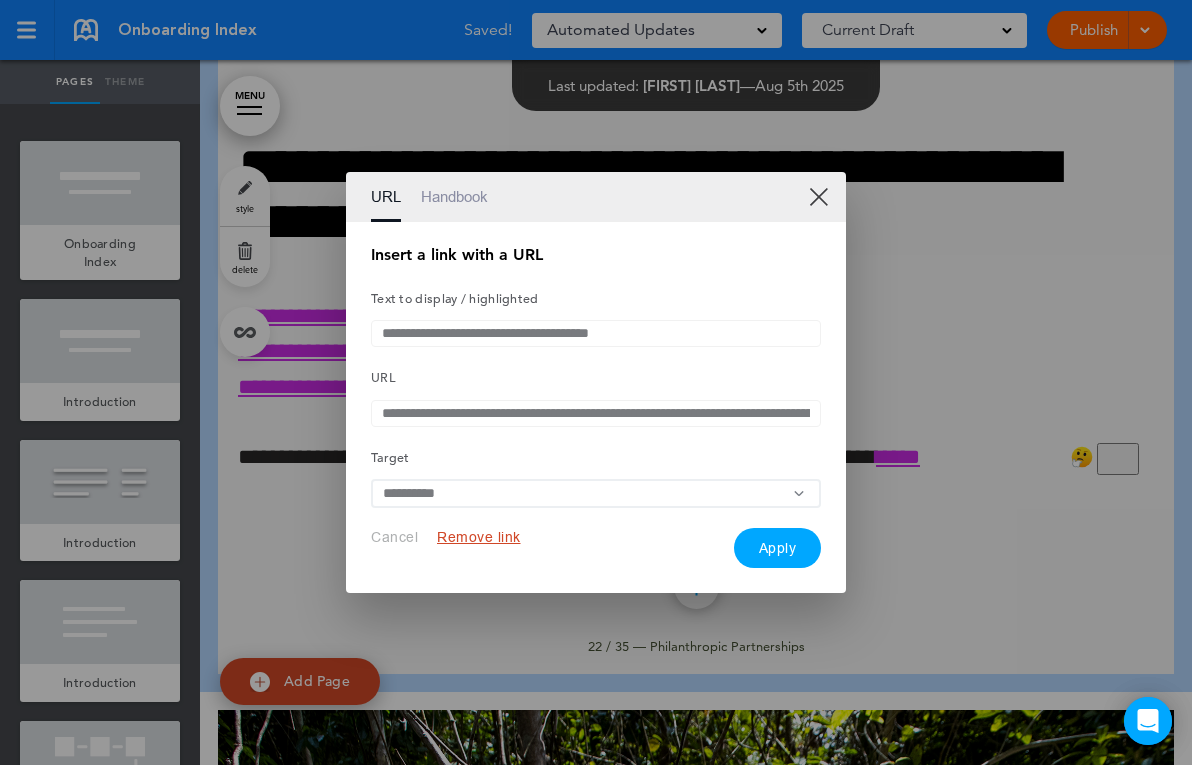 click on "XX" at bounding box center [818, 196] 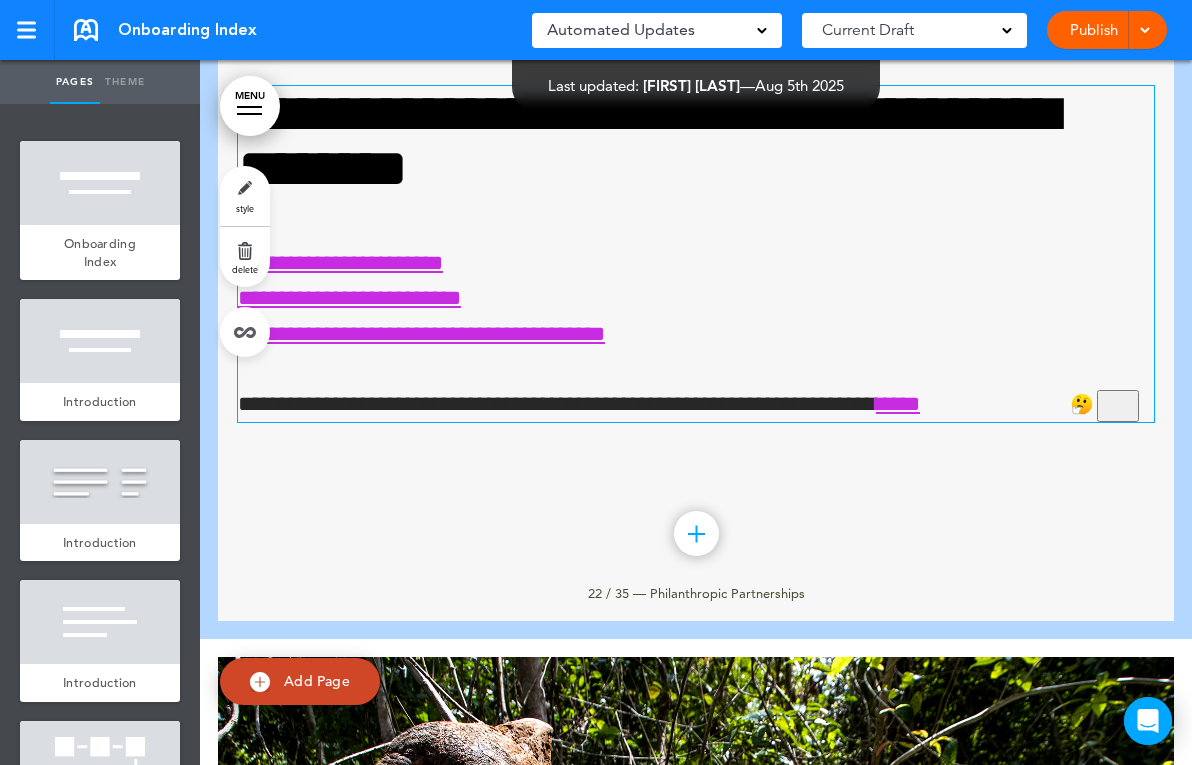 scroll, scrollTop: 16657, scrollLeft: 0, axis: vertical 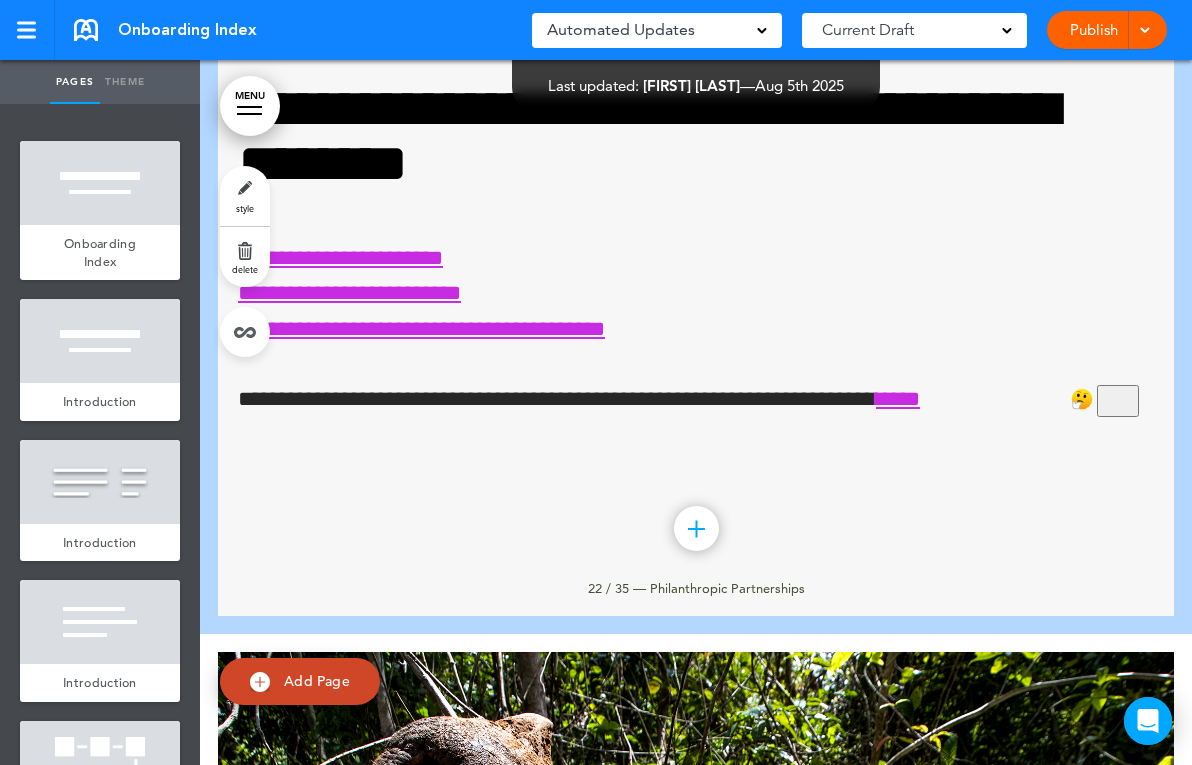click on "**********" at bounding box center [696, 274] 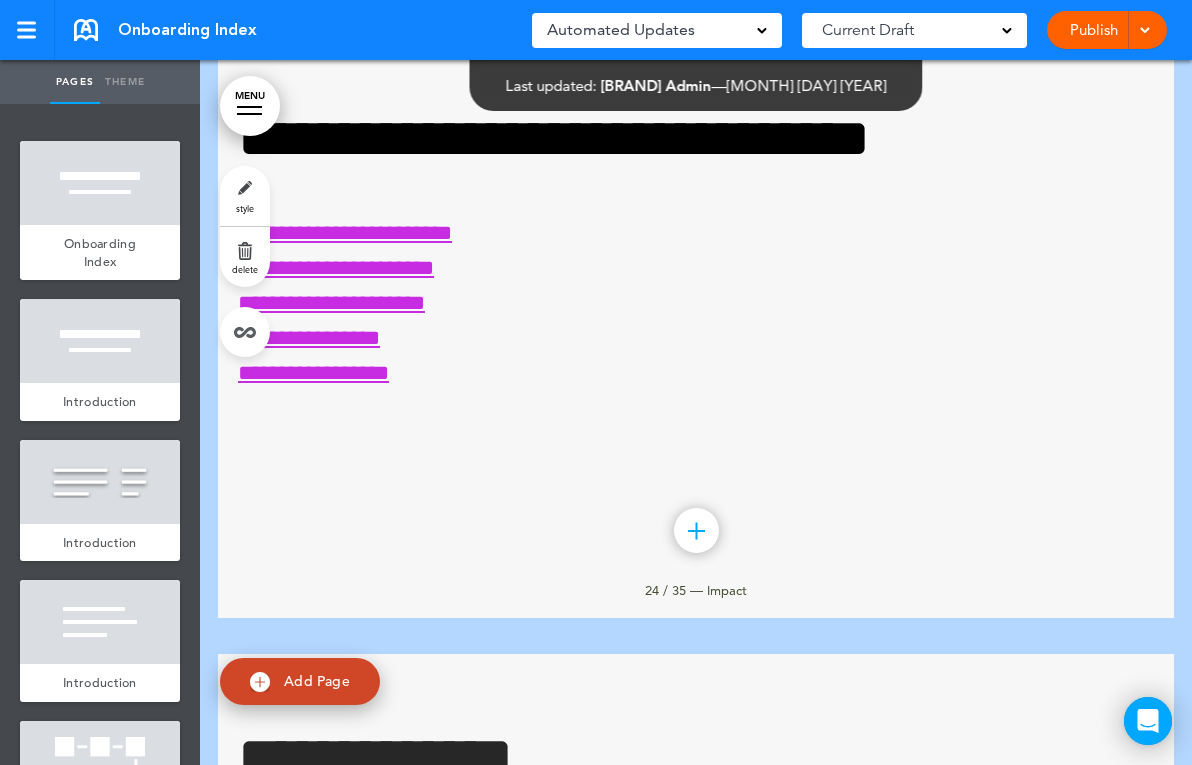 scroll, scrollTop: 18097, scrollLeft: 0, axis: vertical 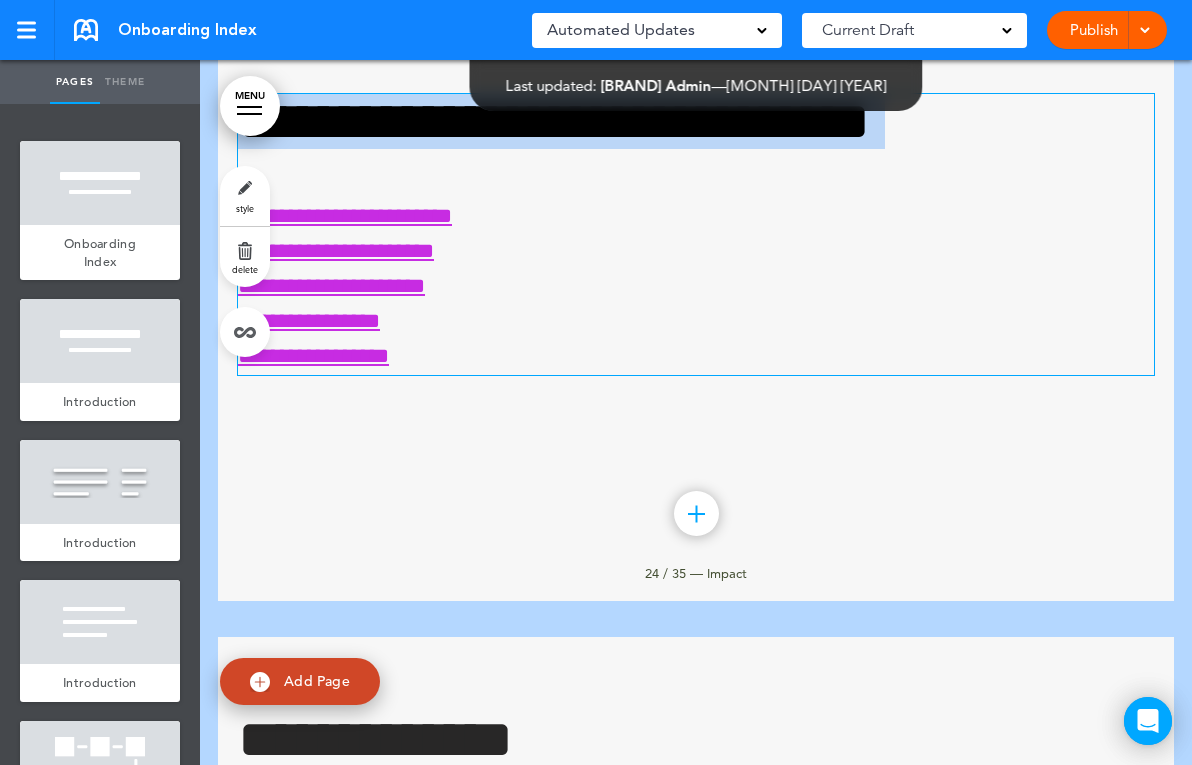 click on "**********" at bounding box center [696, 287] 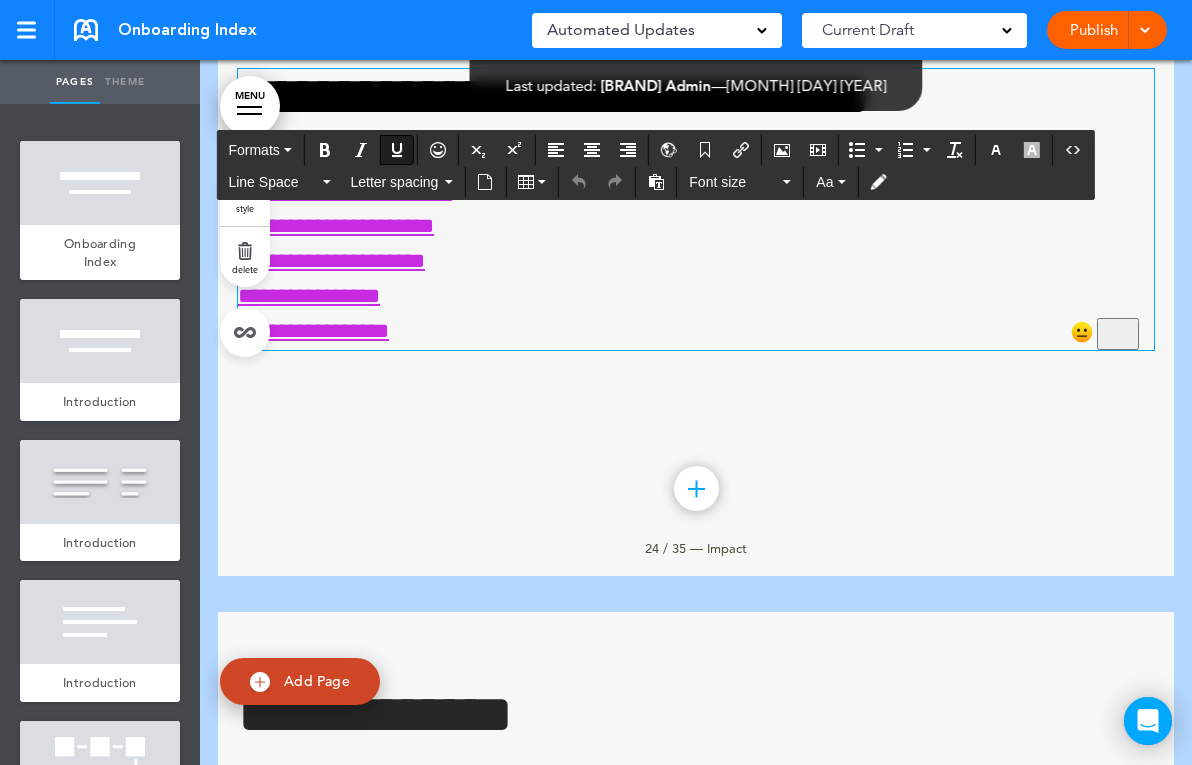 scroll, scrollTop: 18135, scrollLeft: 0, axis: vertical 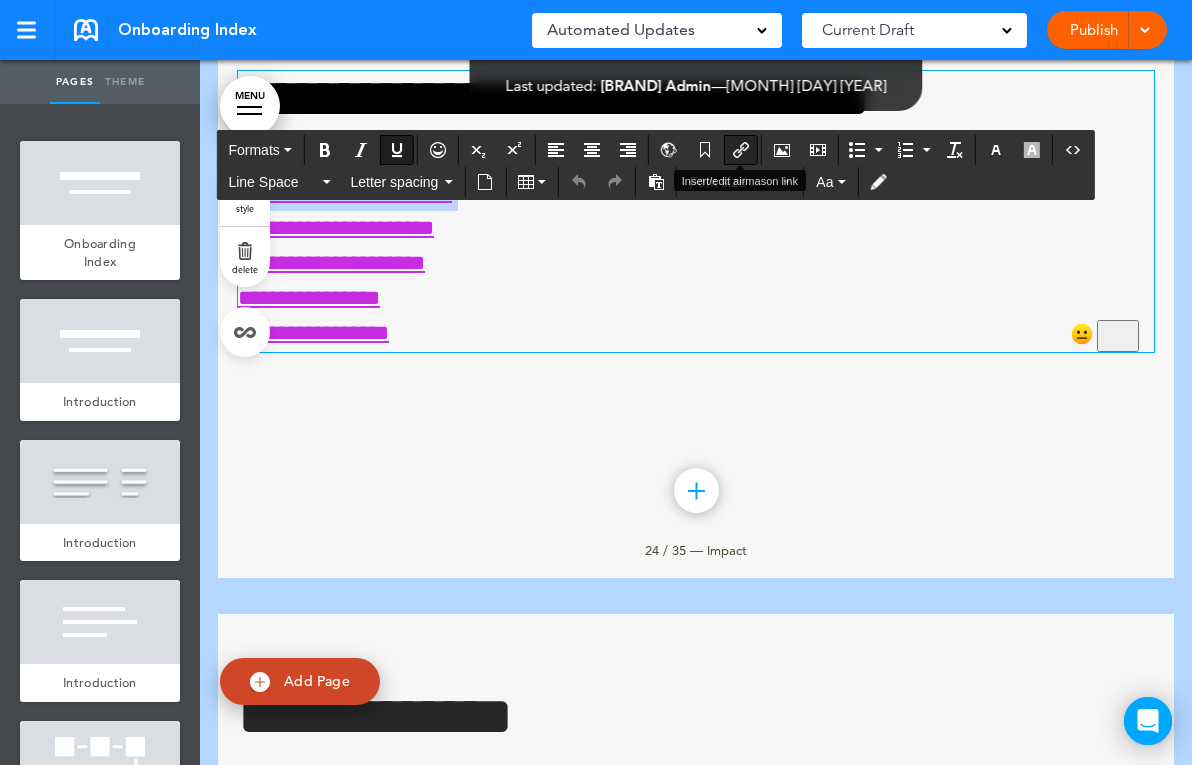 click at bounding box center (741, 150) 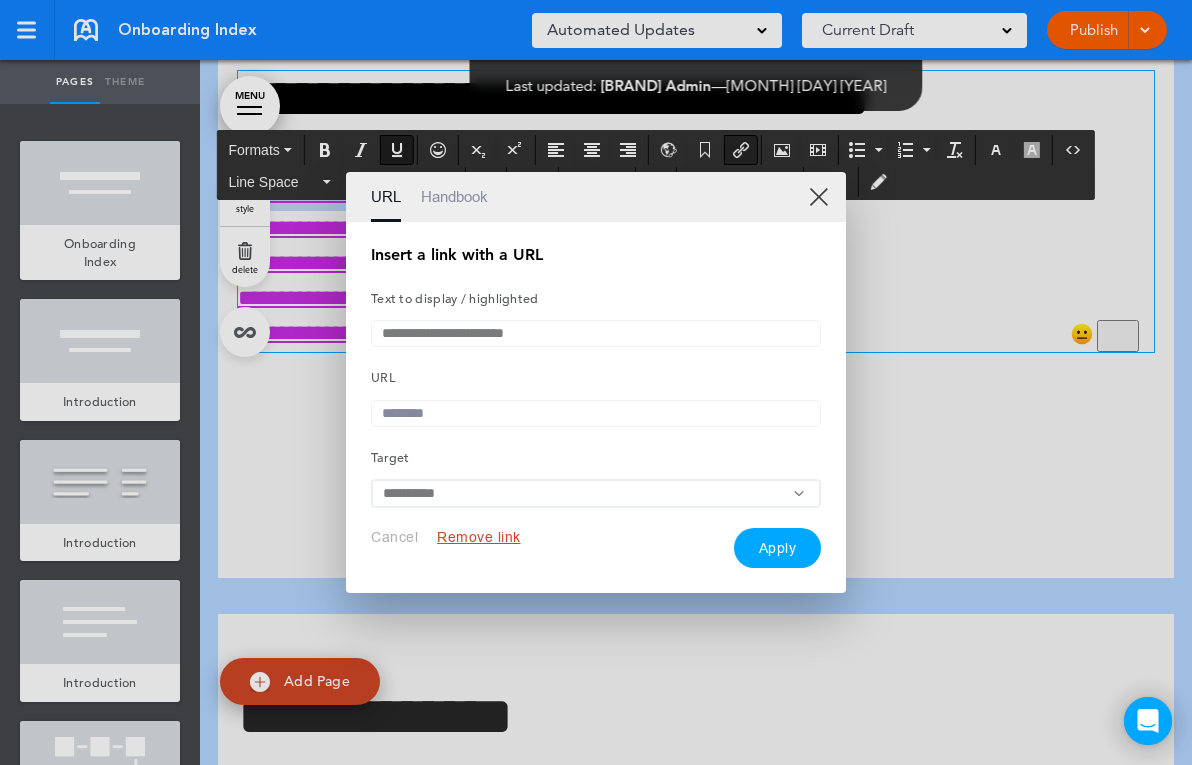 scroll, scrollTop: 18135, scrollLeft: 0, axis: vertical 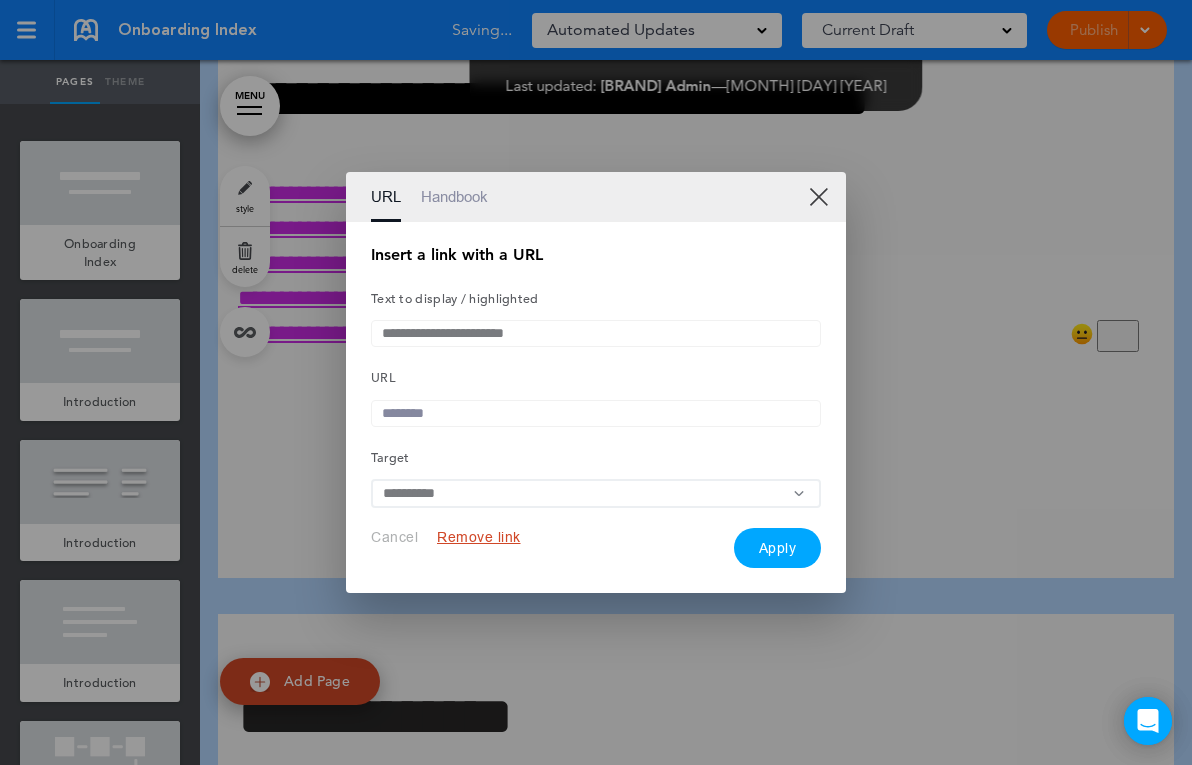 click at bounding box center (596, 413) 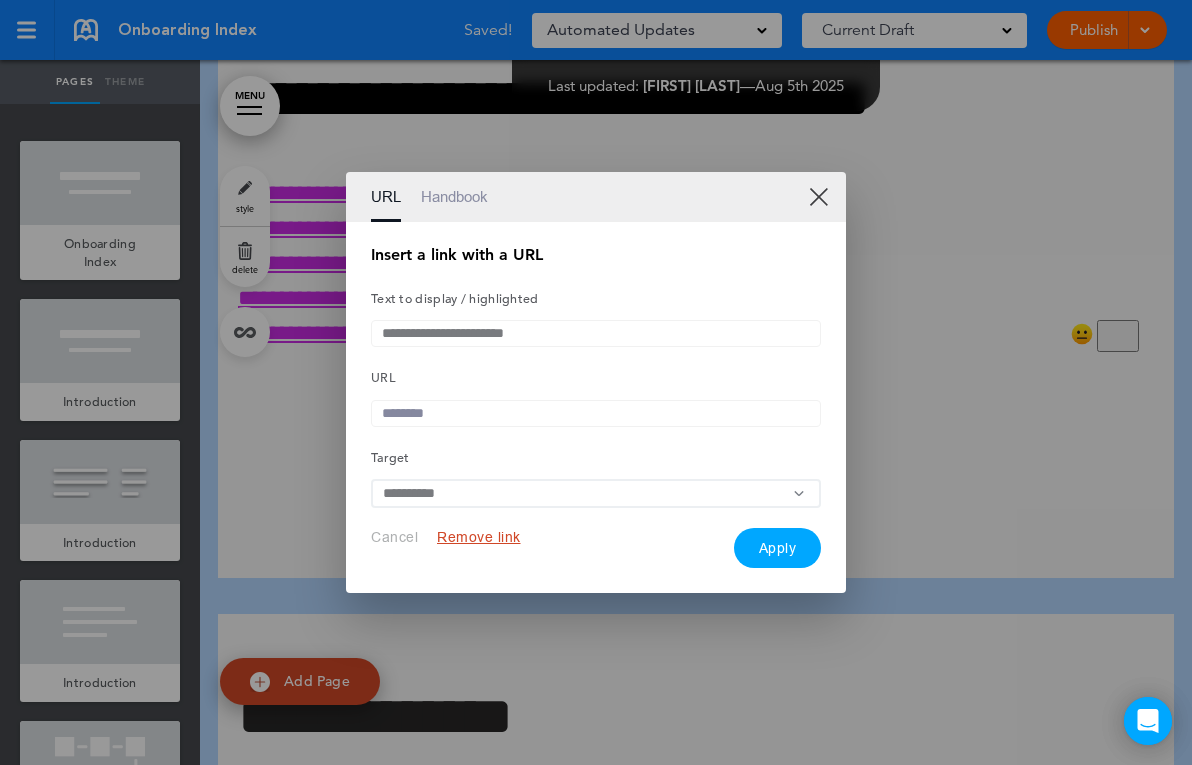 paste on "**********" 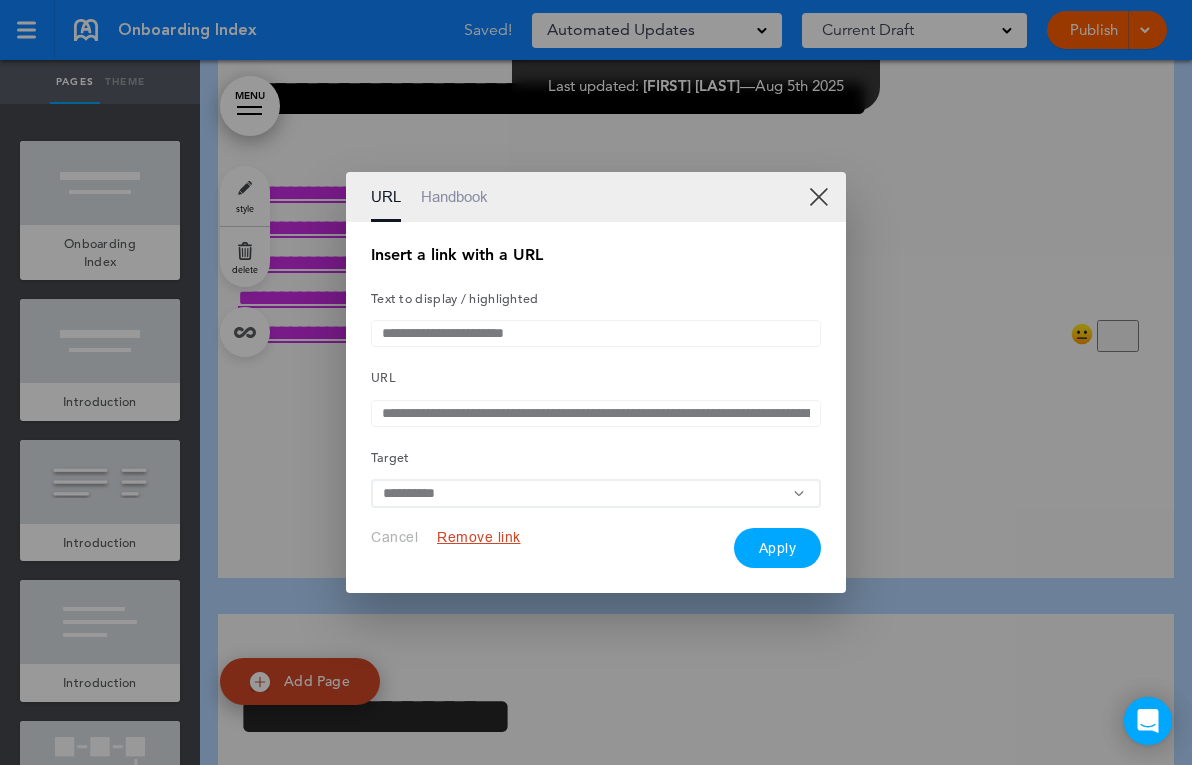 scroll, scrollTop: 0, scrollLeft: 600, axis: horizontal 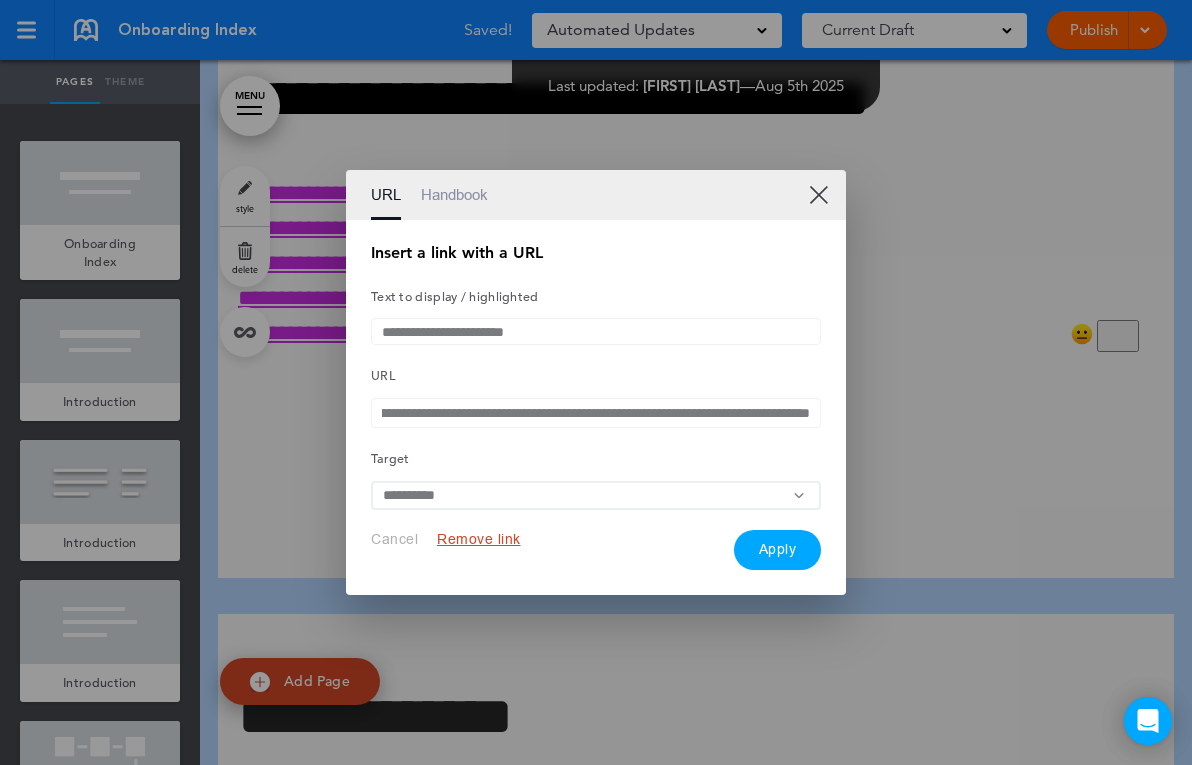 type on "**********" 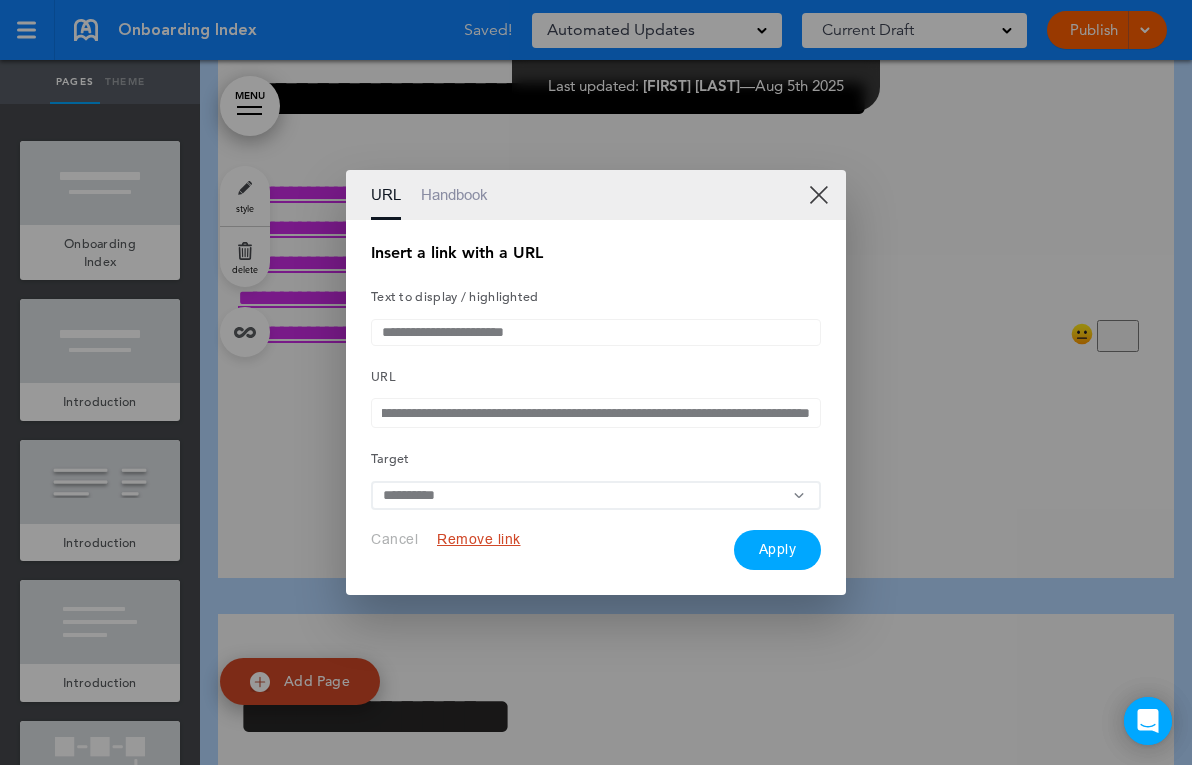 click on "Apply" at bounding box center [778, 550] 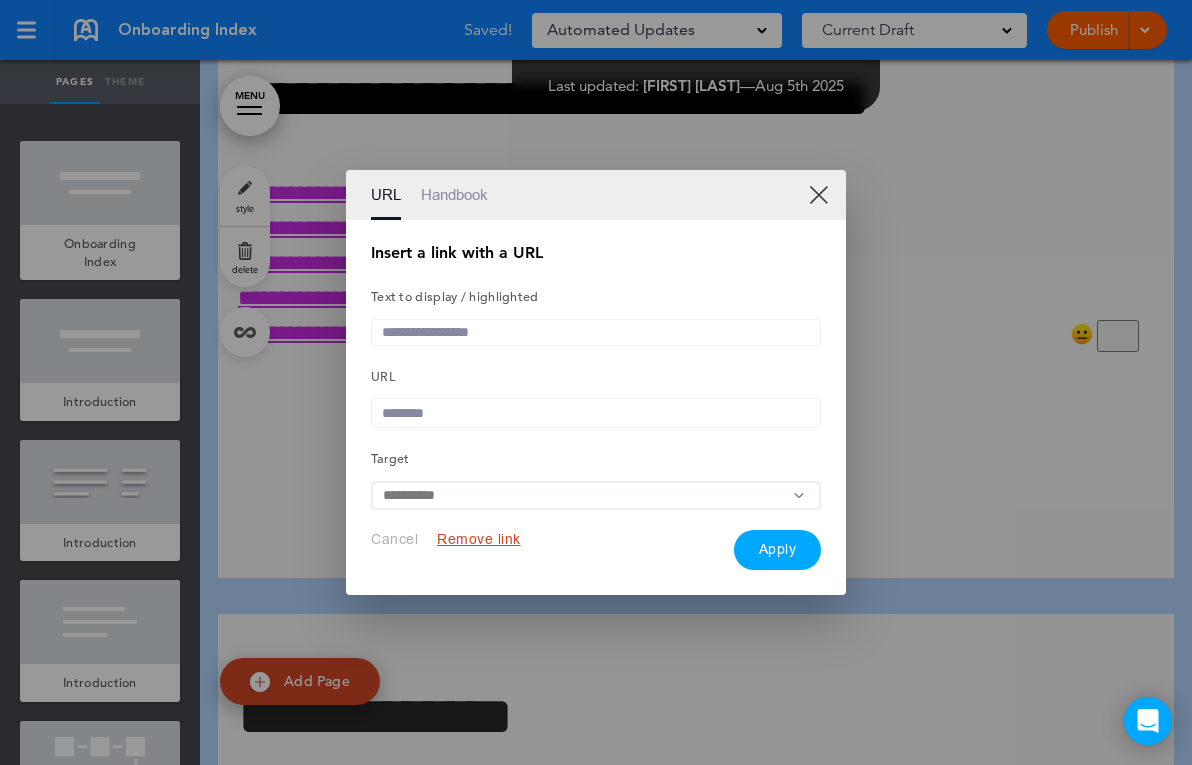 scroll, scrollTop: 0, scrollLeft: 0, axis: both 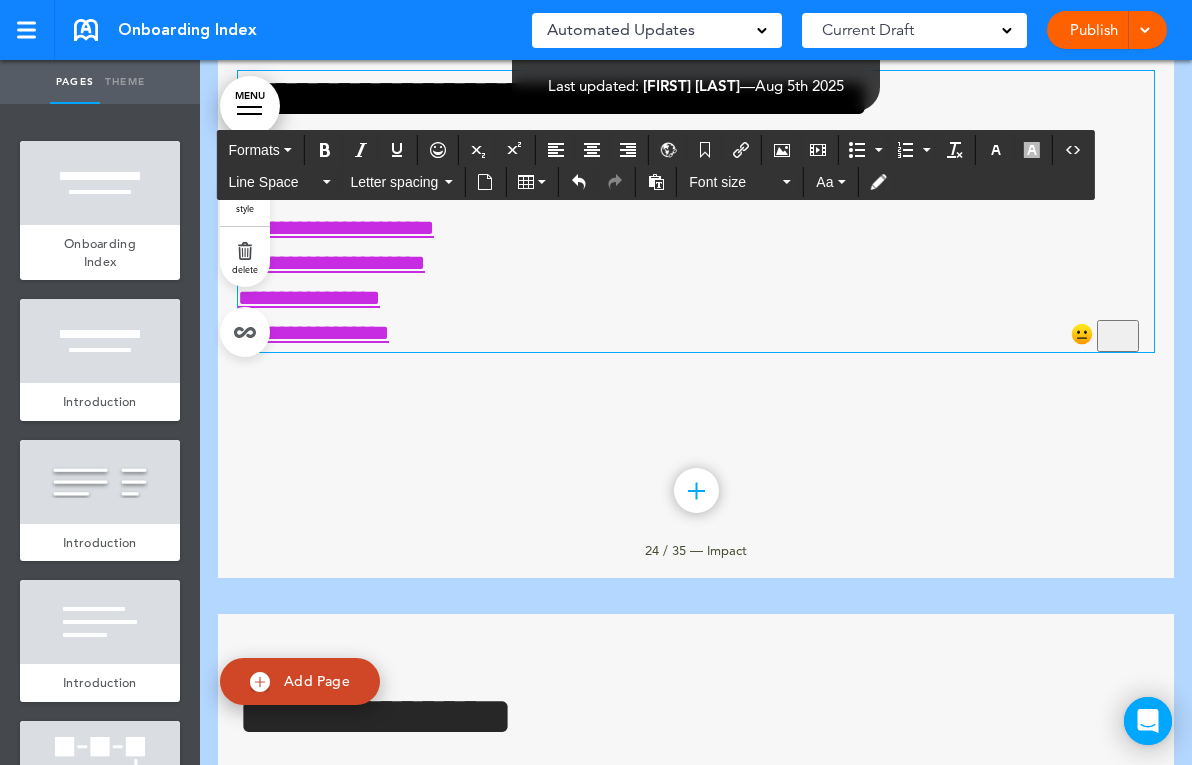 click on "**********" at bounding box center [696, 264] 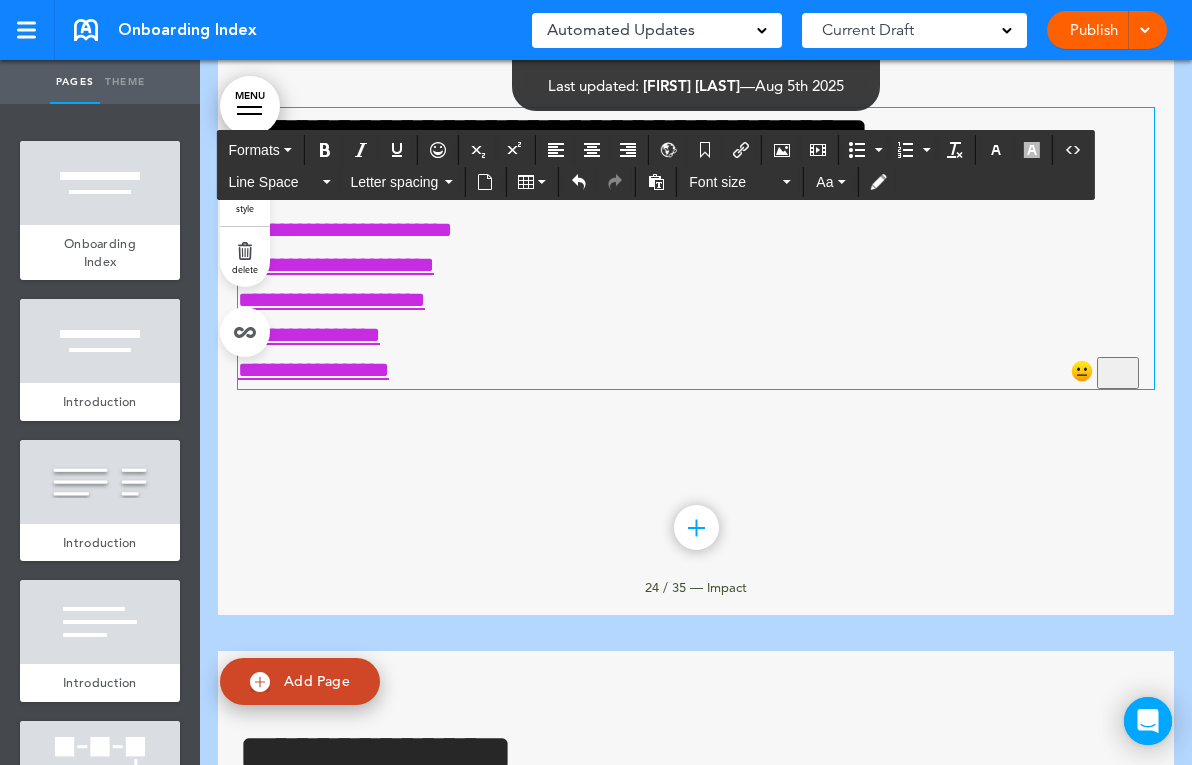 scroll, scrollTop: 18083, scrollLeft: 0, axis: vertical 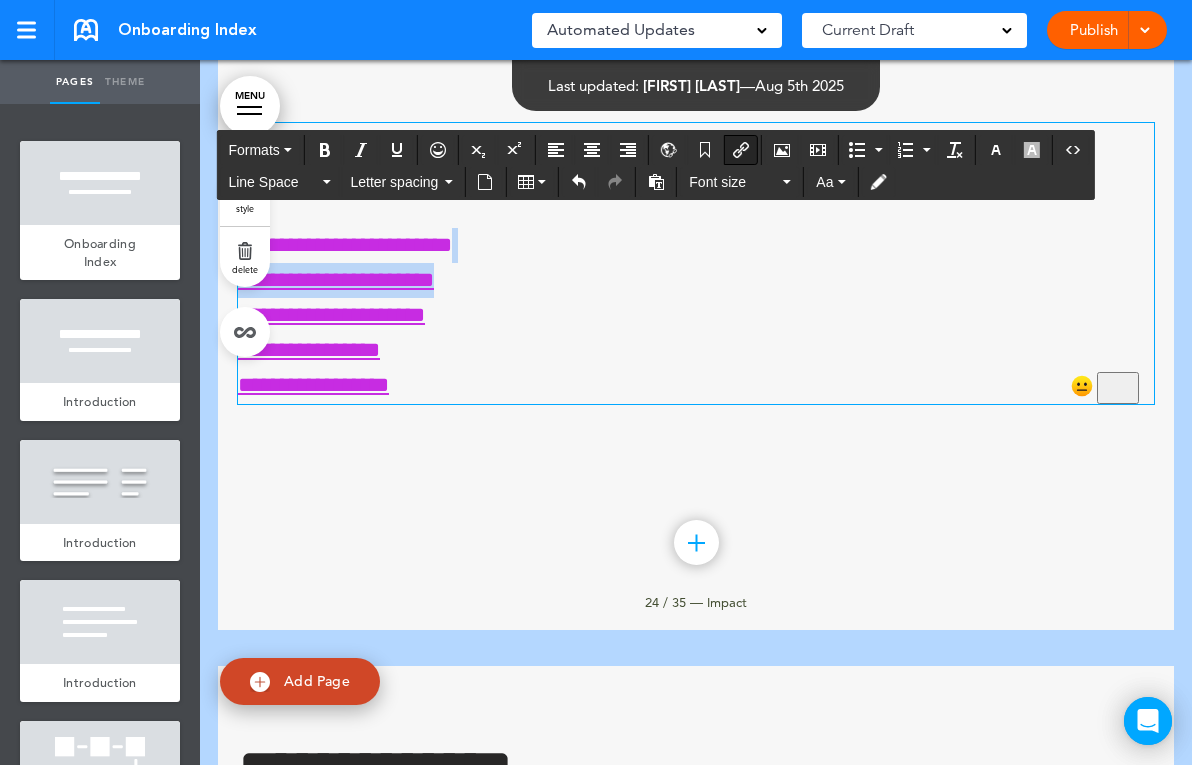 click at bounding box center (741, 150) 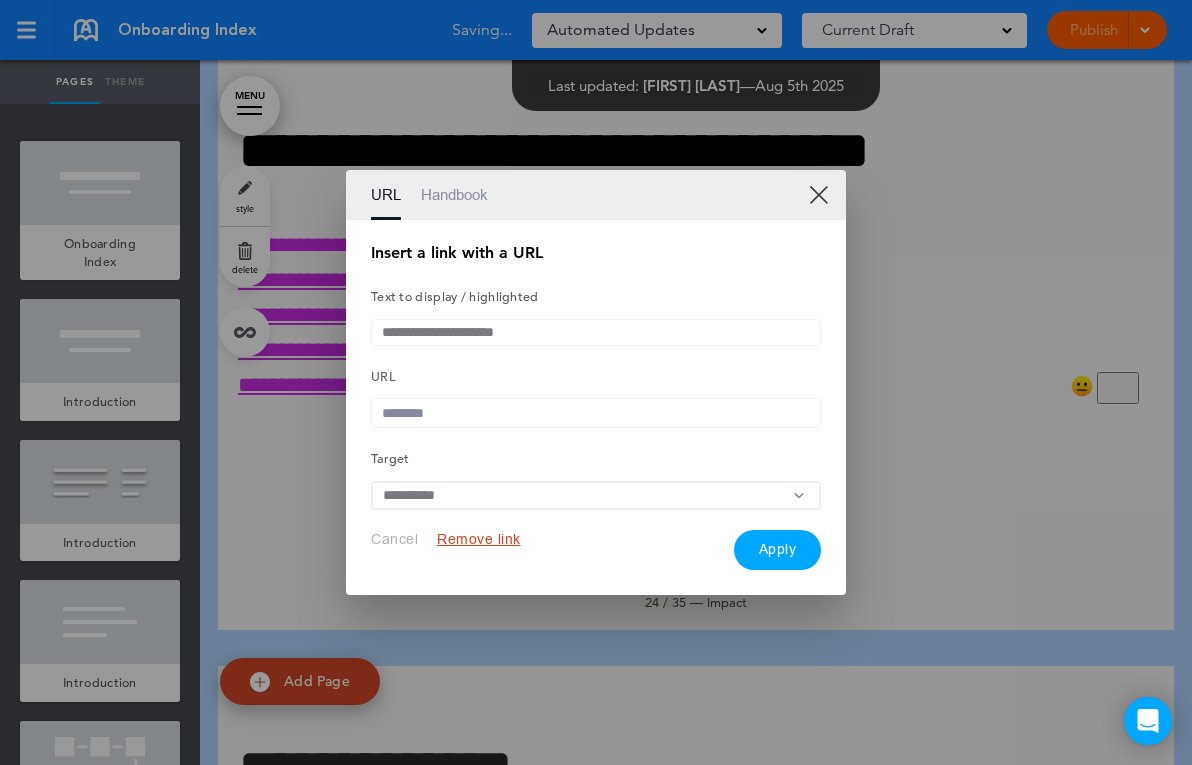 click at bounding box center (596, 413) 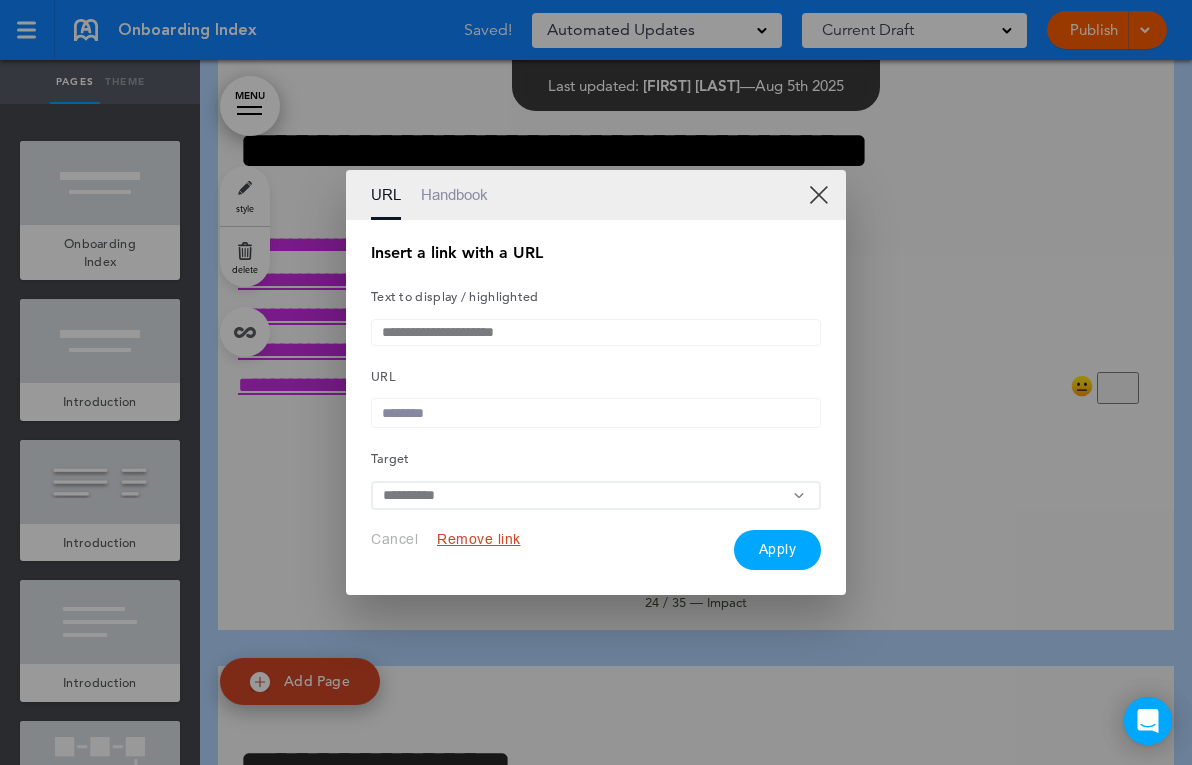 paste on "**********" 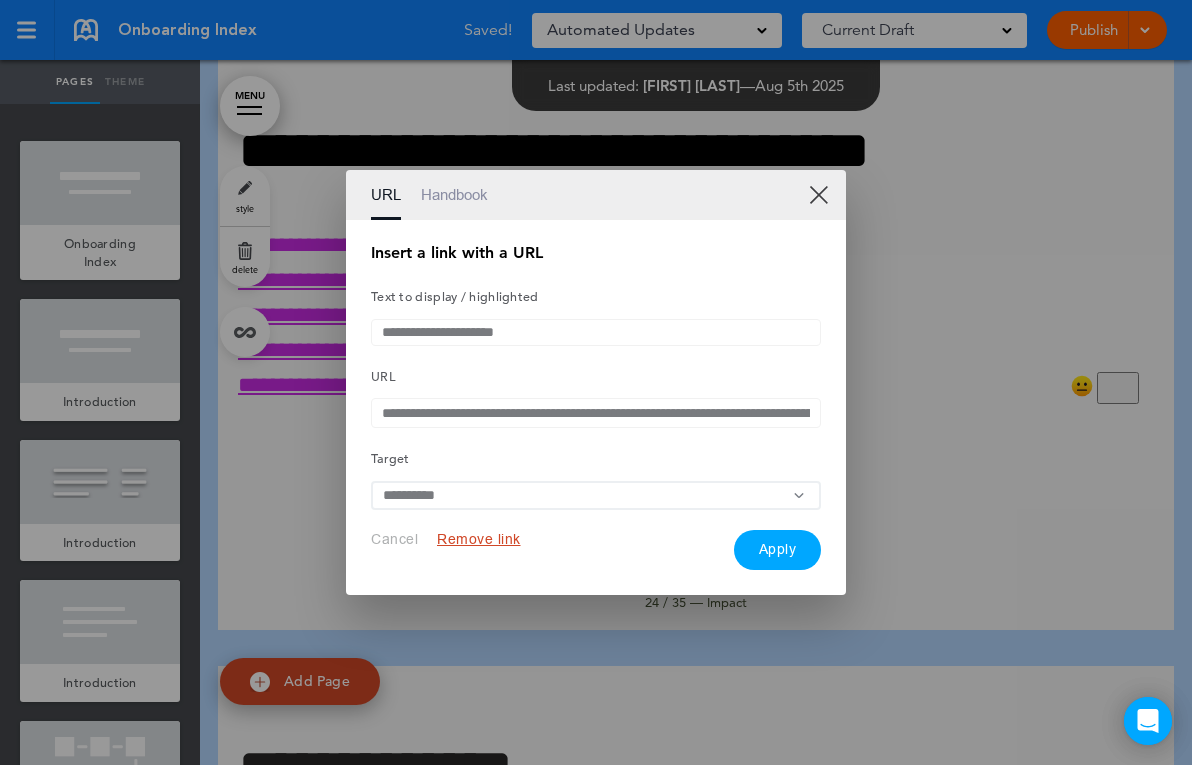 scroll, scrollTop: 0, scrollLeft: 545, axis: horizontal 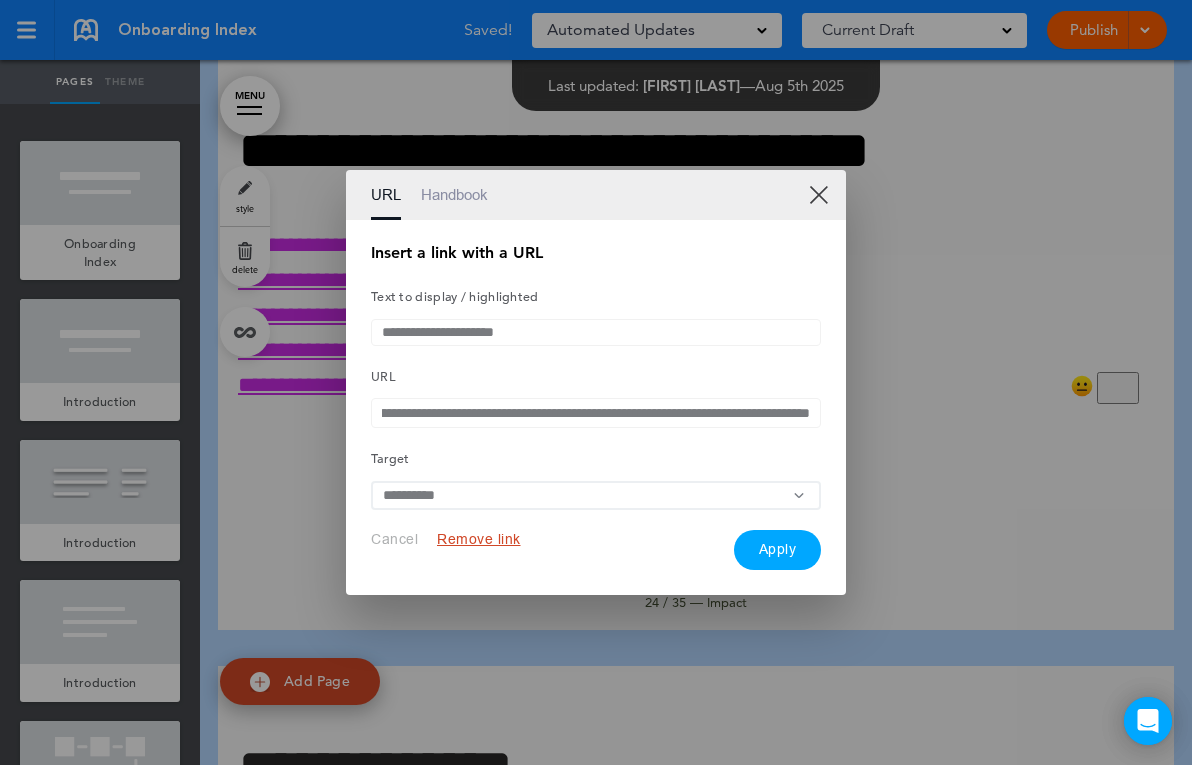 type on "**********" 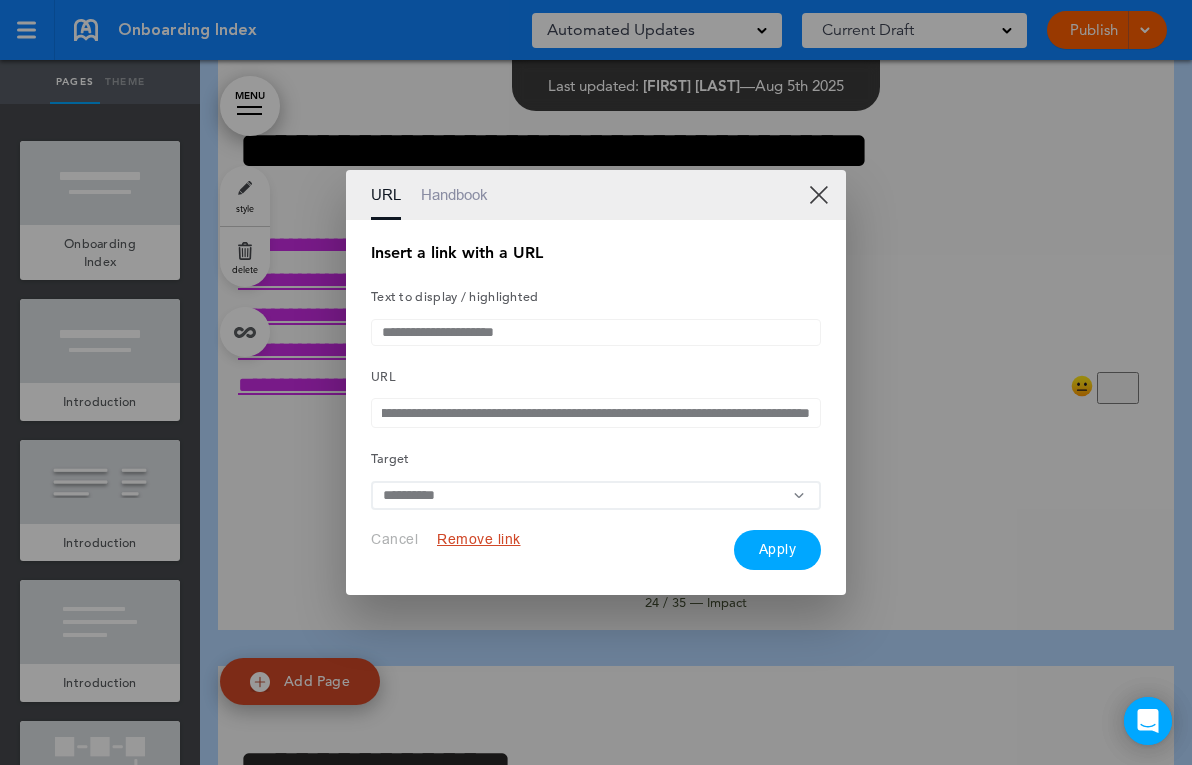 click on "Apply" at bounding box center [778, 550] 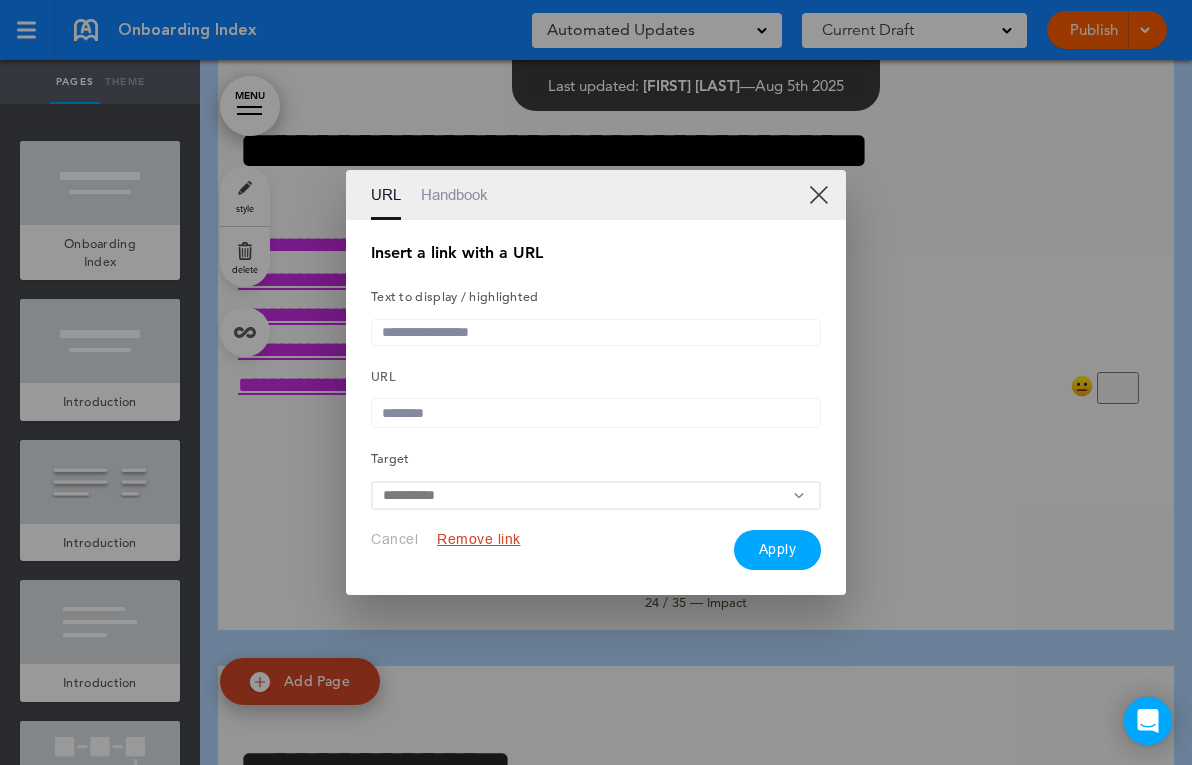 scroll, scrollTop: 0, scrollLeft: 0, axis: both 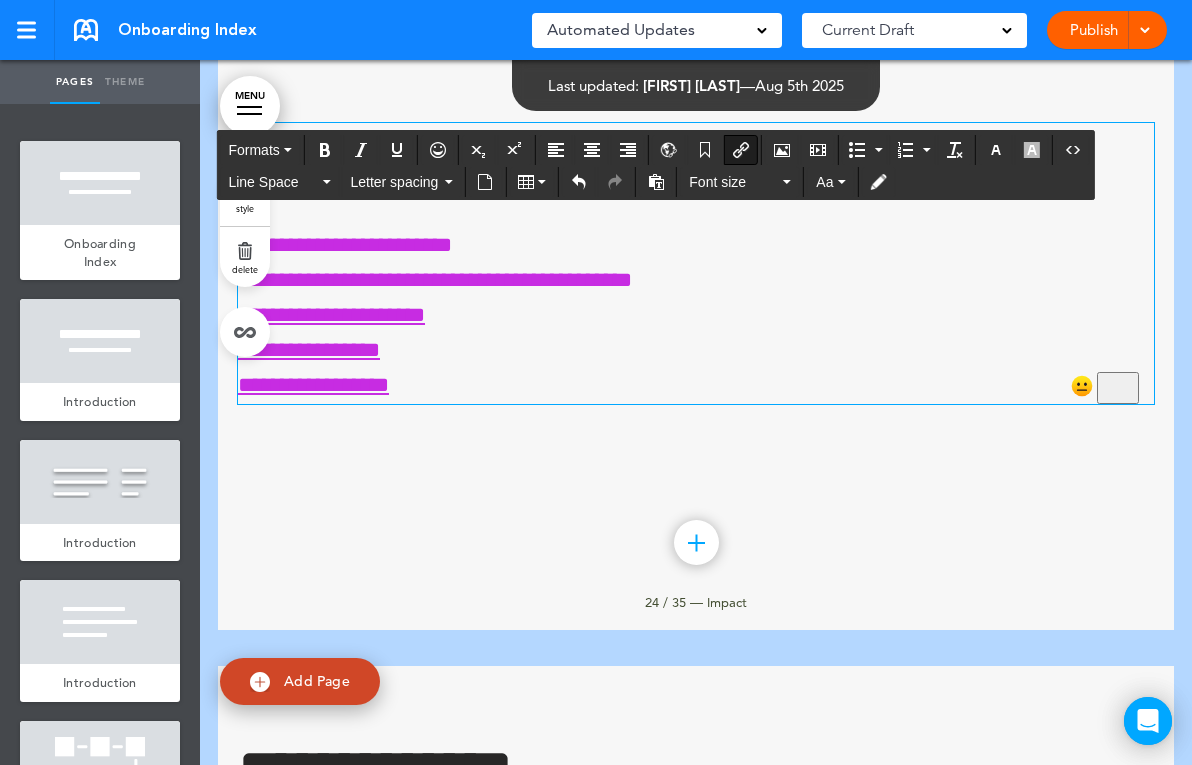 click on "**********" at bounding box center [688, 316] 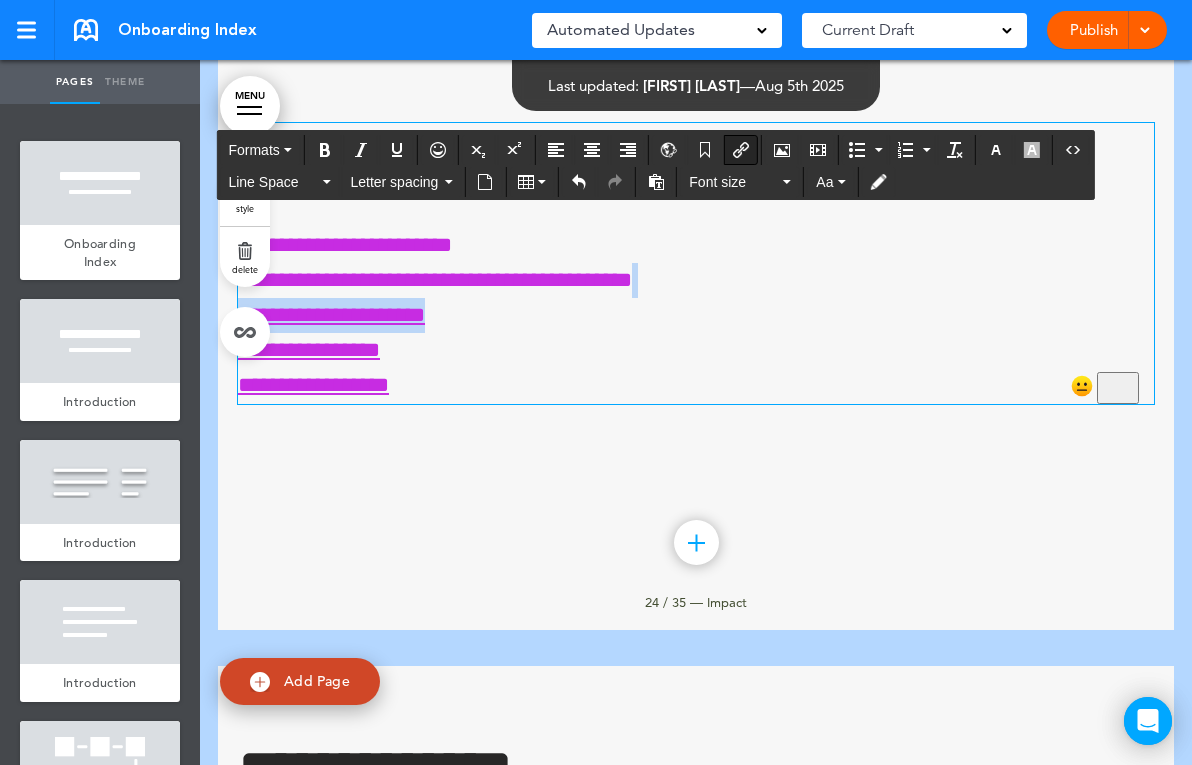 click at bounding box center (741, 150) 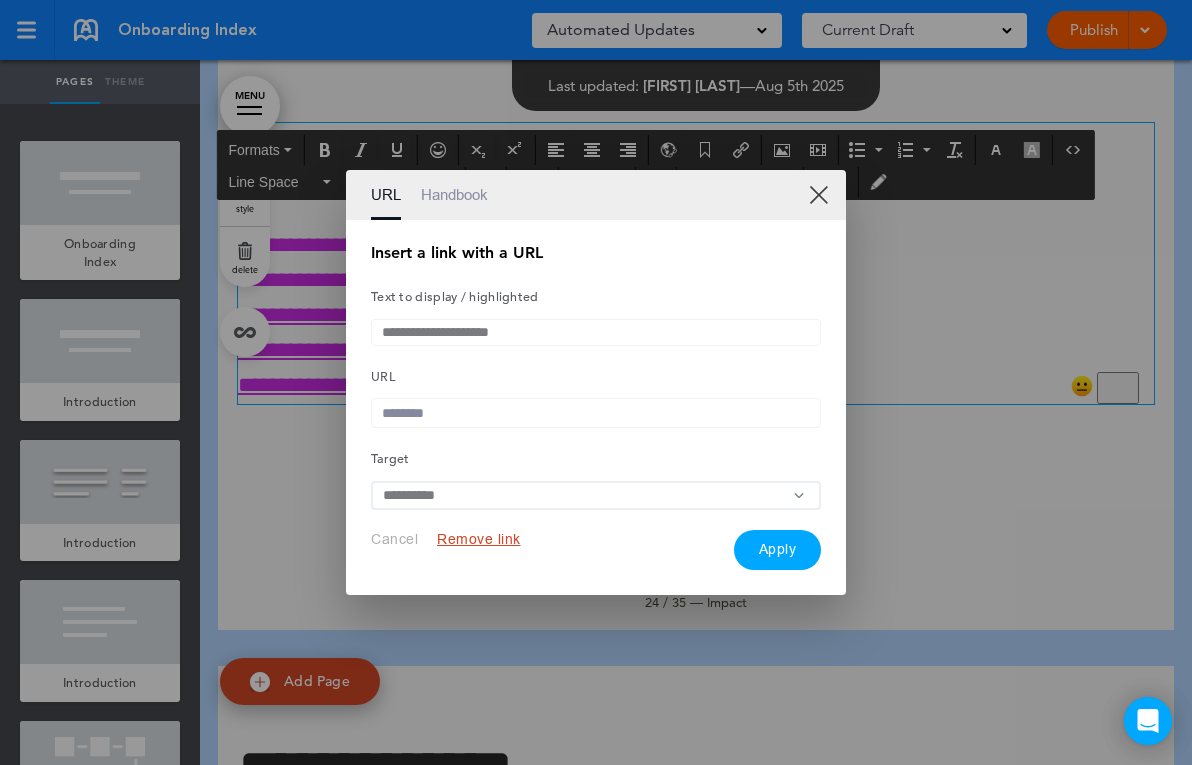 click at bounding box center [596, 413] 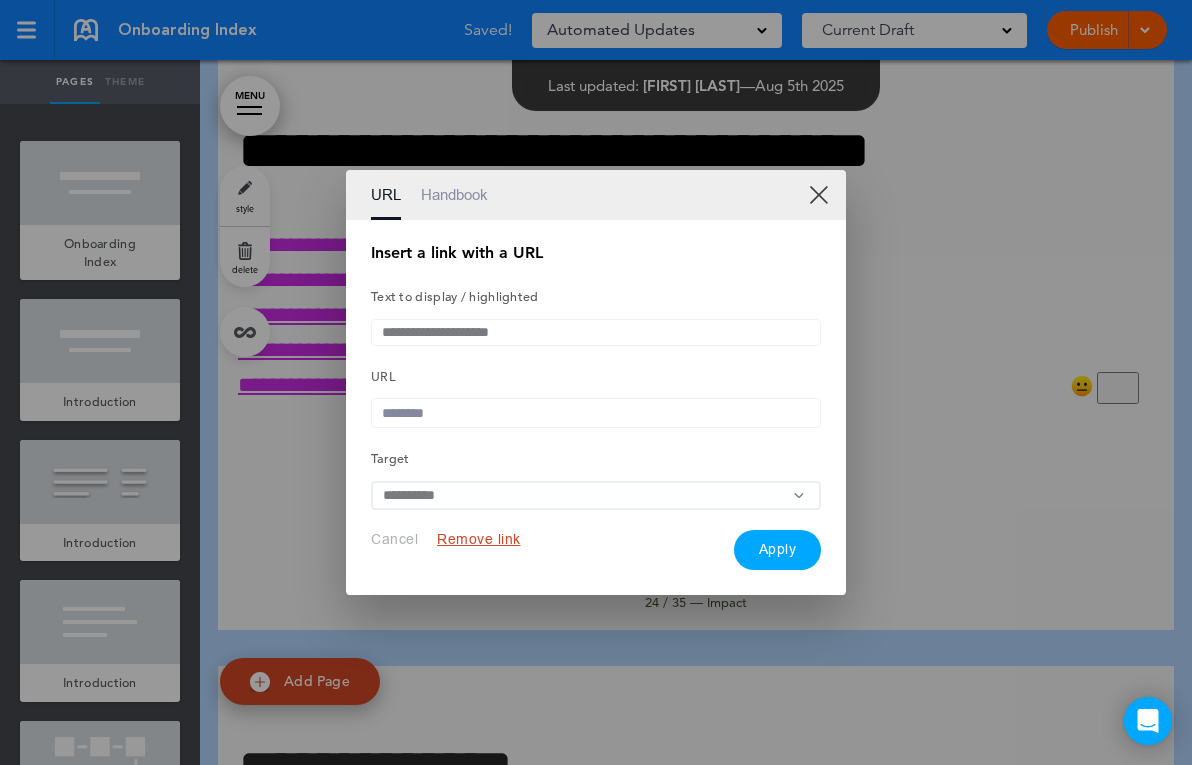 paste on "**********" 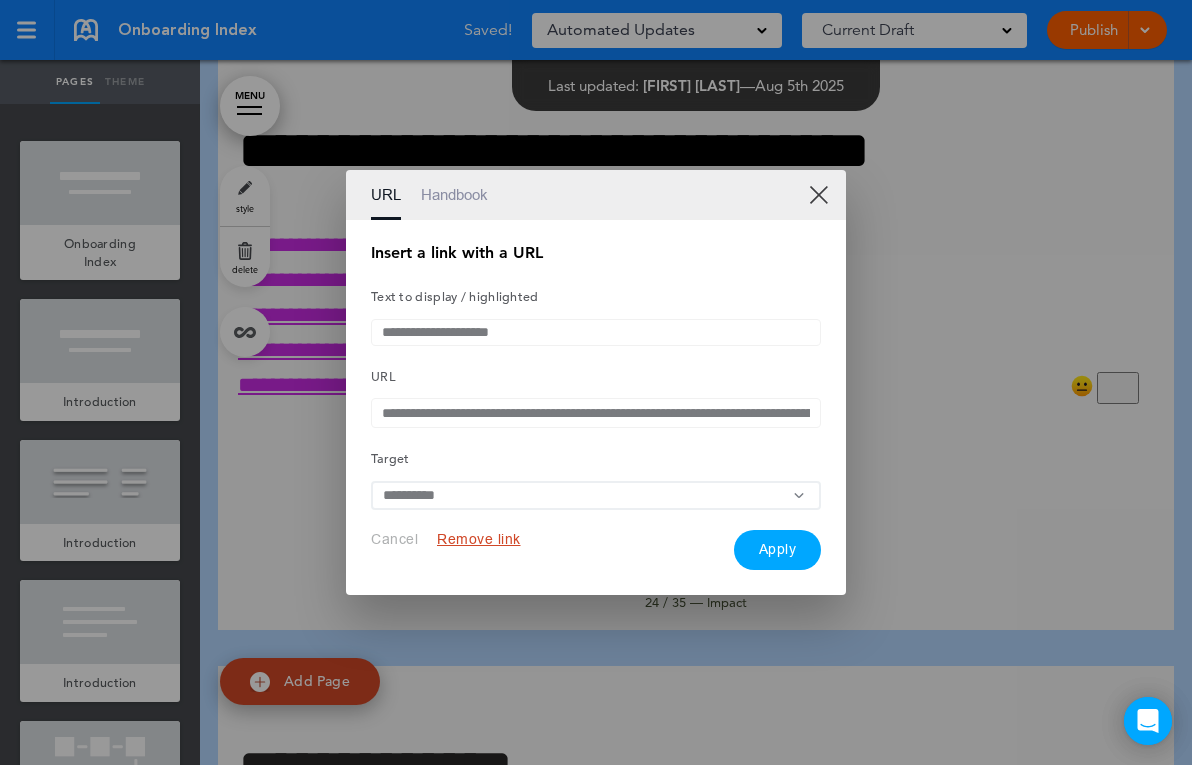 scroll, scrollTop: 0, scrollLeft: 562, axis: horizontal 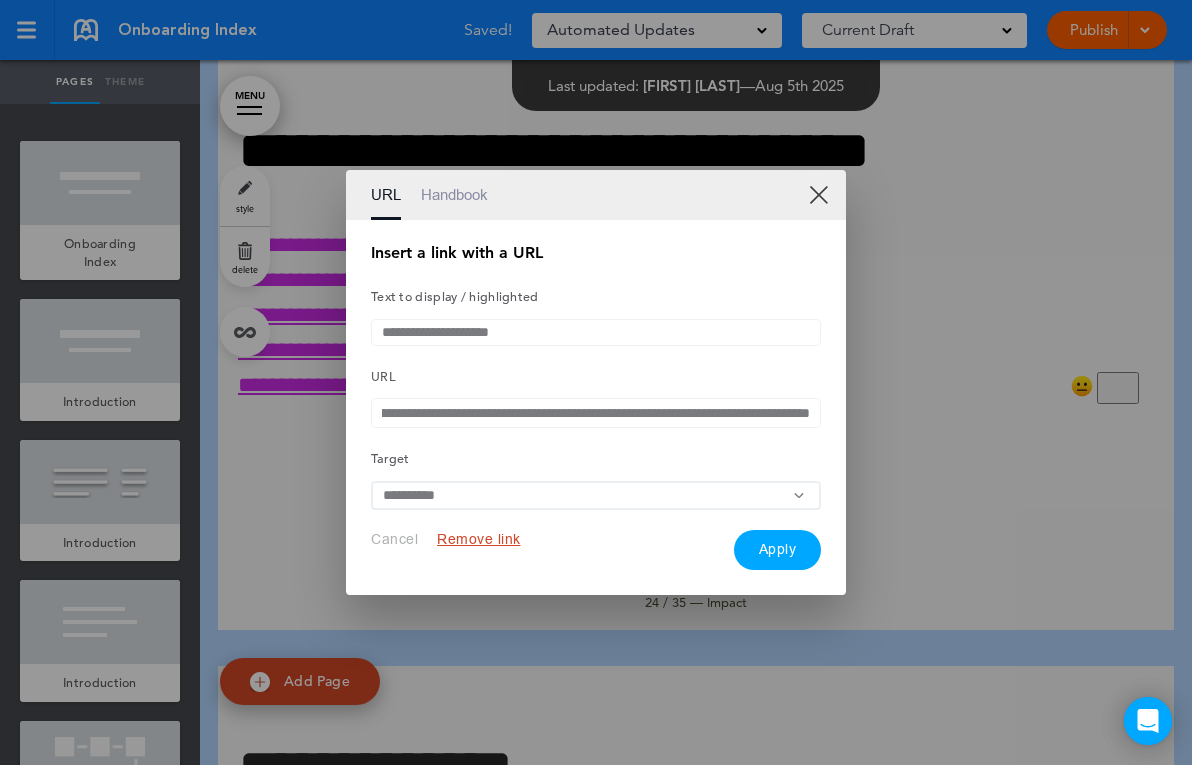 type on "**********" 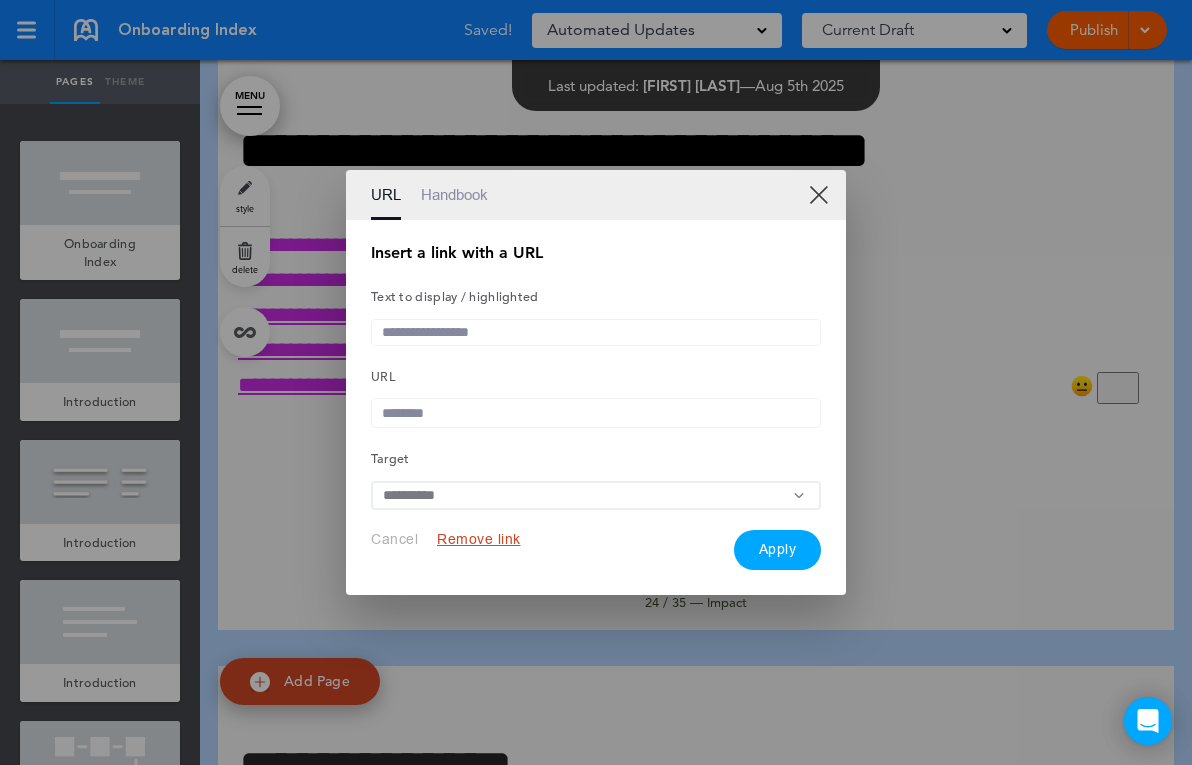 scroll, scrollTop: 0, scrollLeft: 0, axis: both 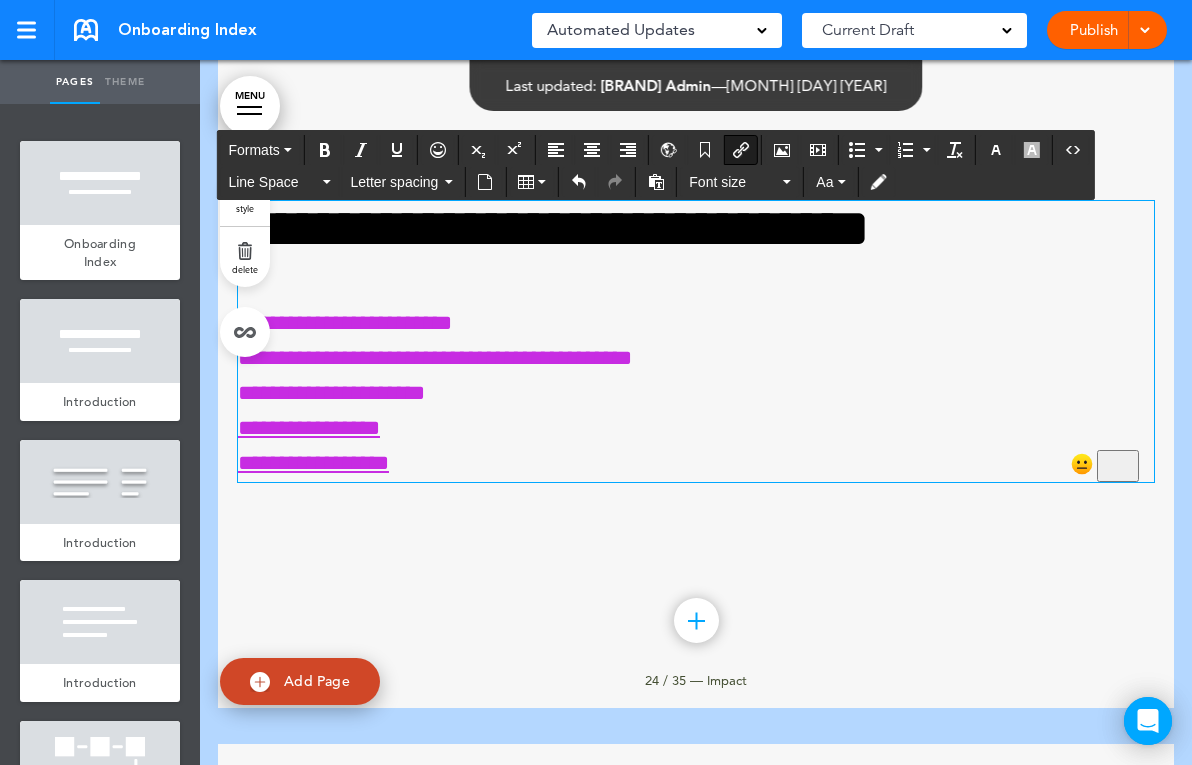 click on "Add collapsible section
?
In order to add a collapsible
section, only solid background  colours can be used.
Read Less" at bounding box center [696, 524] 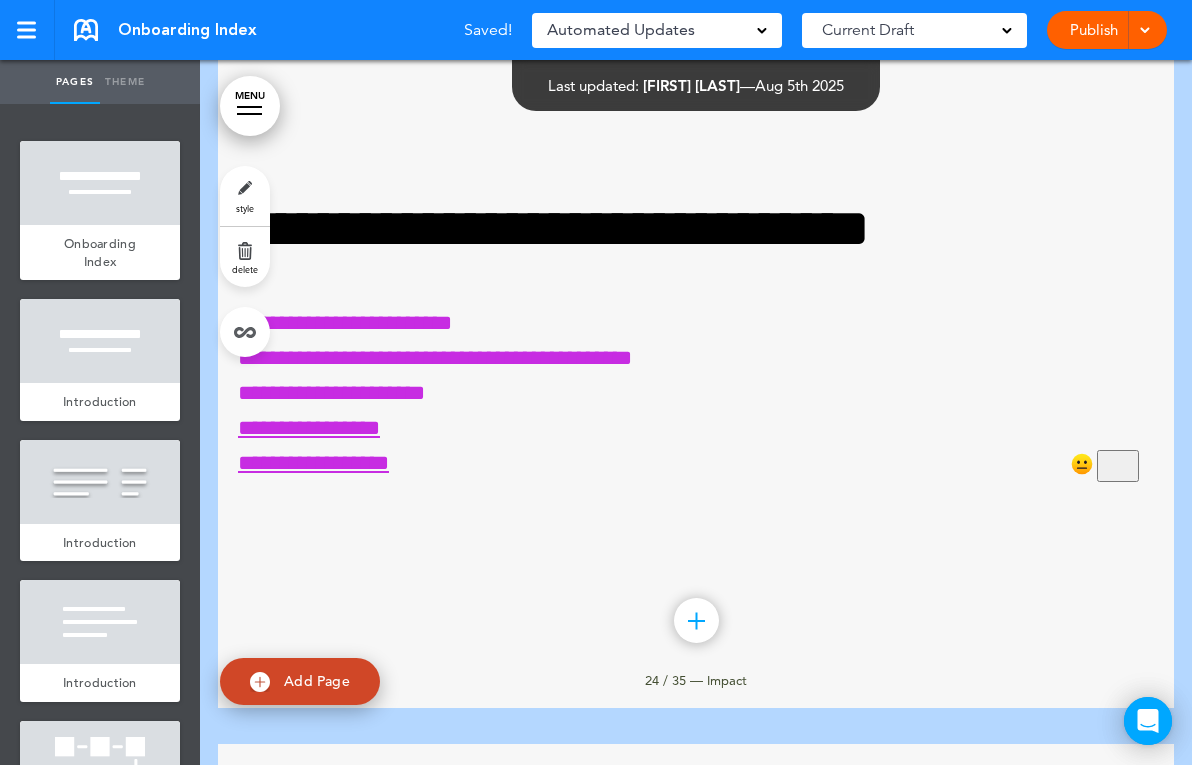 type 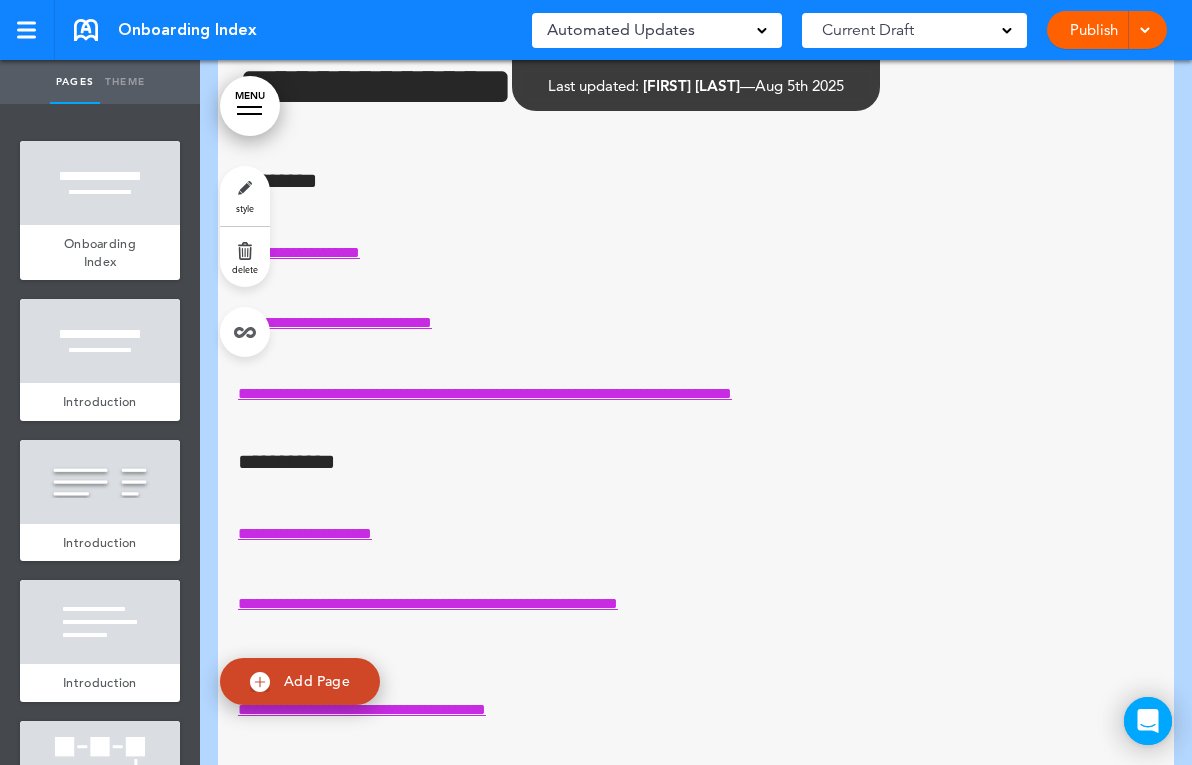scroll, scrollTop: 18951, scrollLeft: 0, axis: vertical 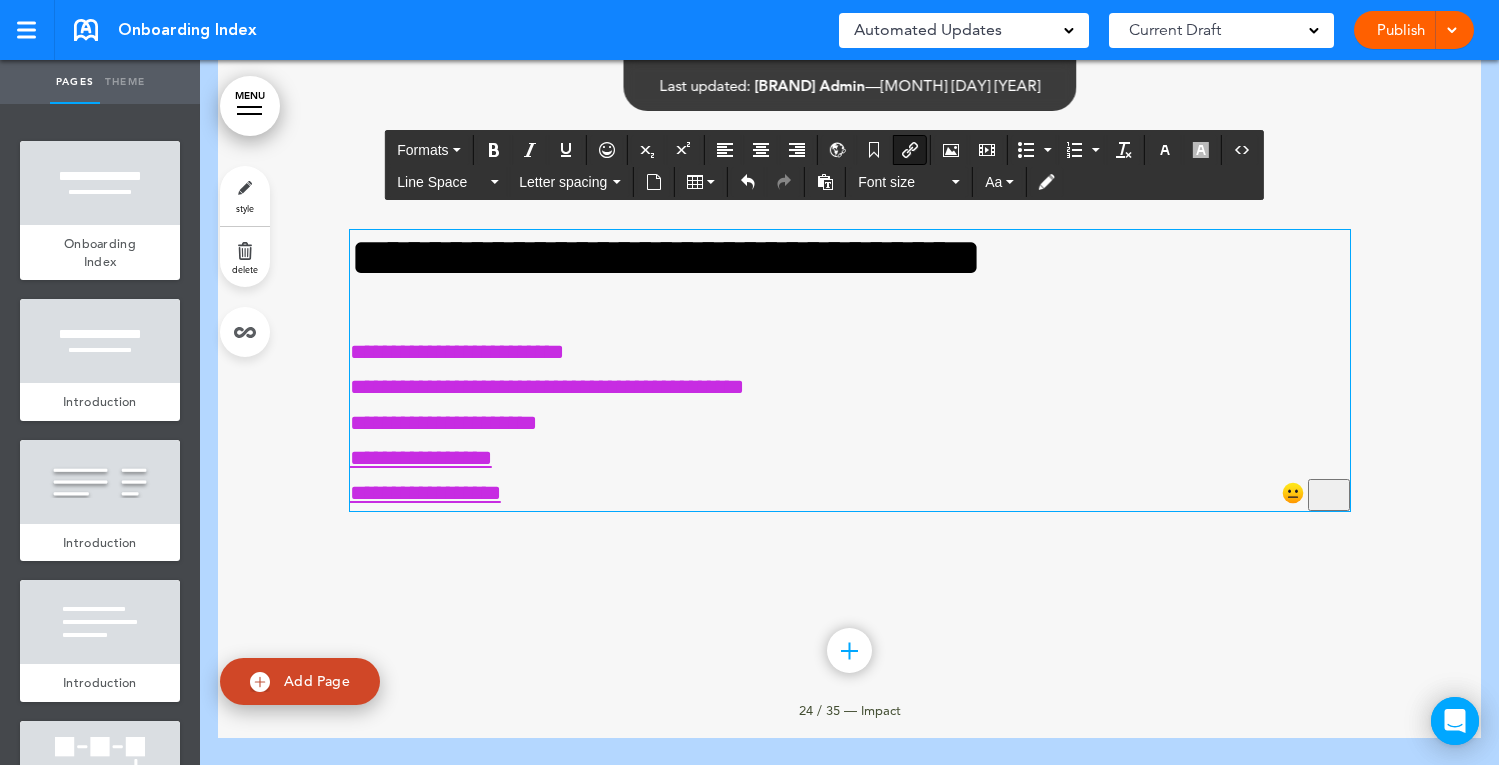 click on "**********" at bounding box center (850, 423) 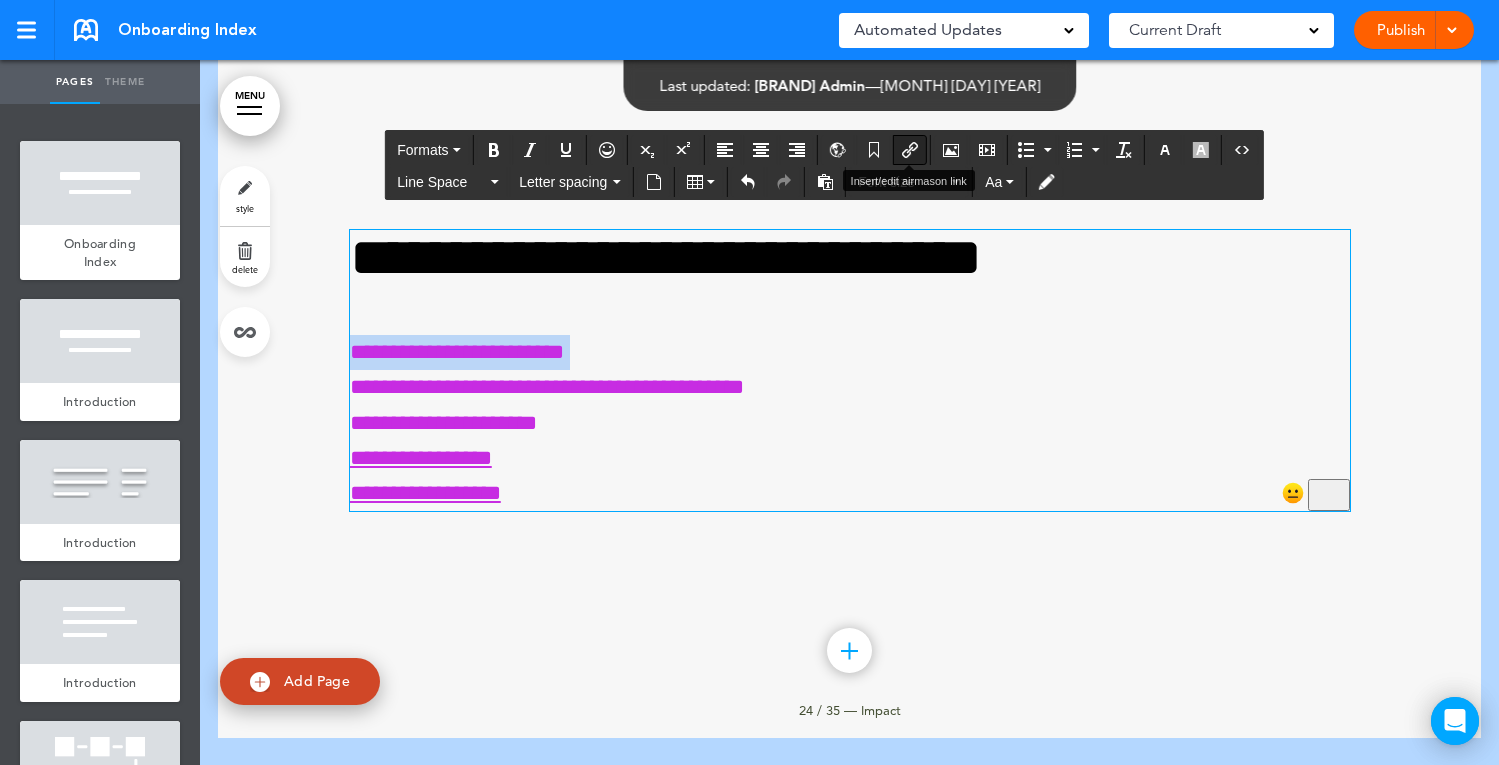 click at bounding box center [910, 150] 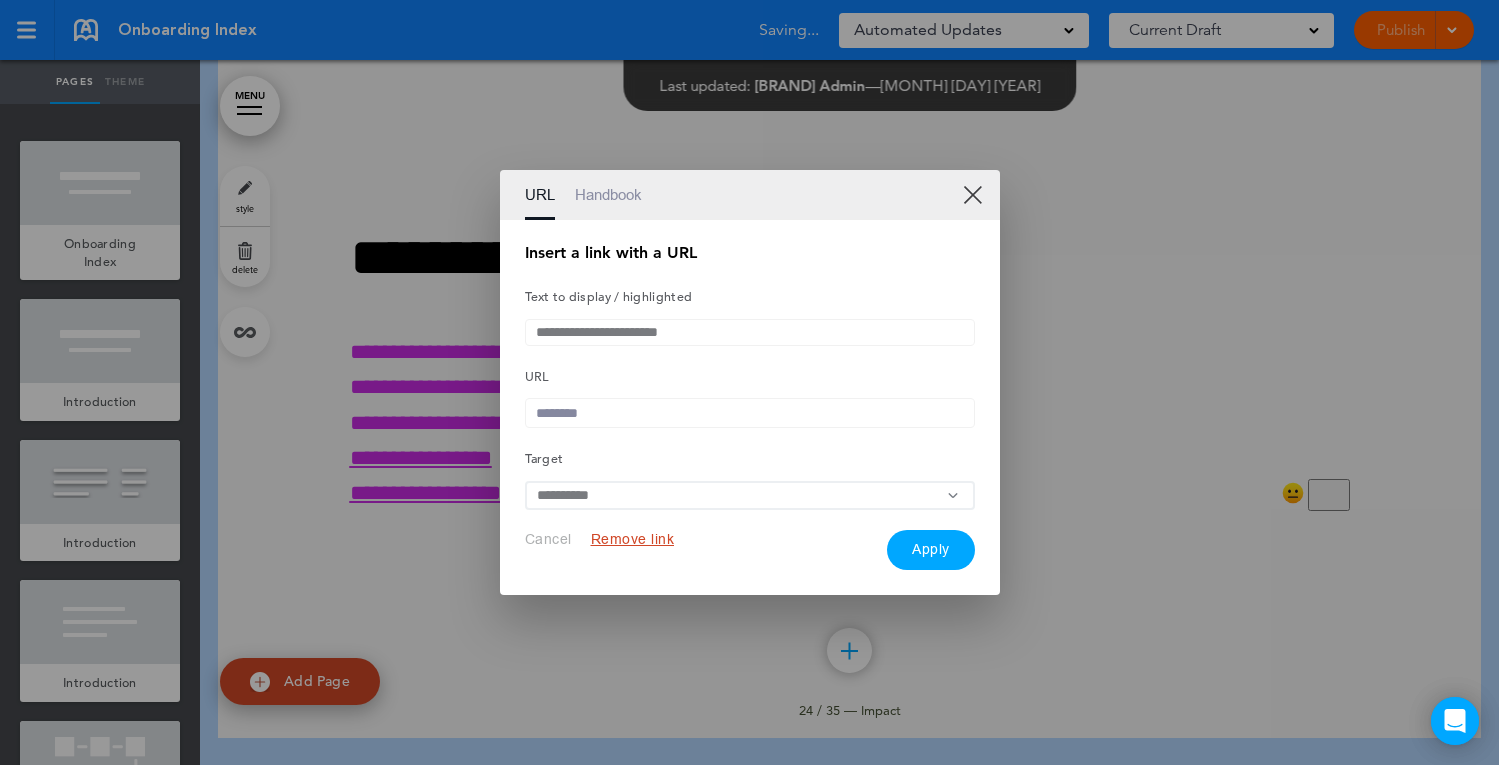 click at bounding box center [750, 413] 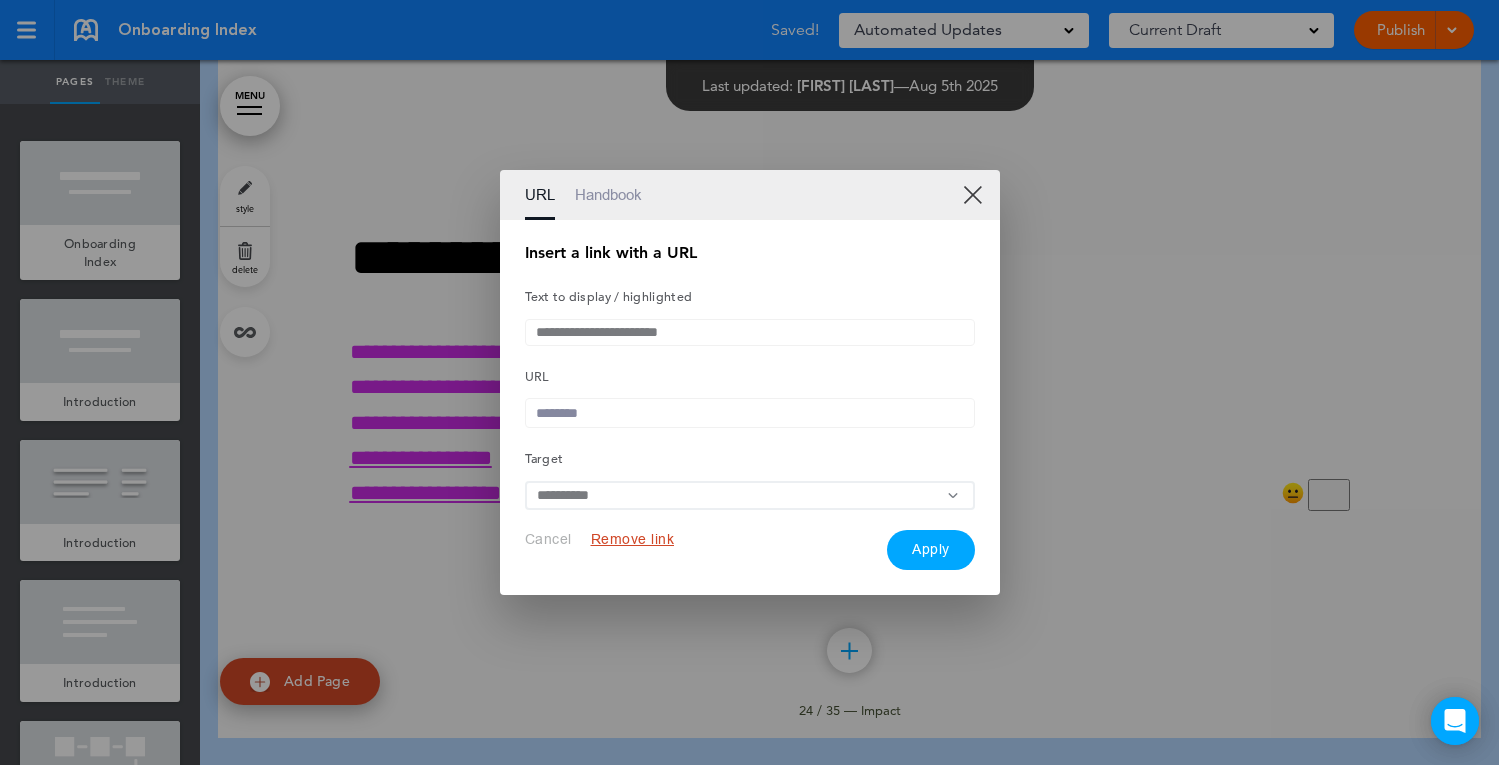 paste on "**********" 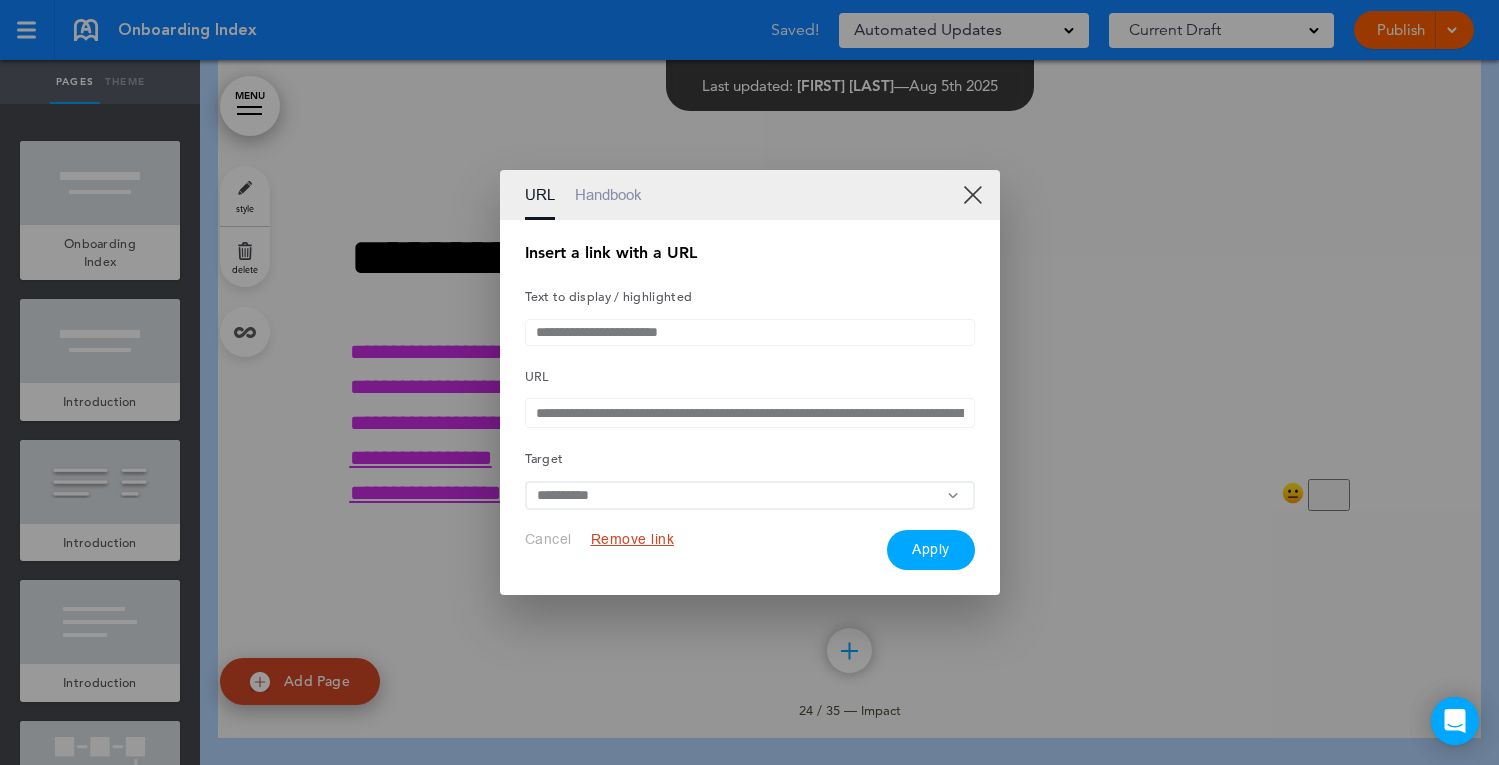 scroll, scrollTop: 0, scrollLeft: 249, axis: horizontal 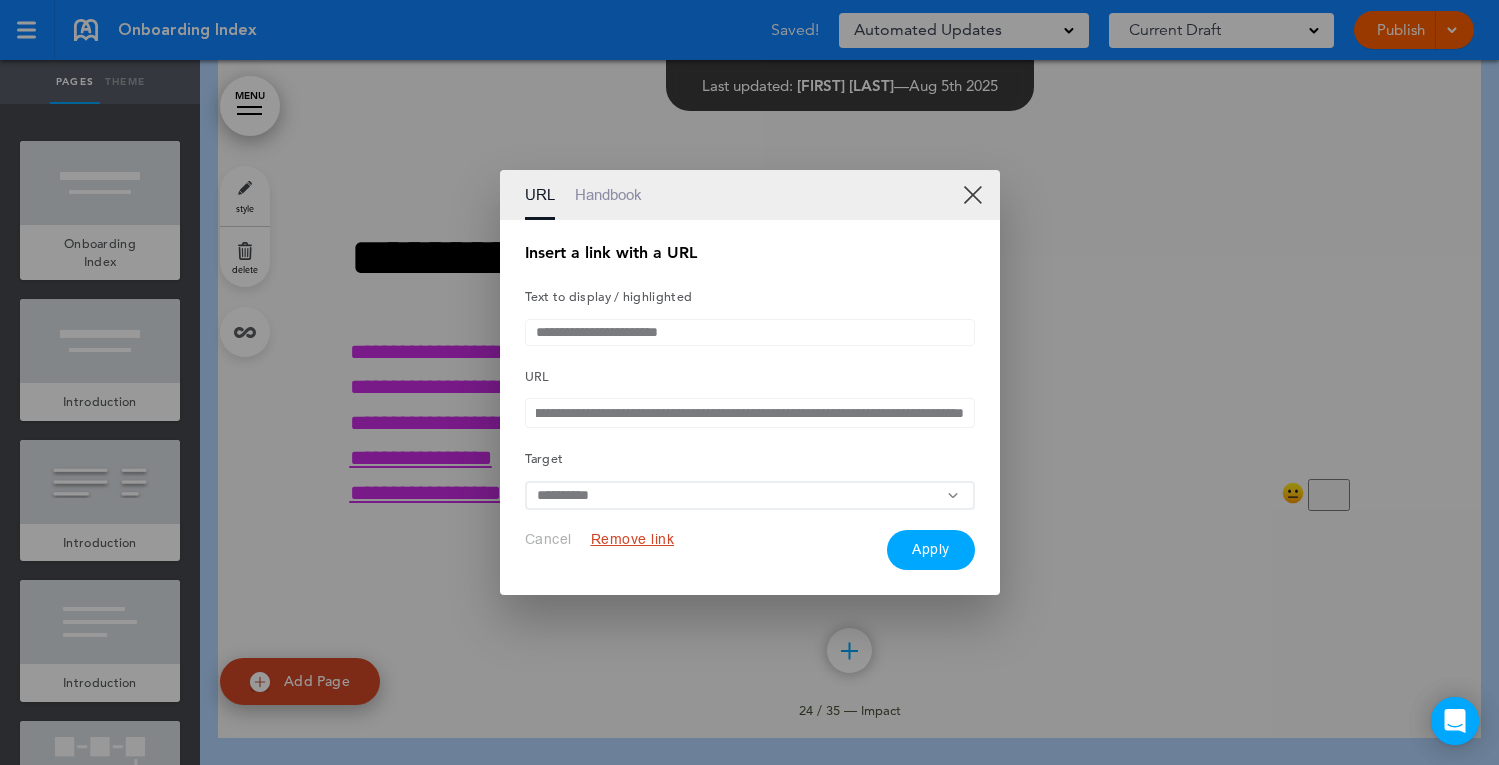 type on "**********" 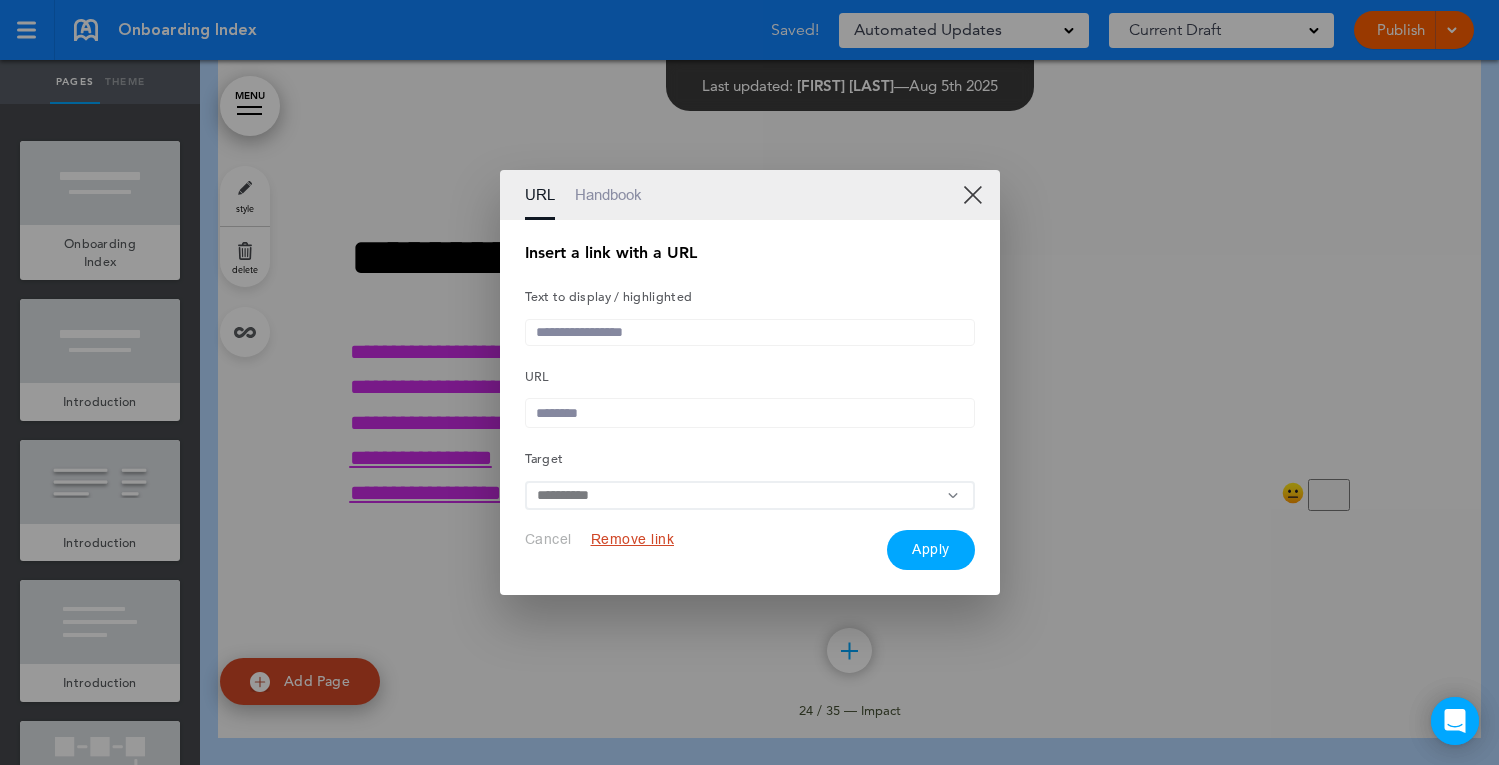 scroll, scrollTop: 0, scrollLeft: 0, axis: both 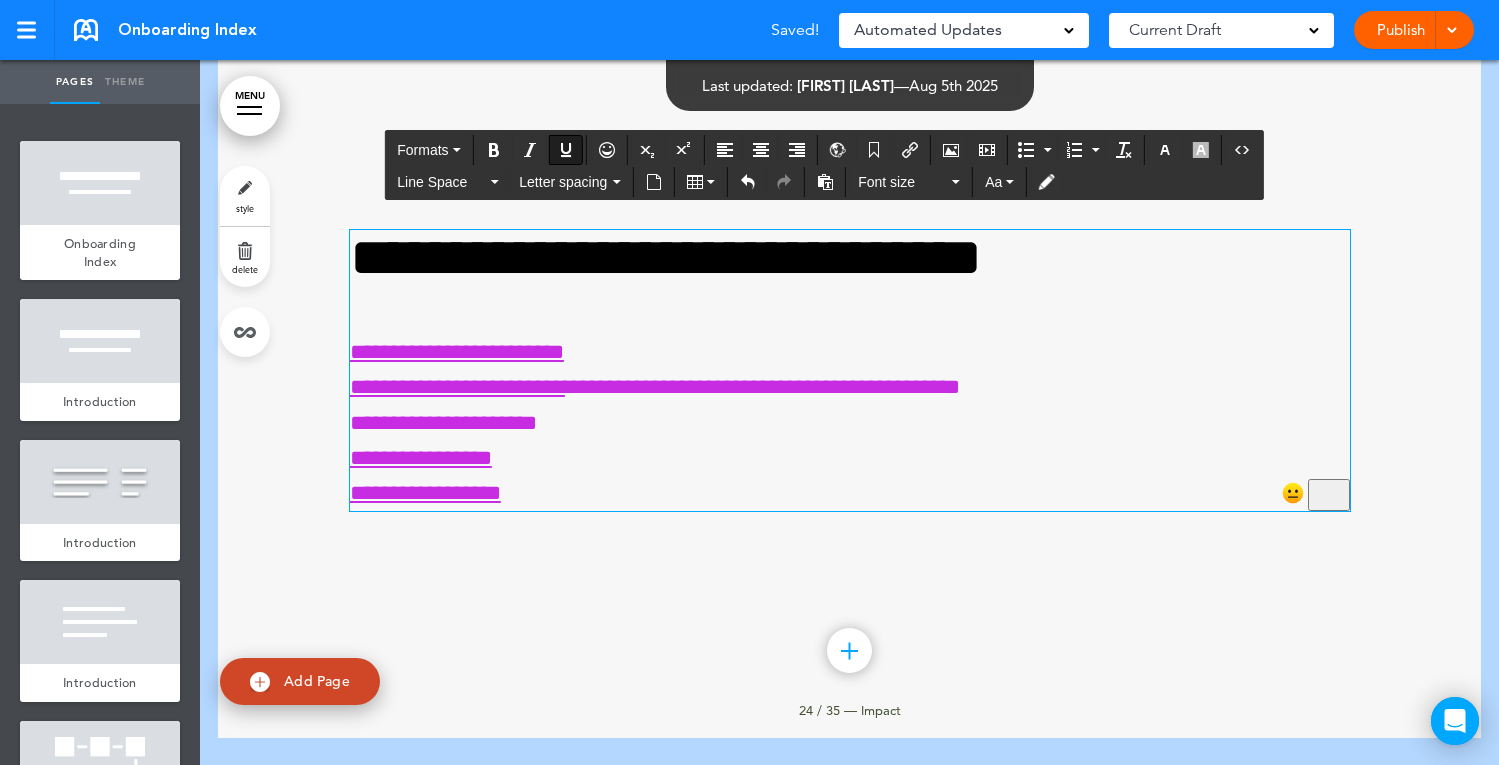 click on "**********" at bounding box center [850, 423] 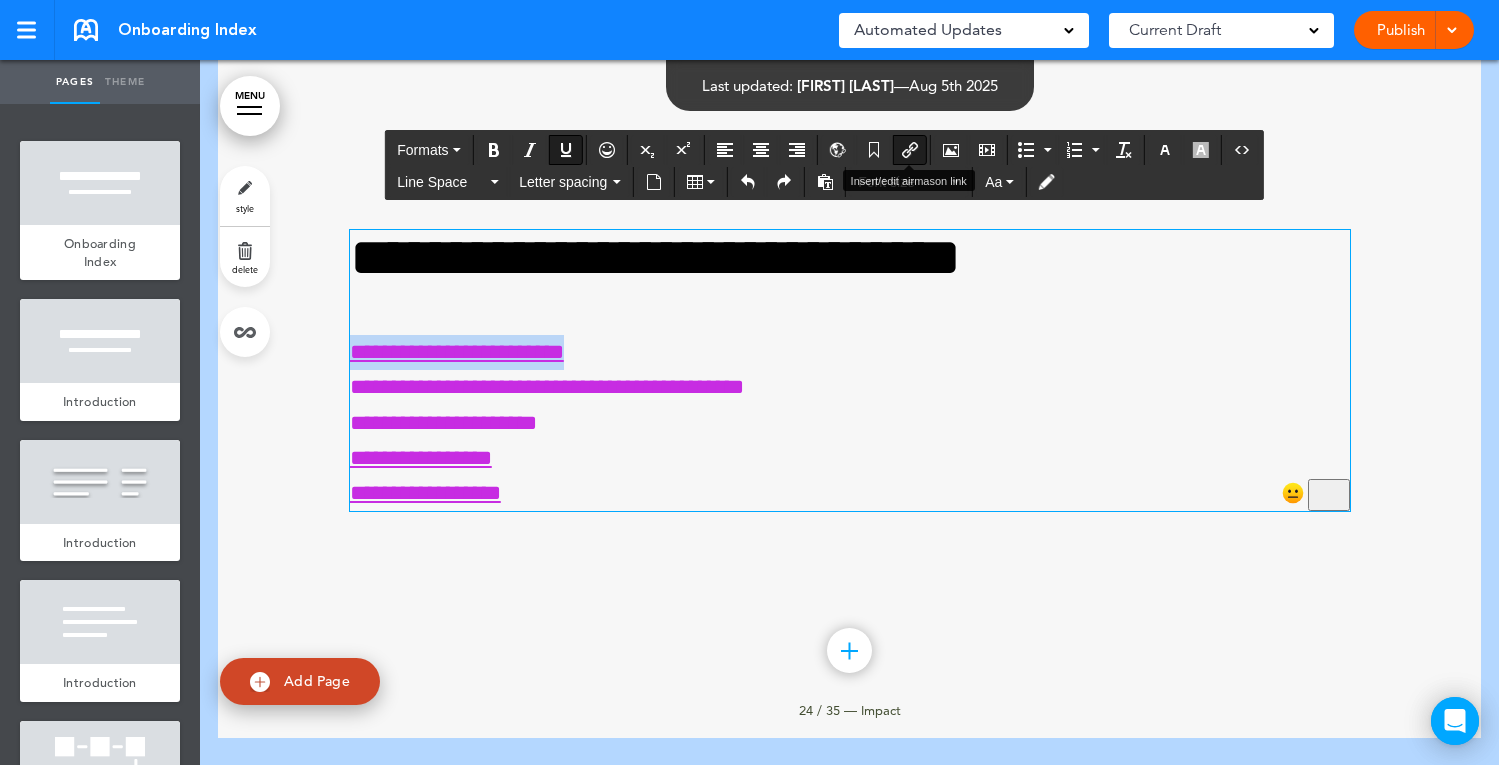 click at bounding box center [910, 150] 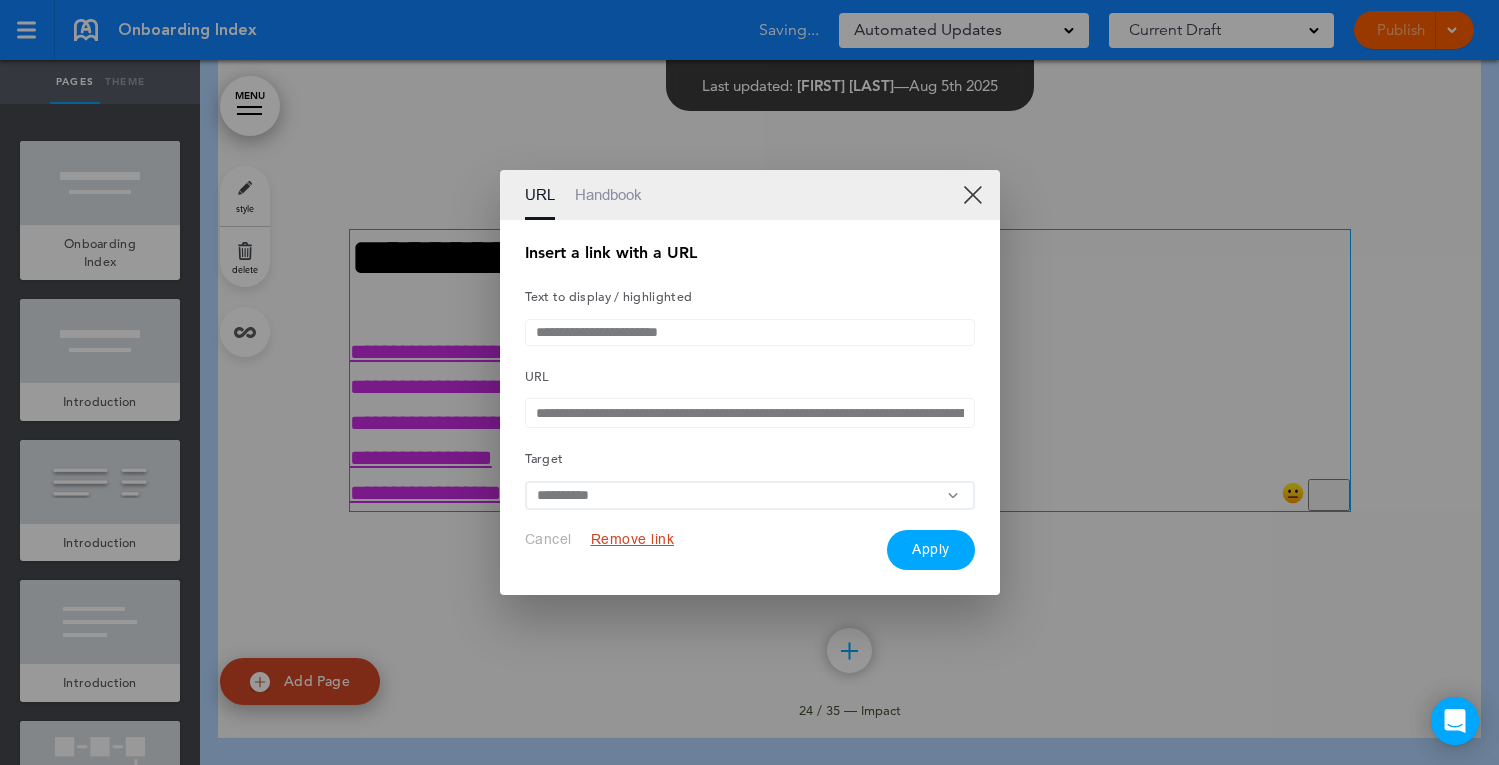 click on "**********" at bounding box center (750, 413) 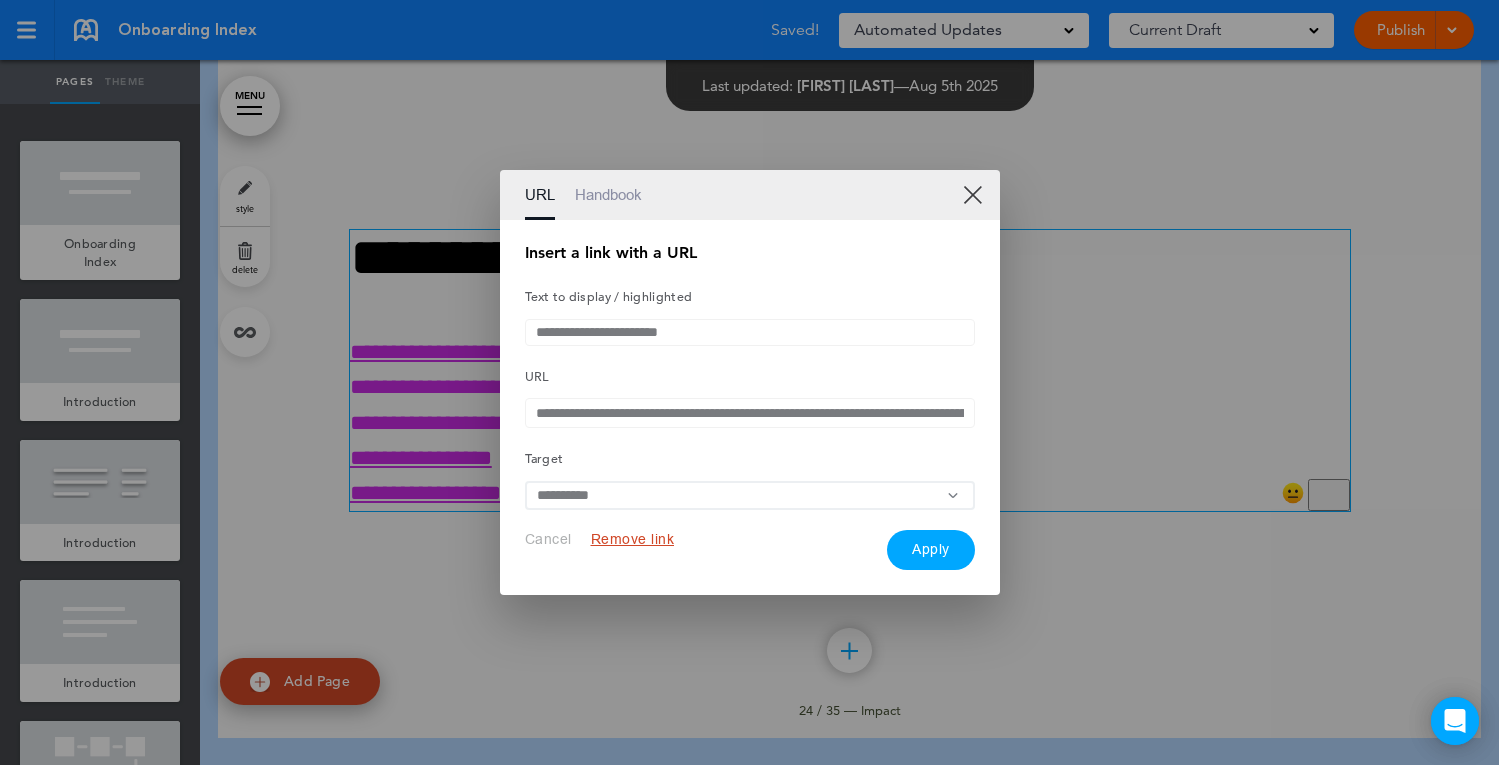 scroll, scrollTop: 0, scrollLeft: 249, axis: horizontal 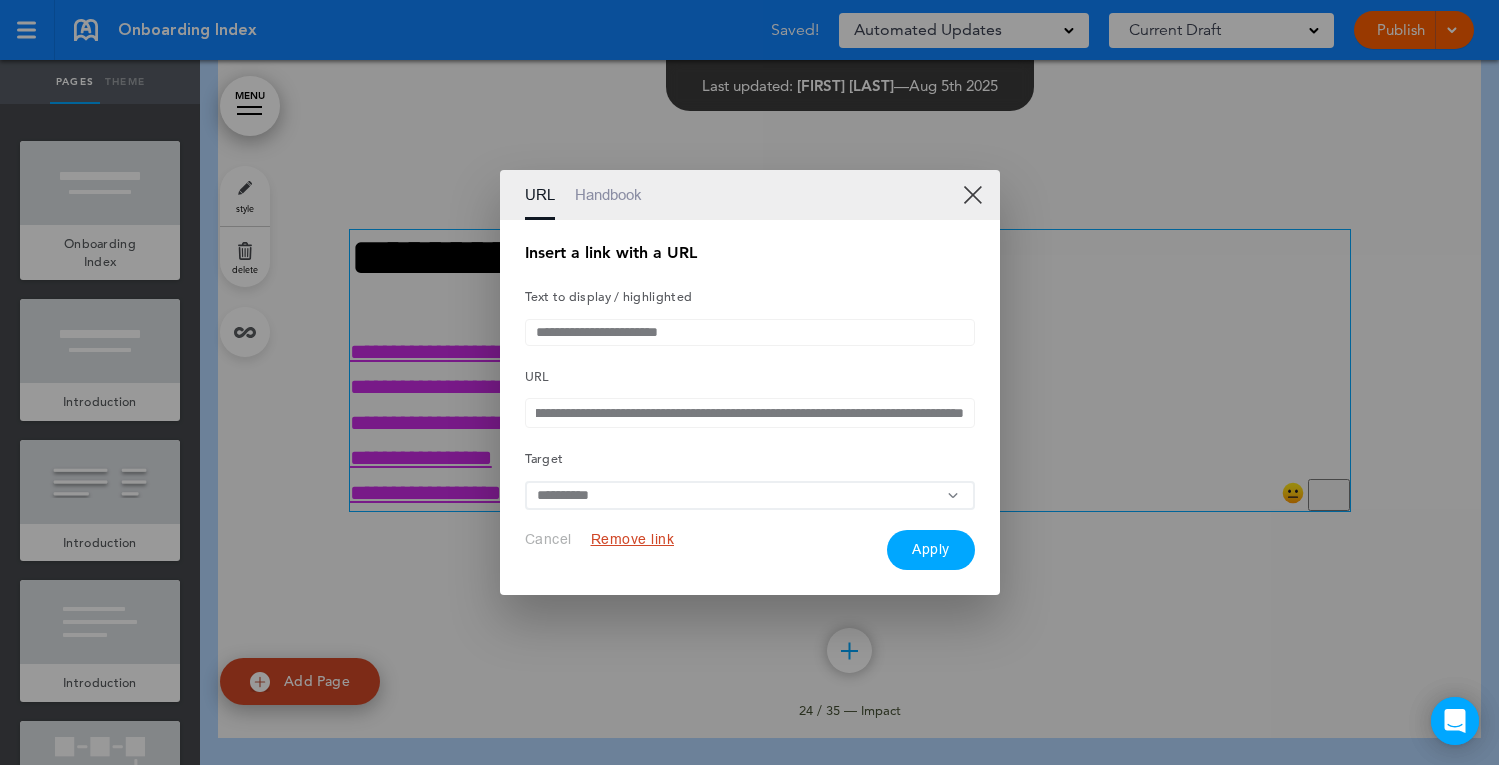 click on "Apply" at bounding box center [931, 550] 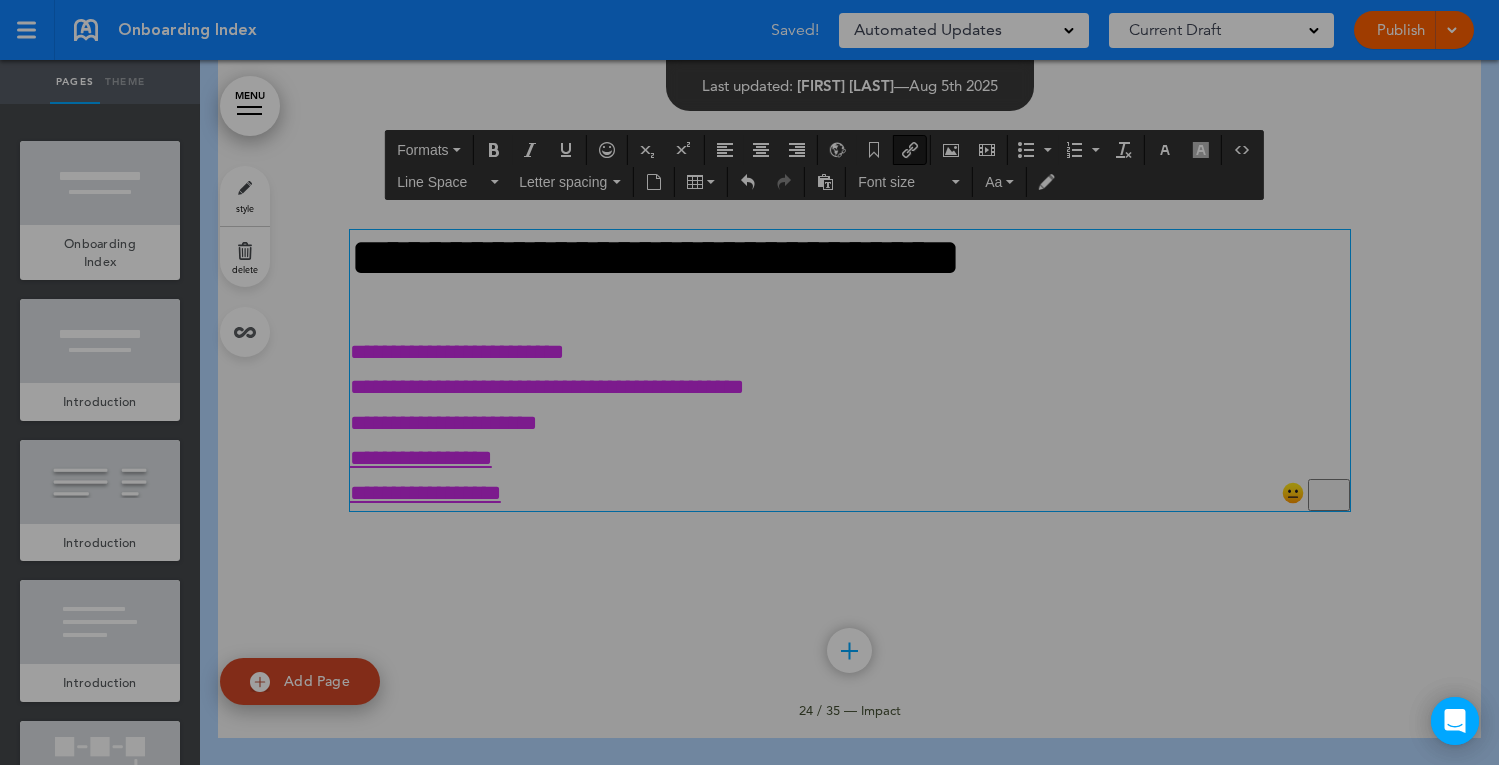 scroll, scrollTop: 0, scrollLeft: 0, axis: both 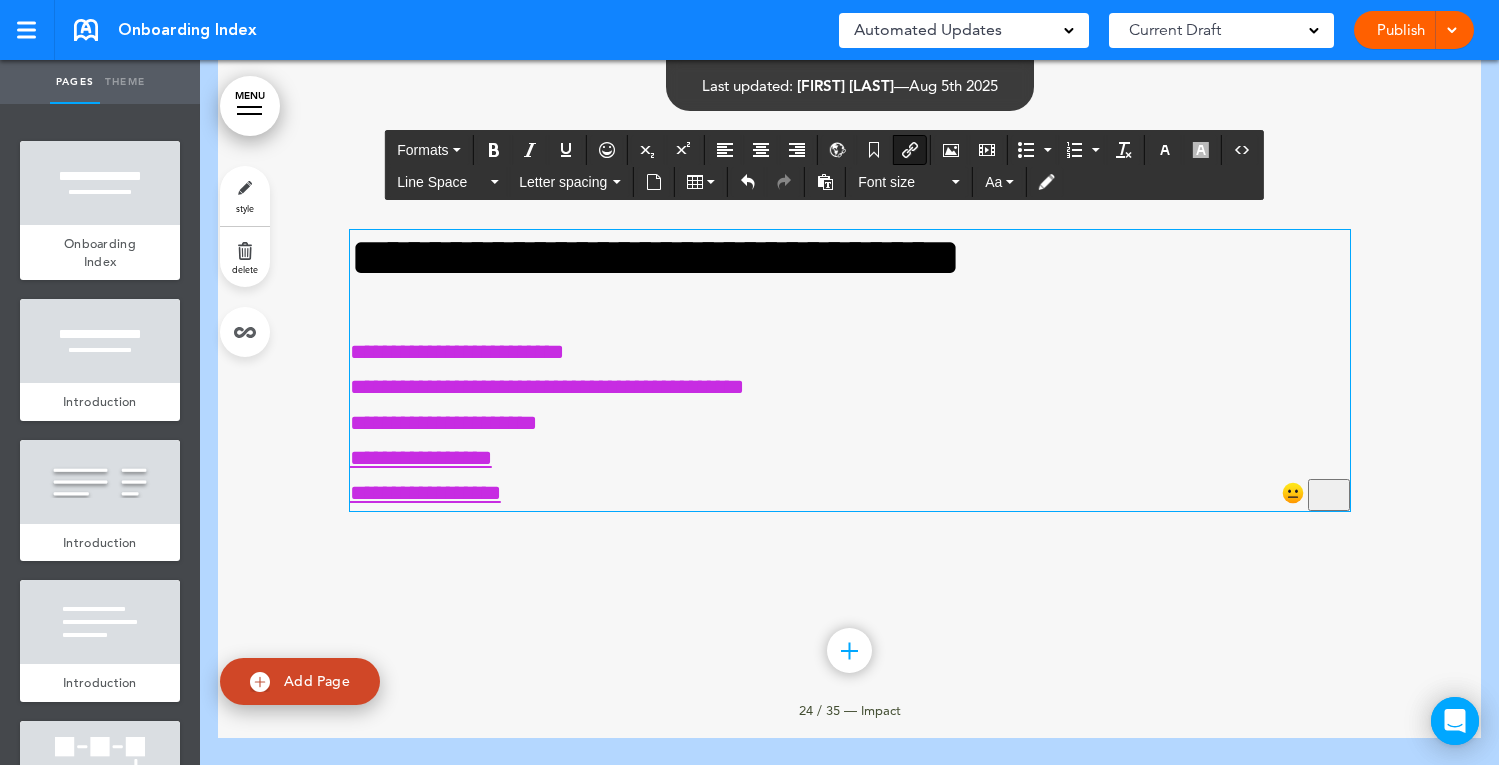 click on "**********" at bounding box center (850, 423) 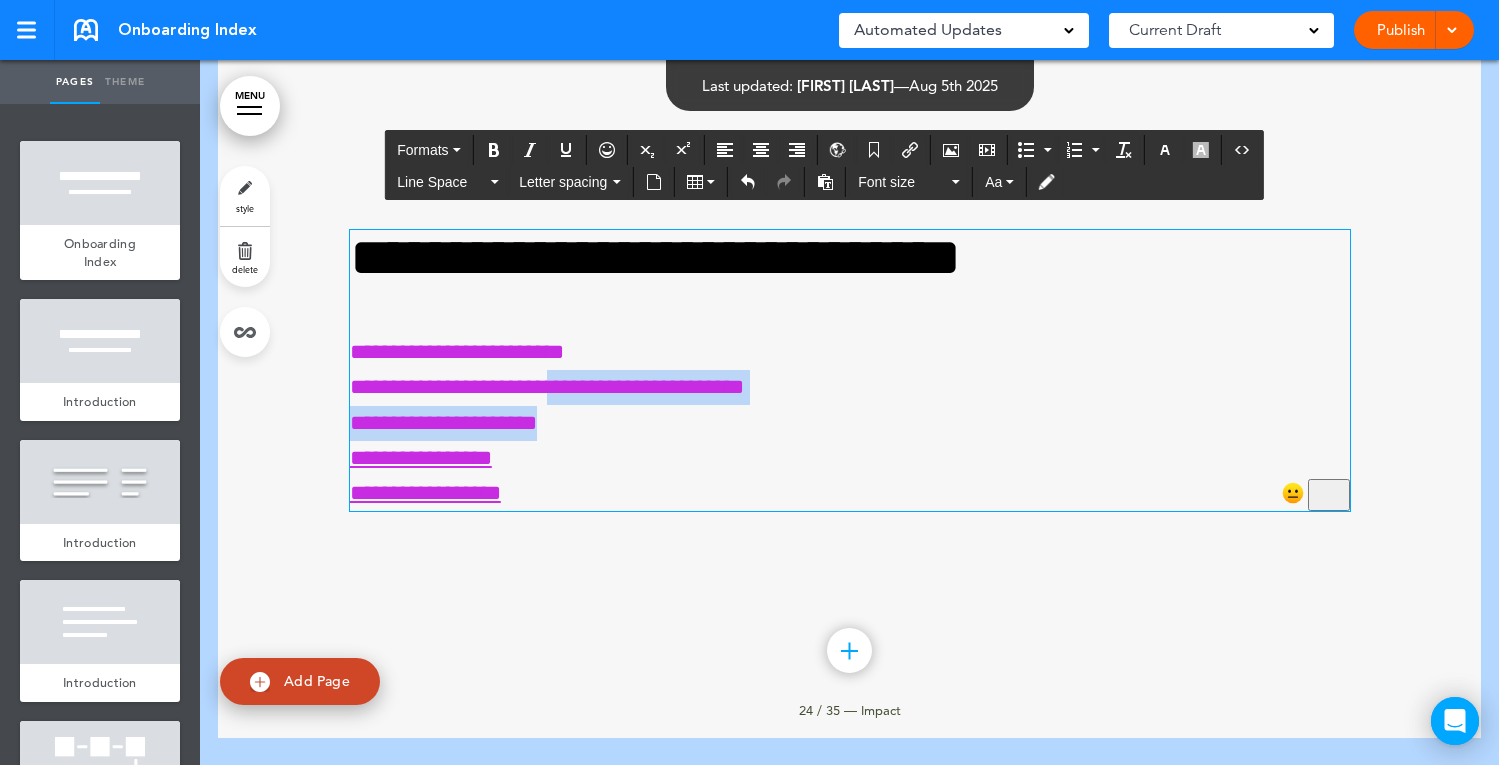 click on "**********" at bounding box center (850, 423) 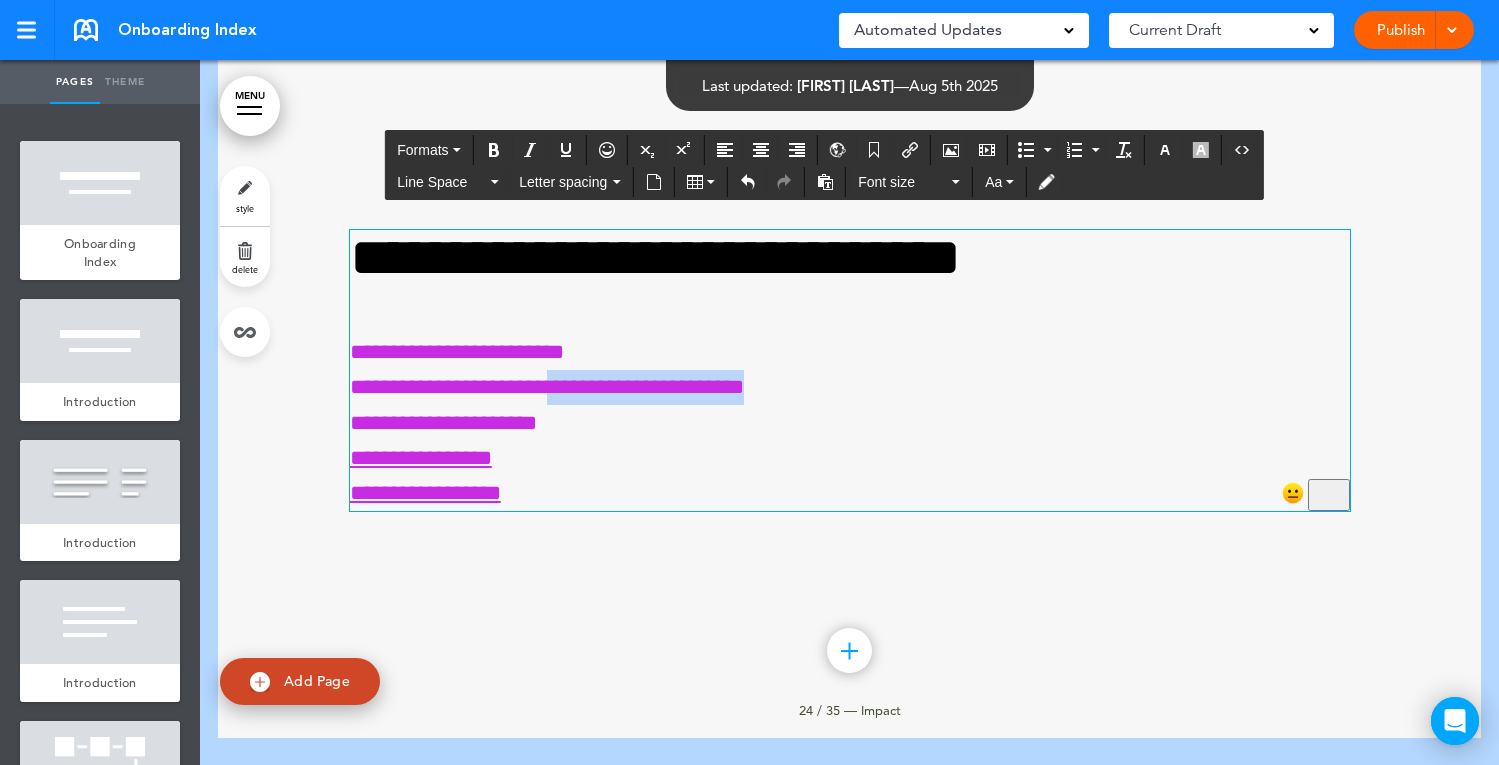 type 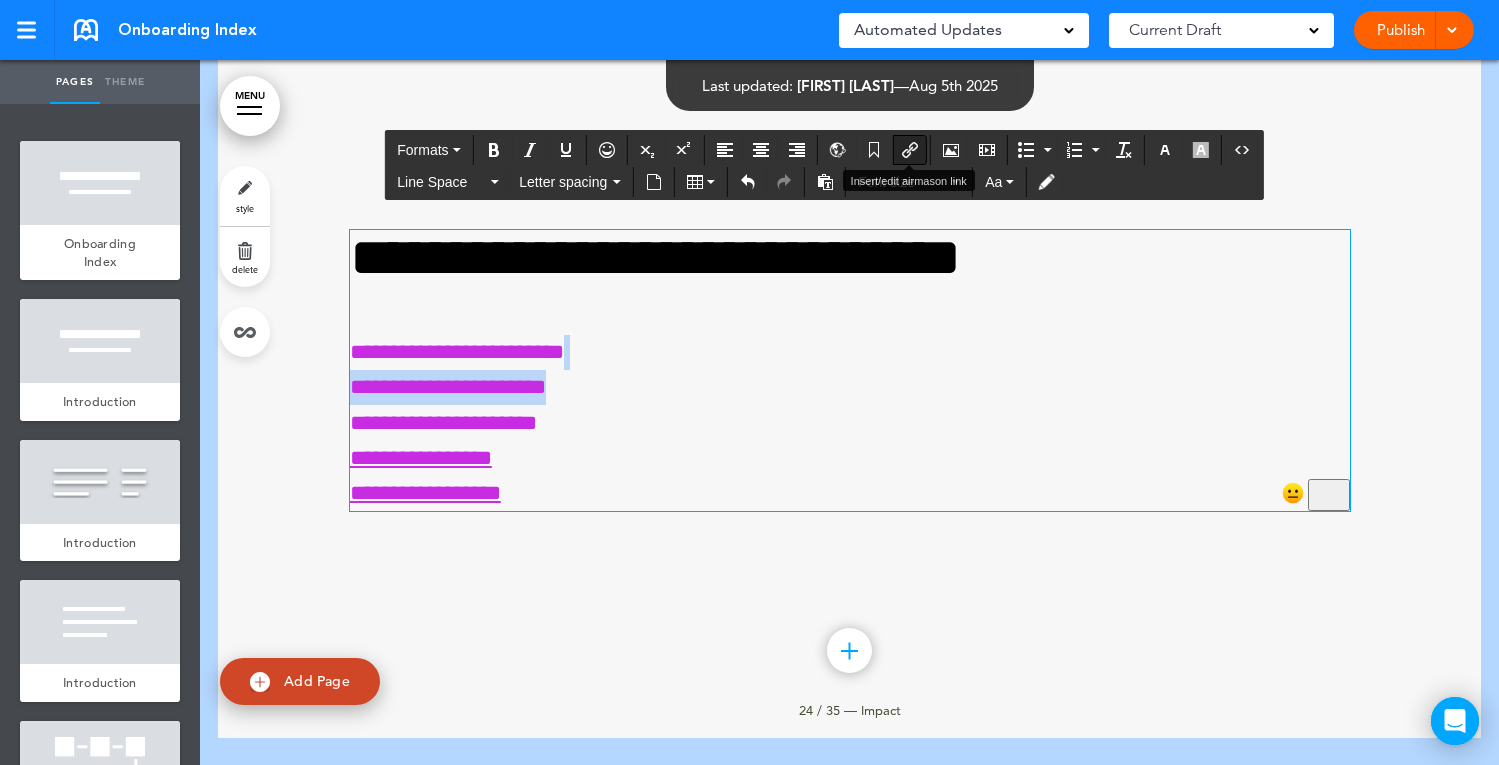 click at bounding box center [910, 150] 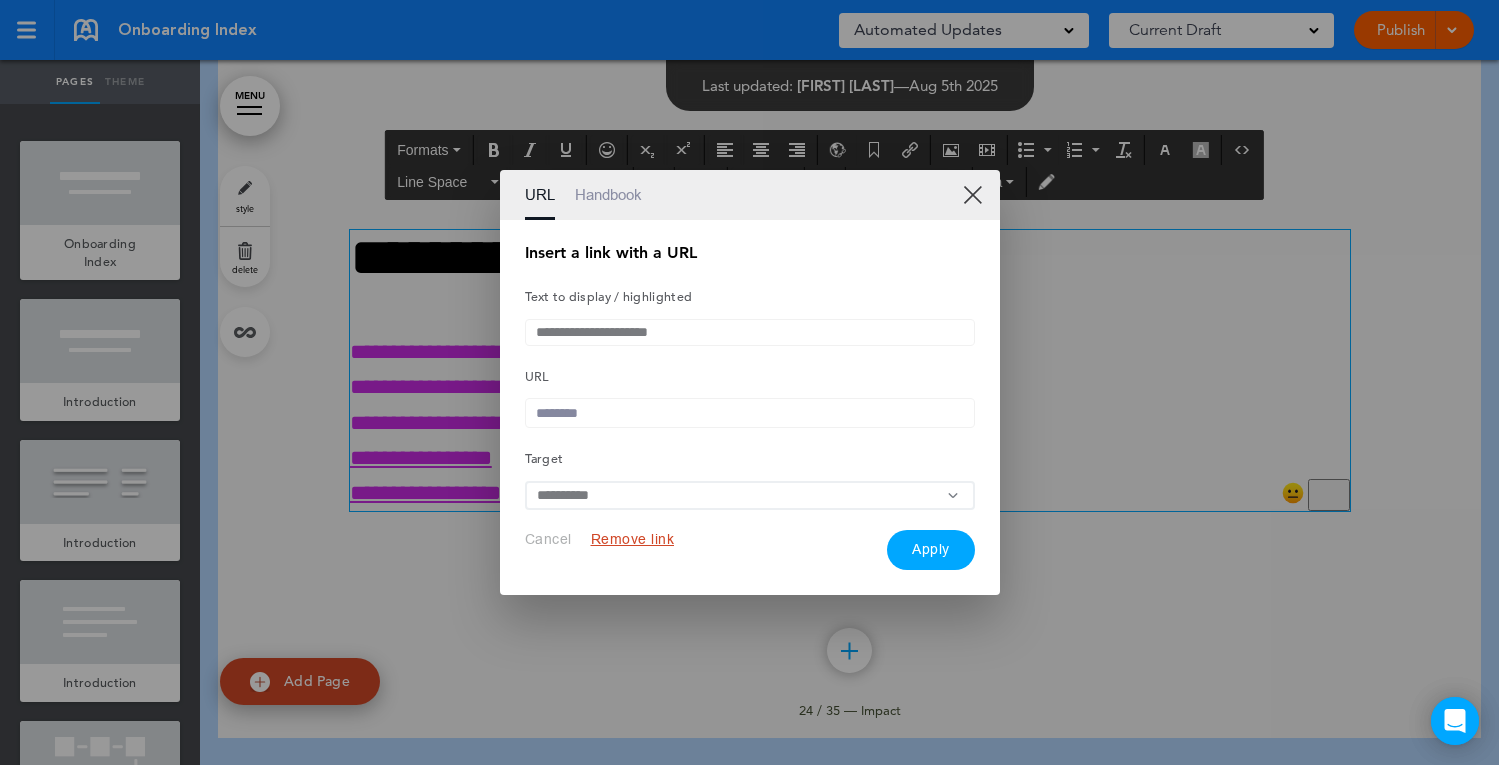 click at bounding box center (750, 413) 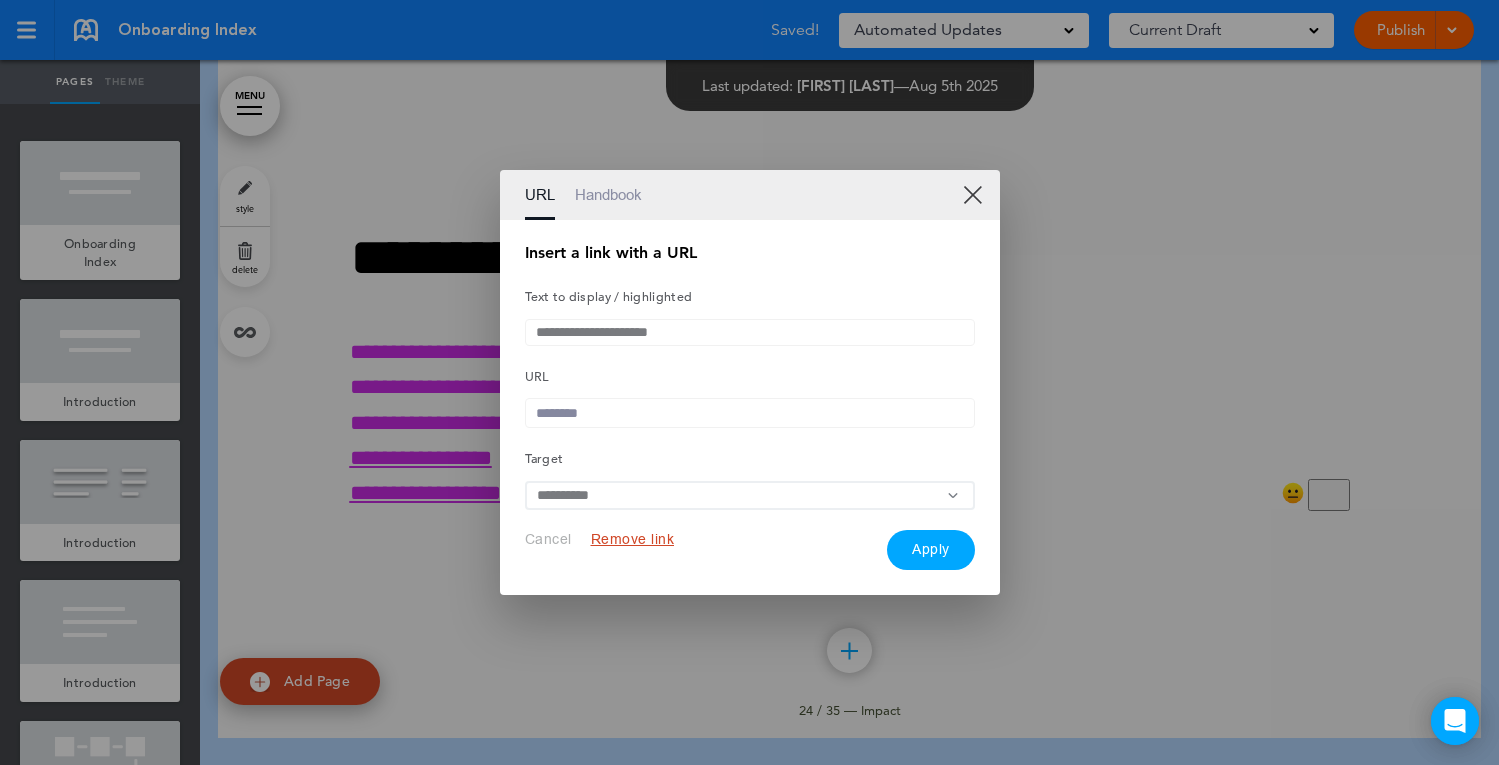 paste on "**********" 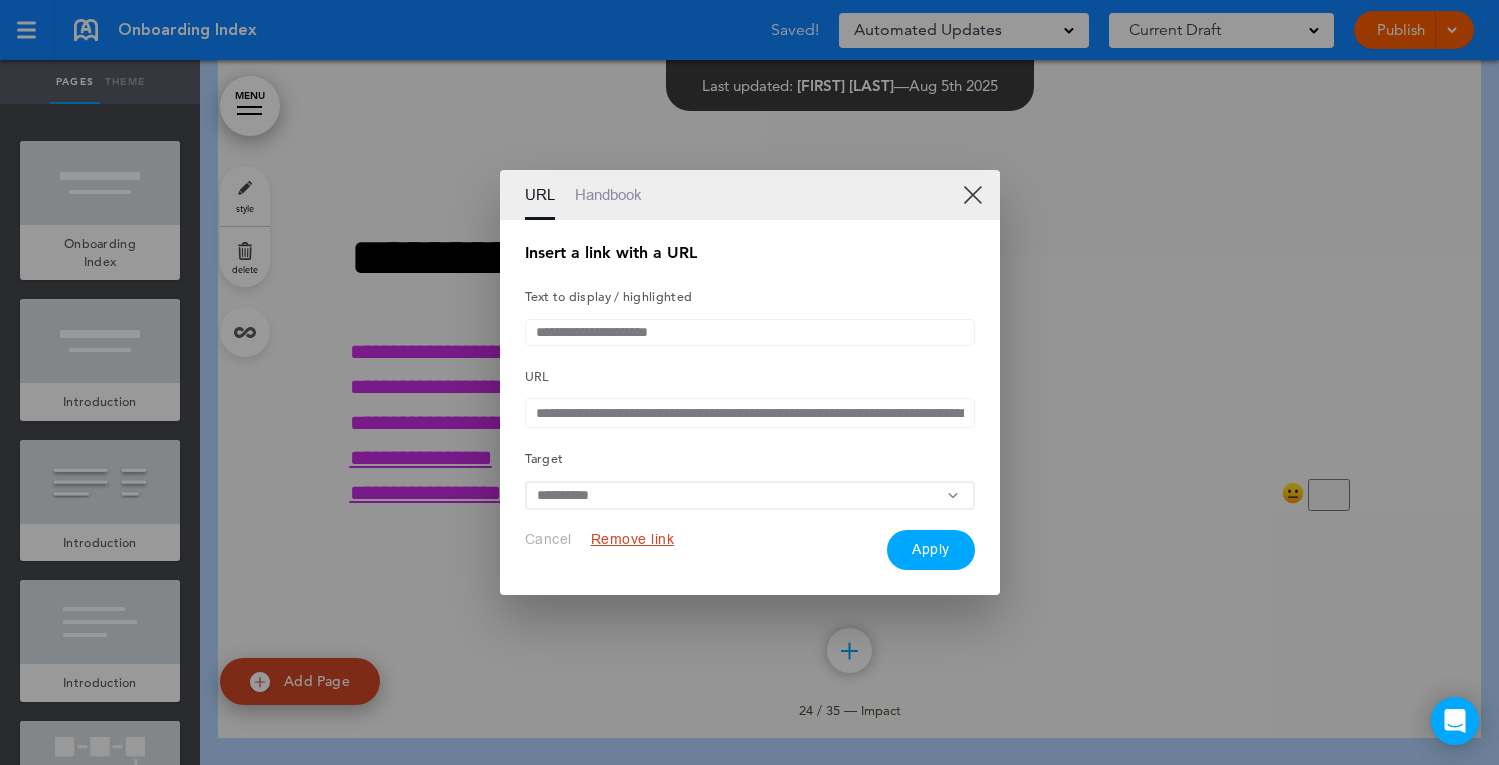 scroll, scrollTop: 0, scrollLeft: 202, axis: horizontal 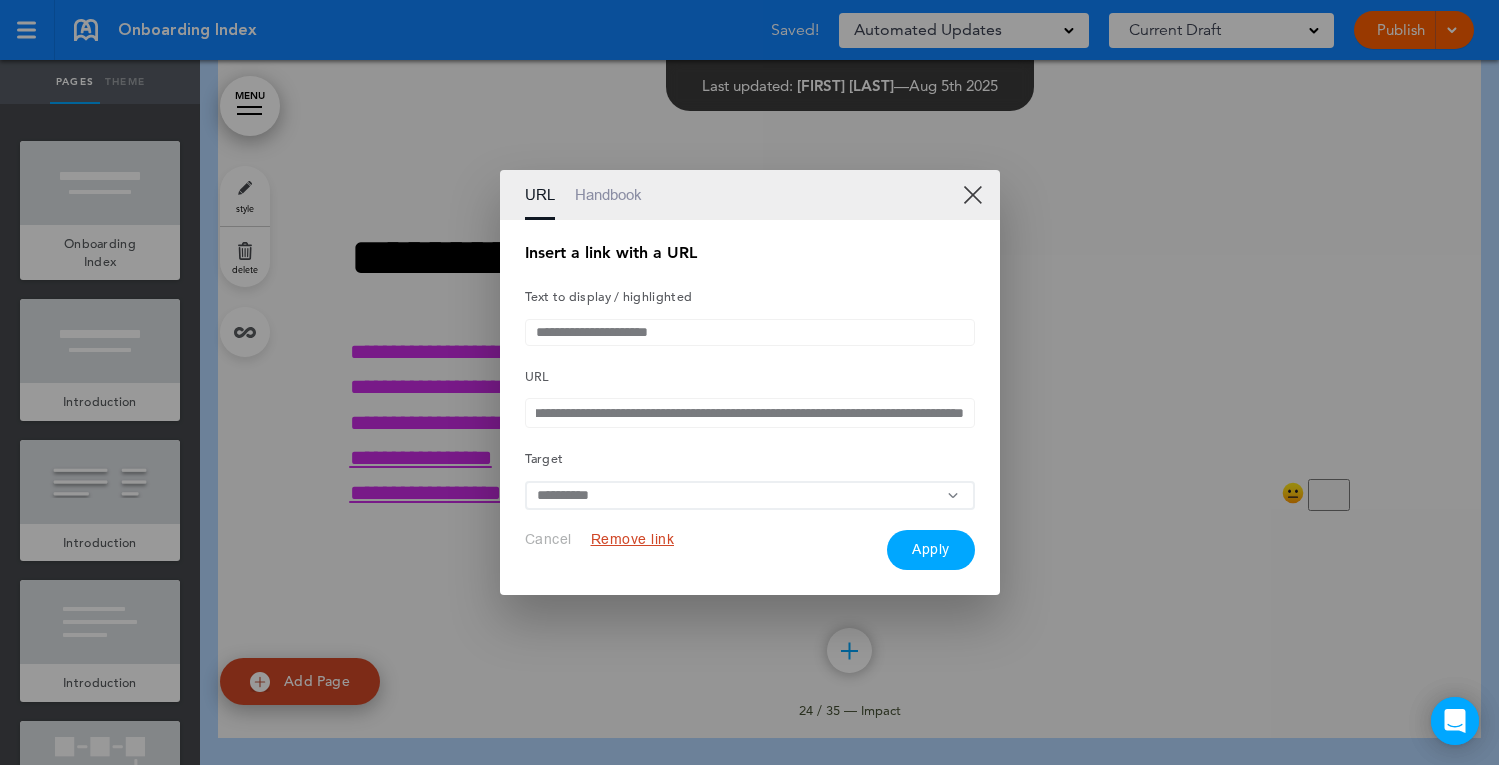 type on "**********" 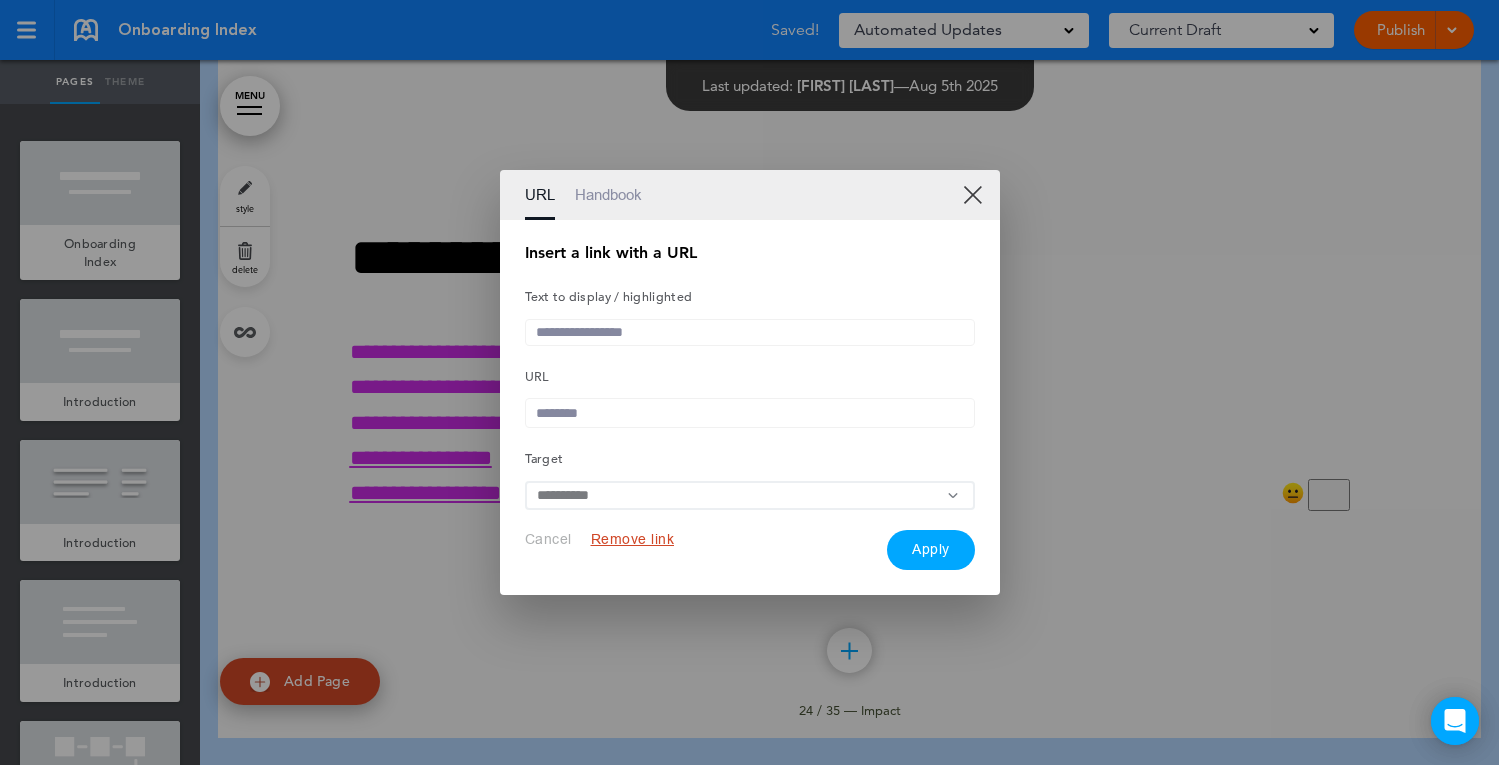 scroll, scrollTop: 0, scrollLeft: 0, axis: both 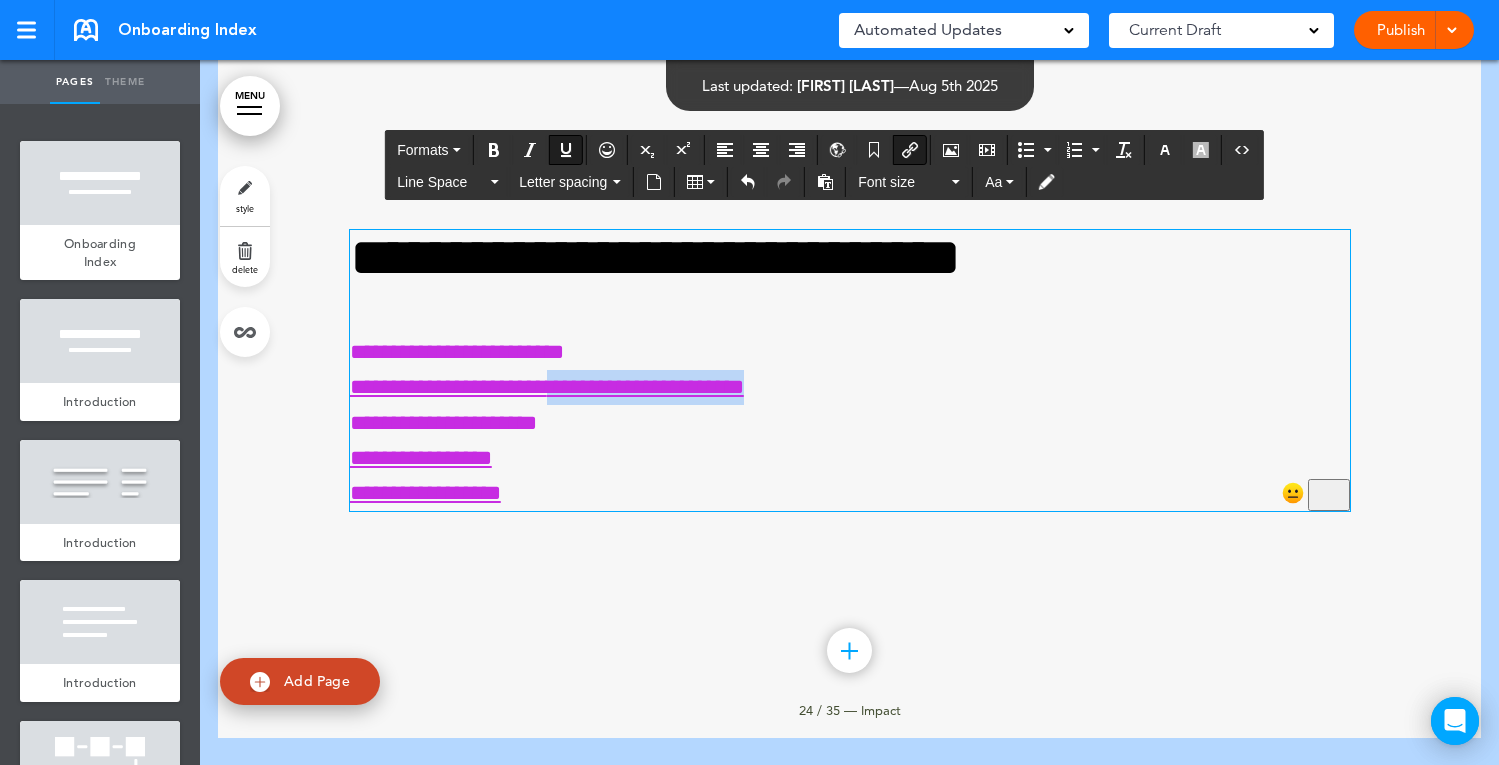 click on "**********" at bounding box center [850, 423] 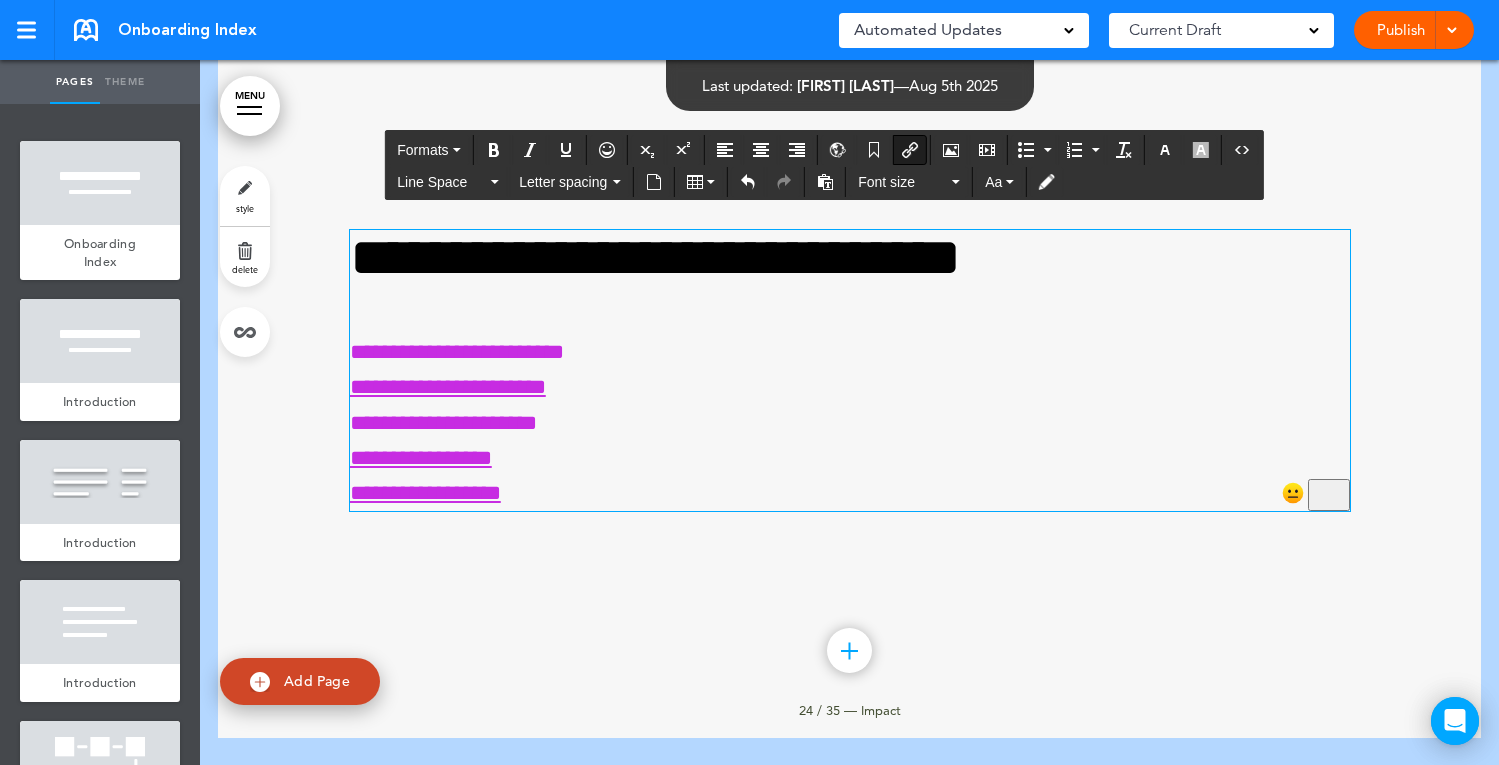 click on "**********" at bounding box center [850, 423] 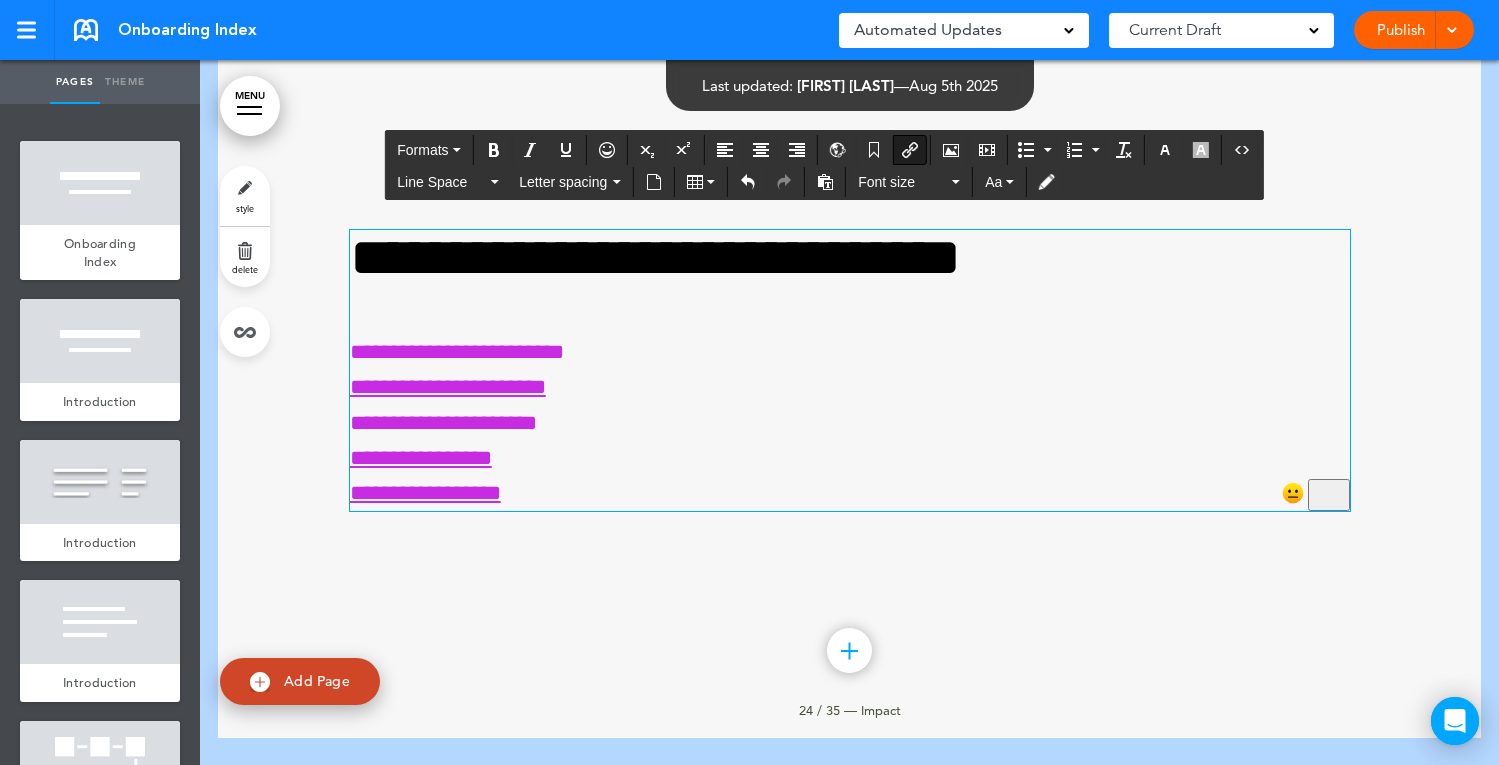 click on "**********" at bounding box center [457, 352] 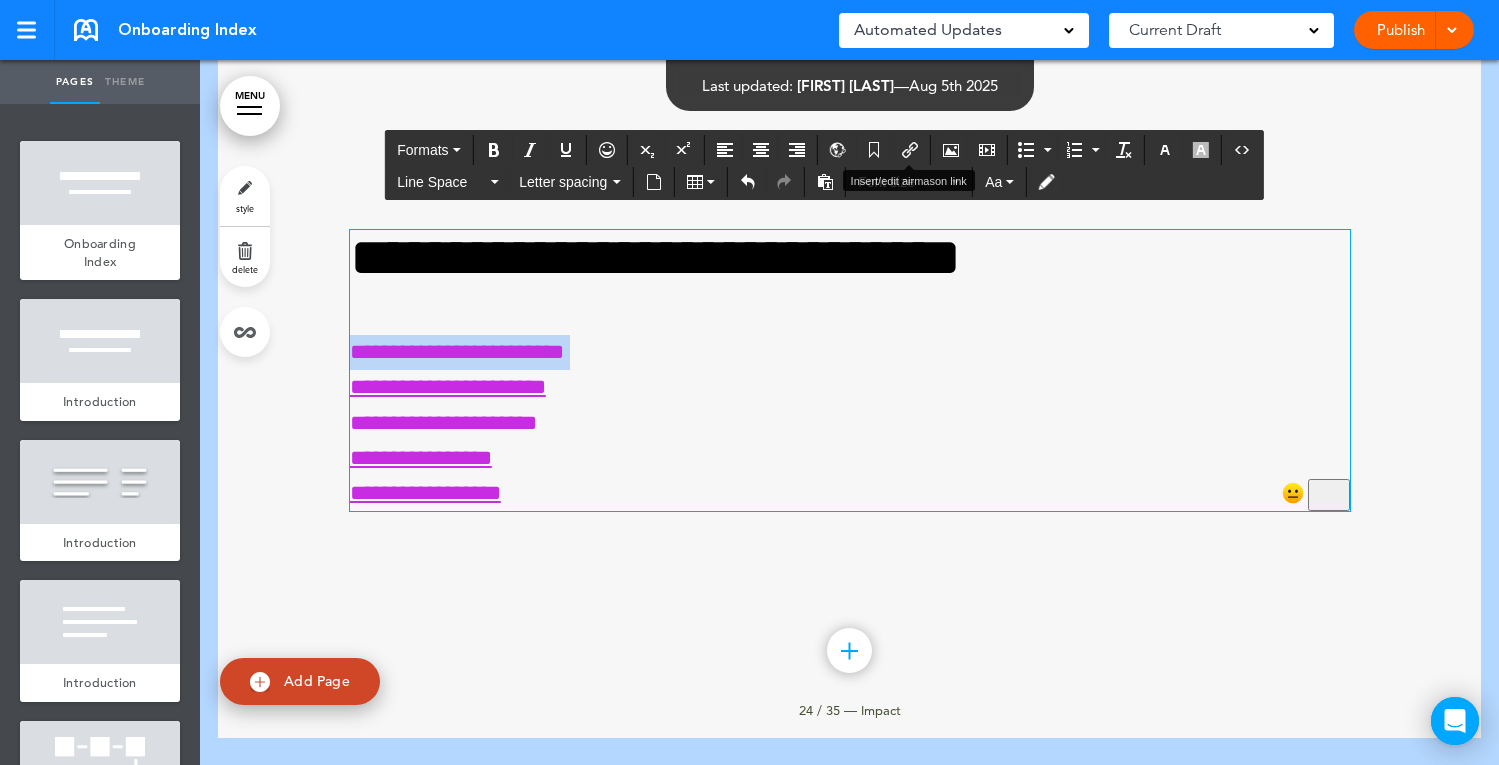 click at bounding box center (910, 150) 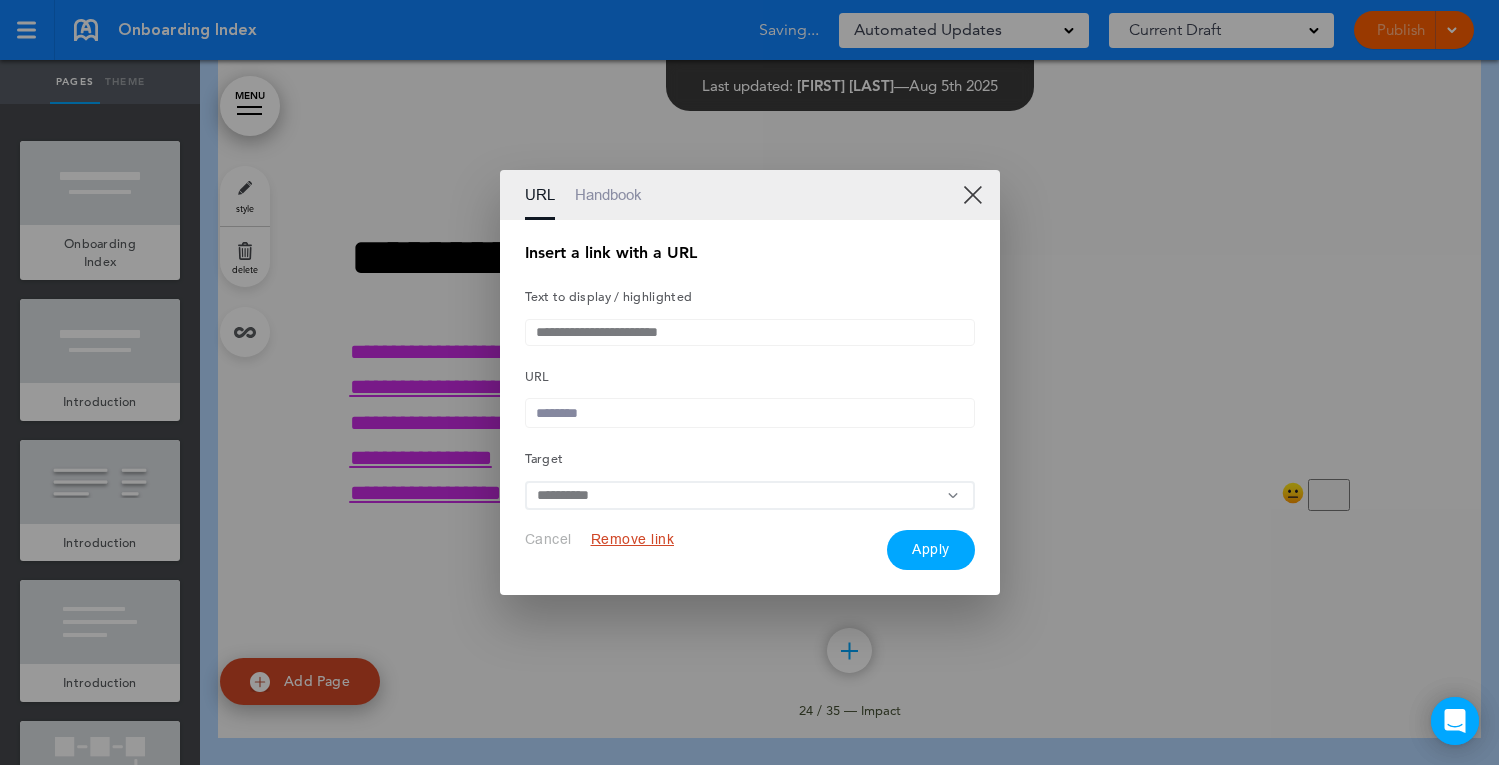 click at bounding box center [750, 413] 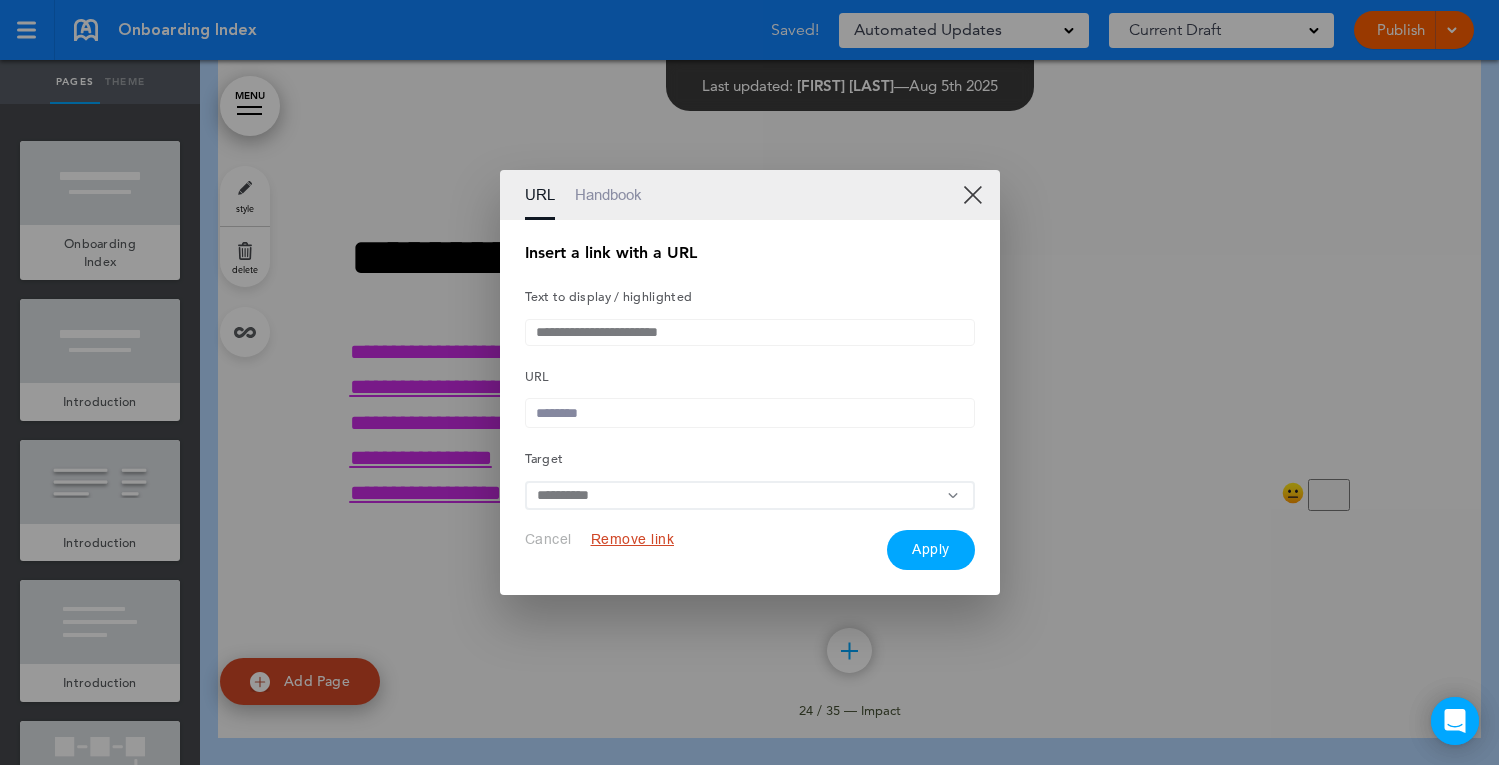 paste on "**********" 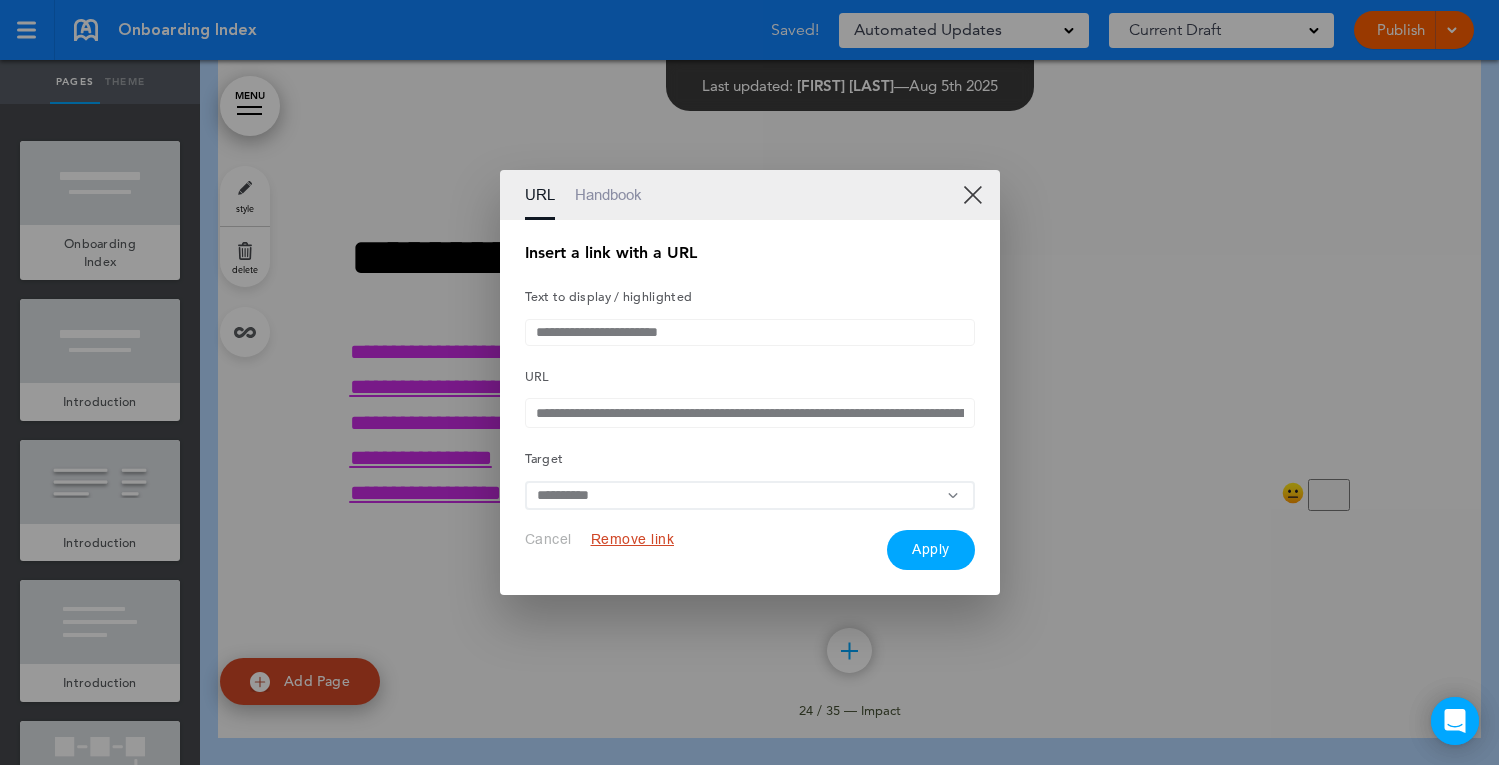 scroll, scrollTop: 0, scrollLeft: 249, axis: horizontal 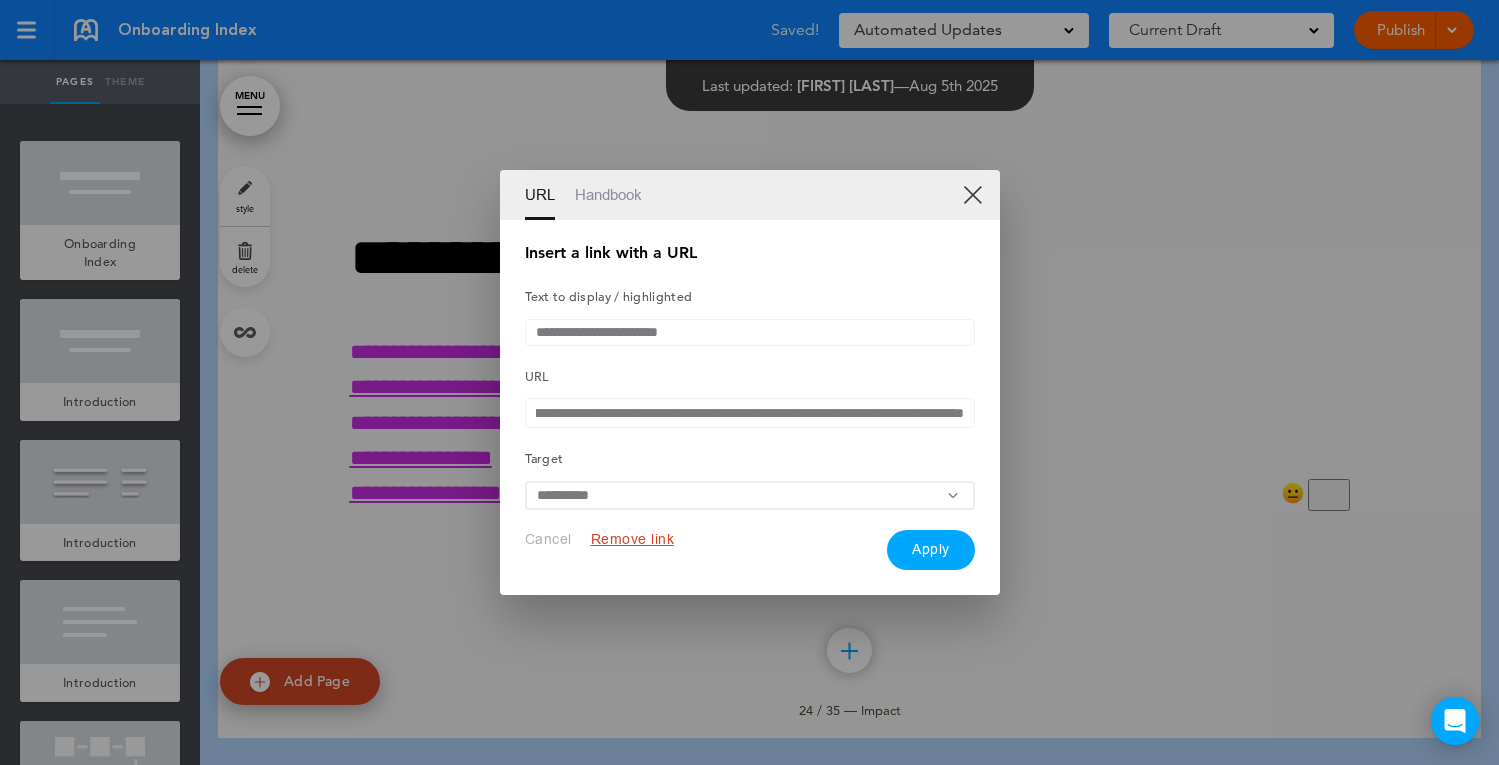 type on "**********" 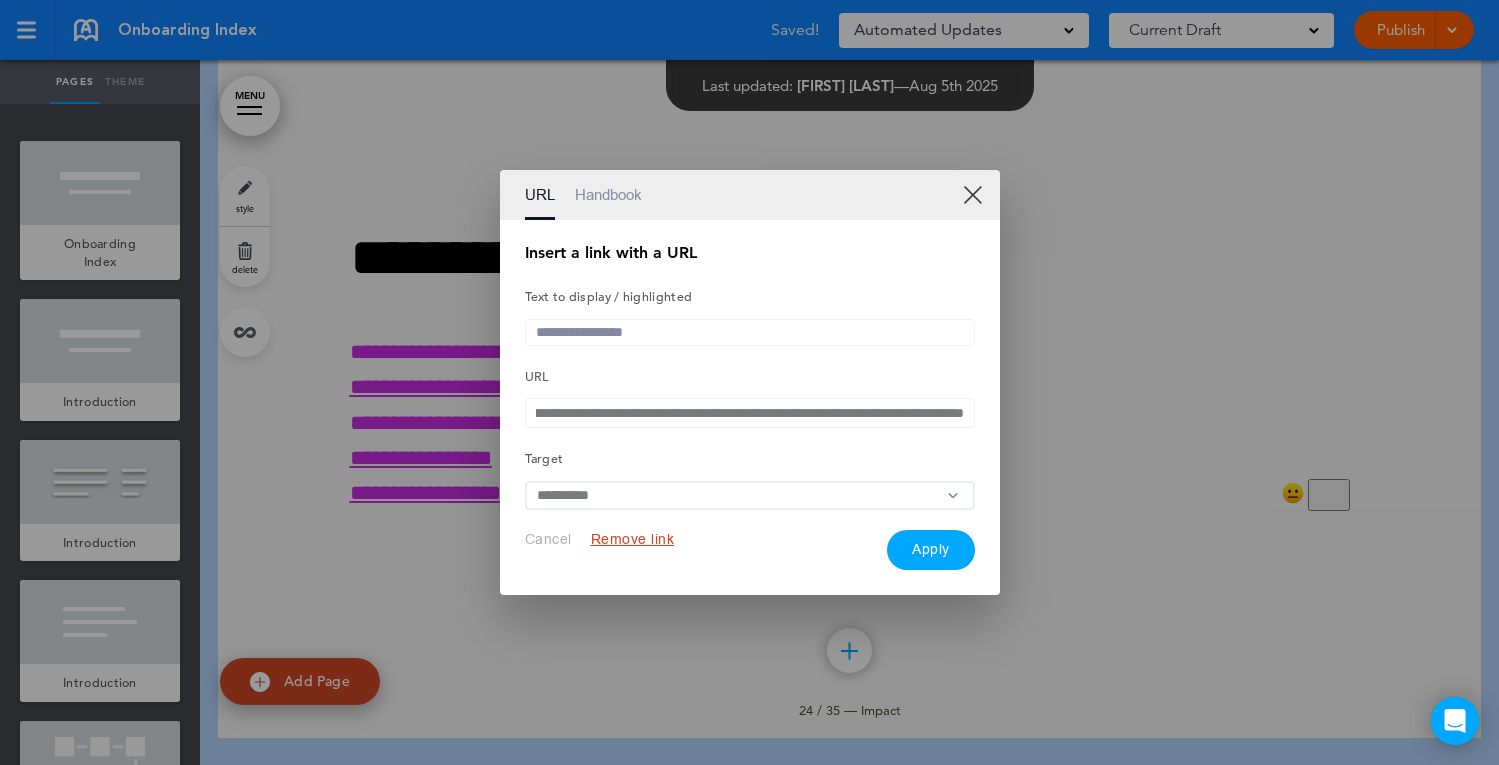 type 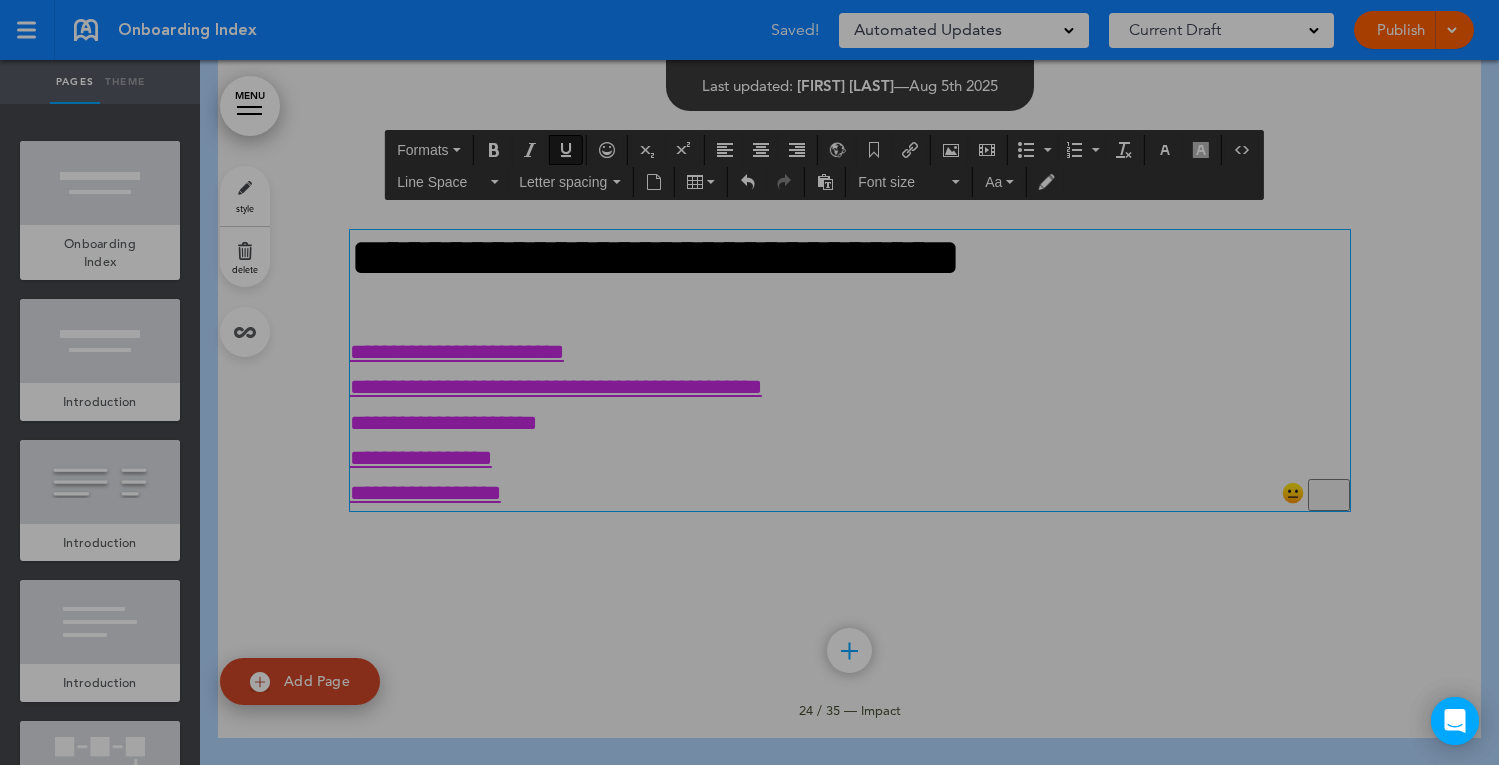 scroll, scrollTop: 0, scrollLeft: 0, axis: both 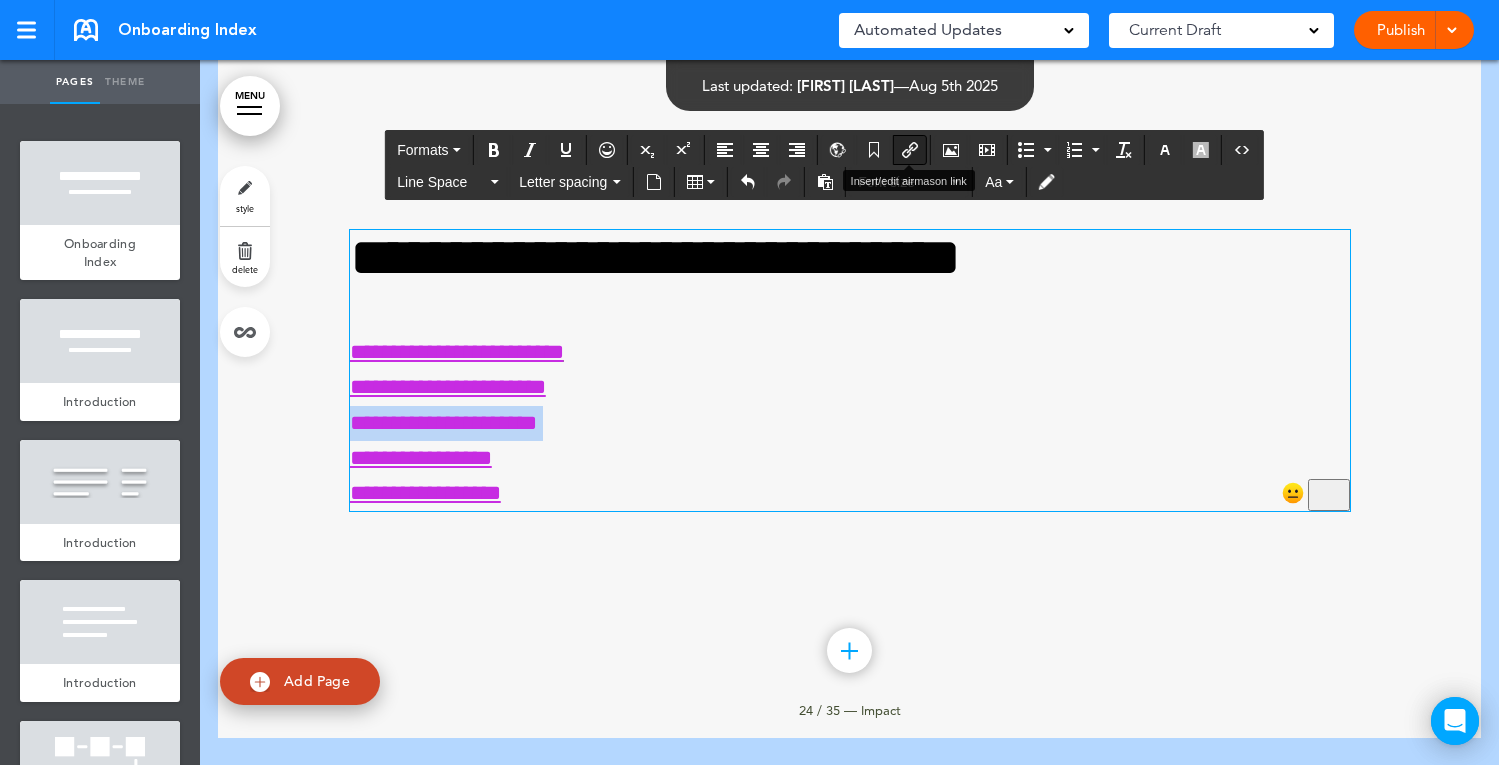 click at bounding box center [910, 150] 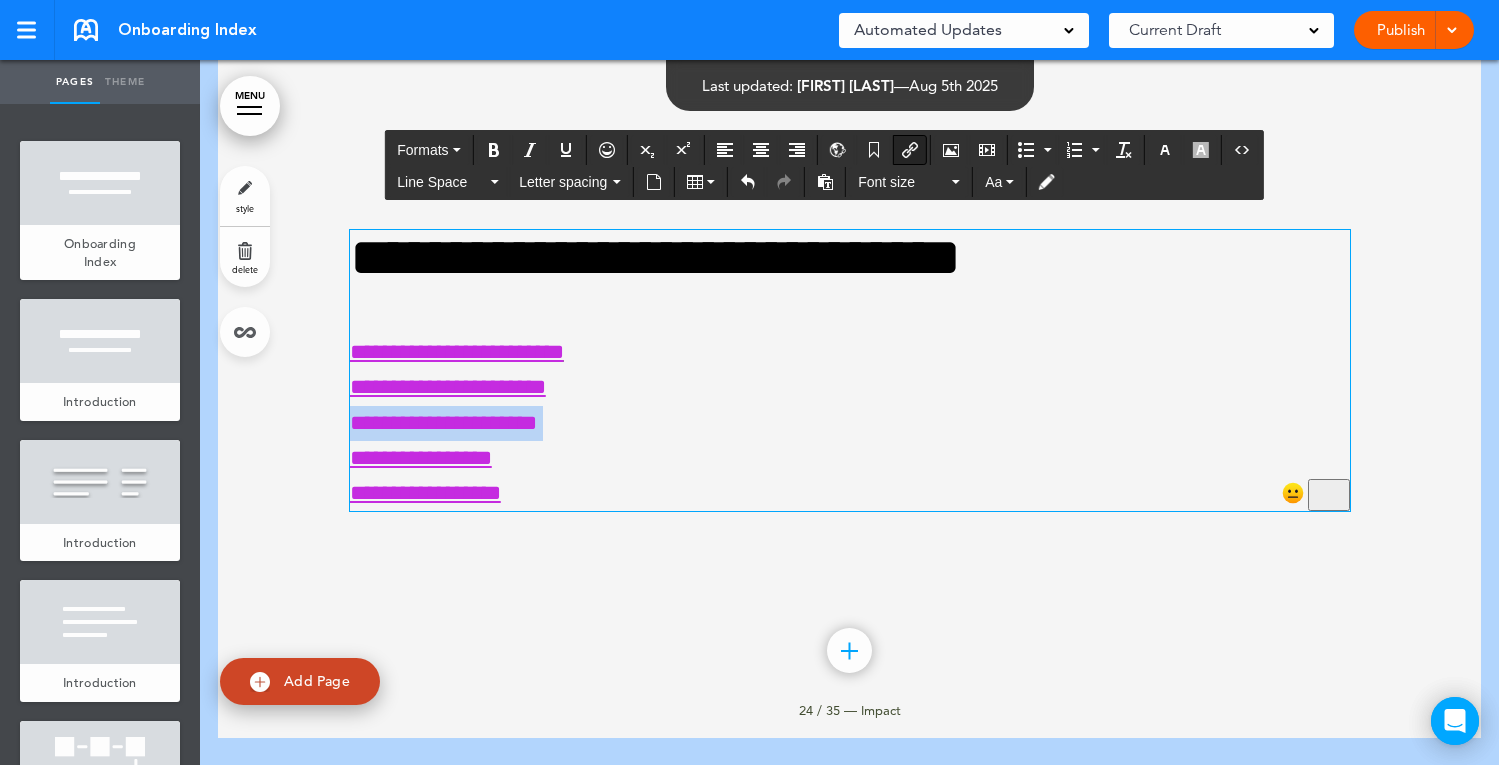 type on "**********" 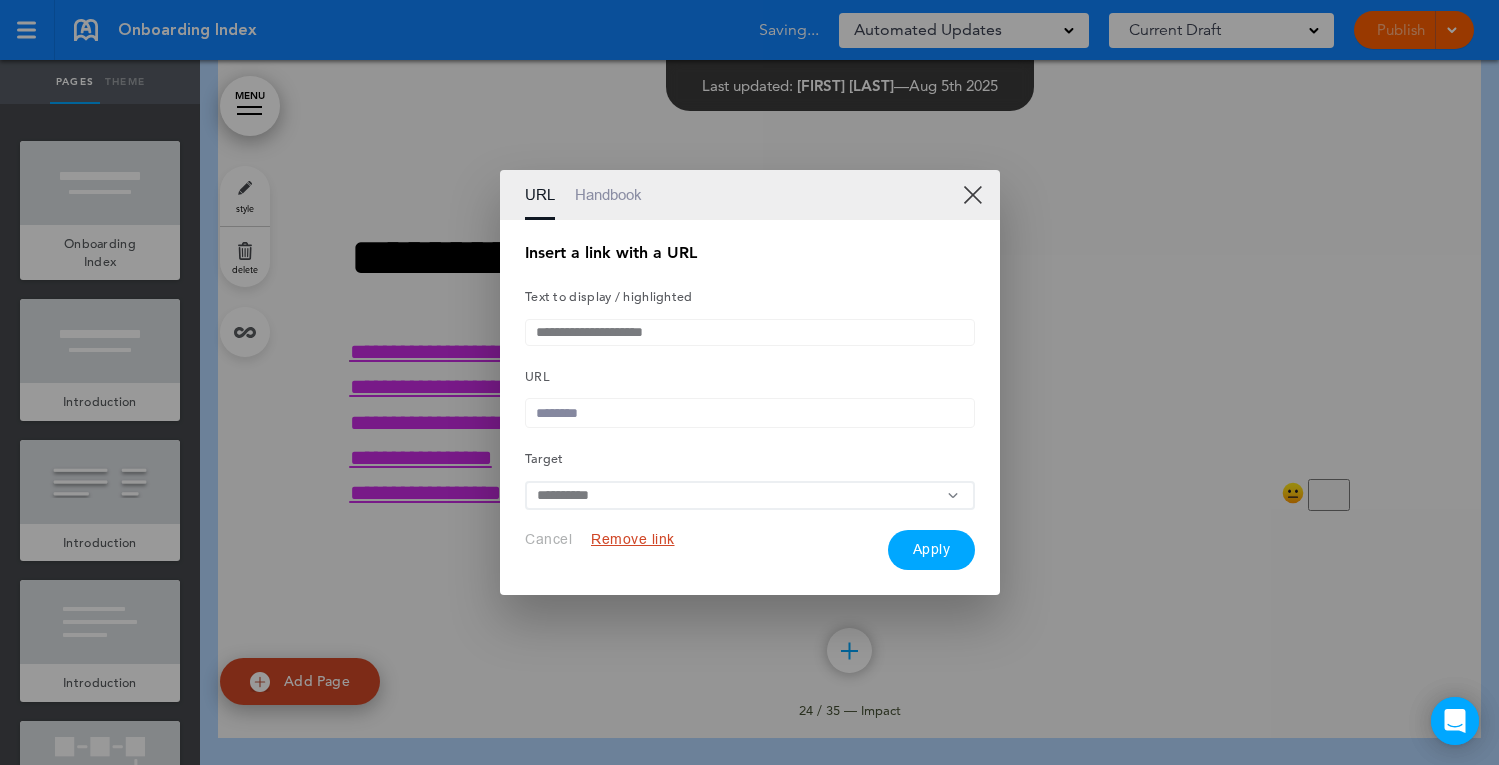 click at bounding box center [750, 413] 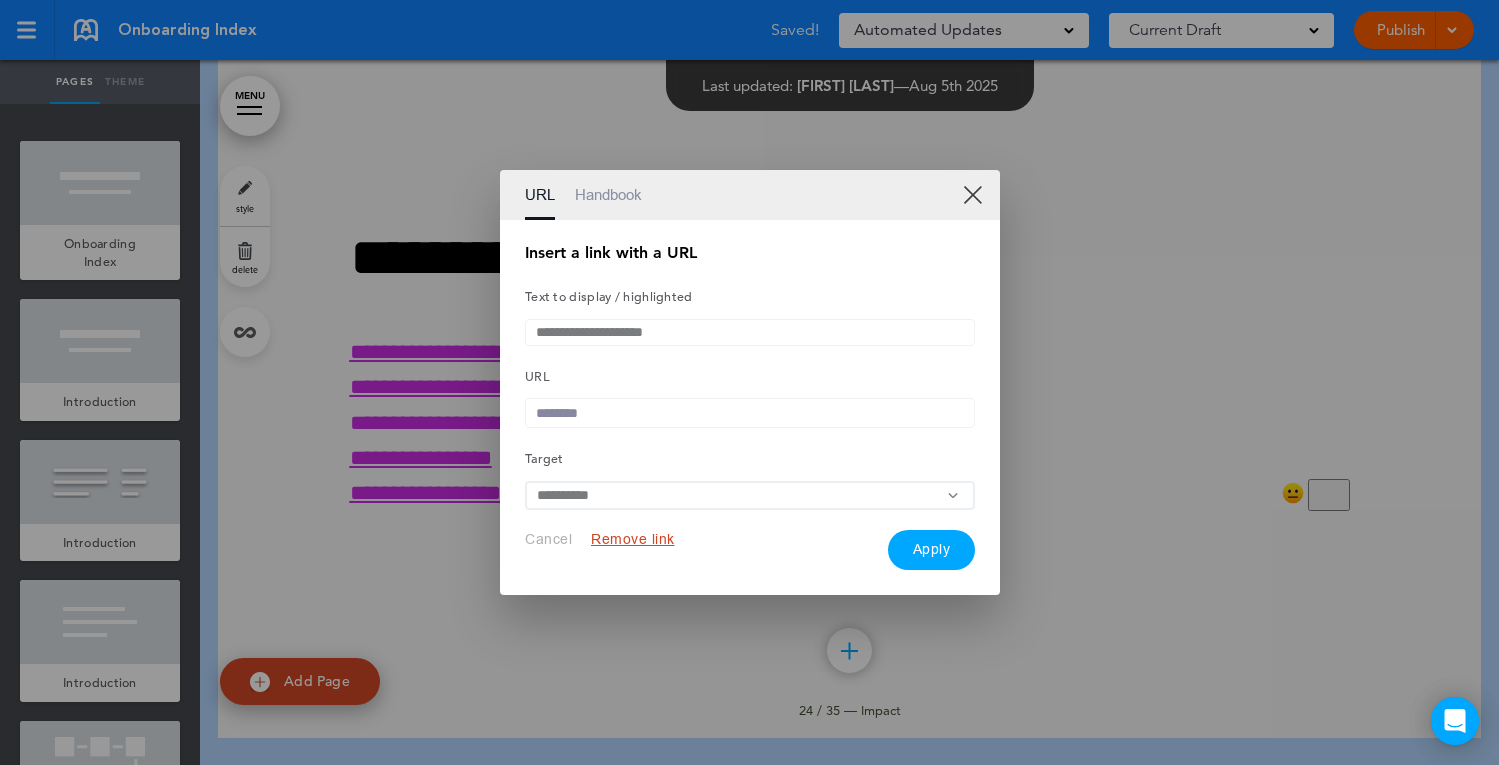 paste on "**********" 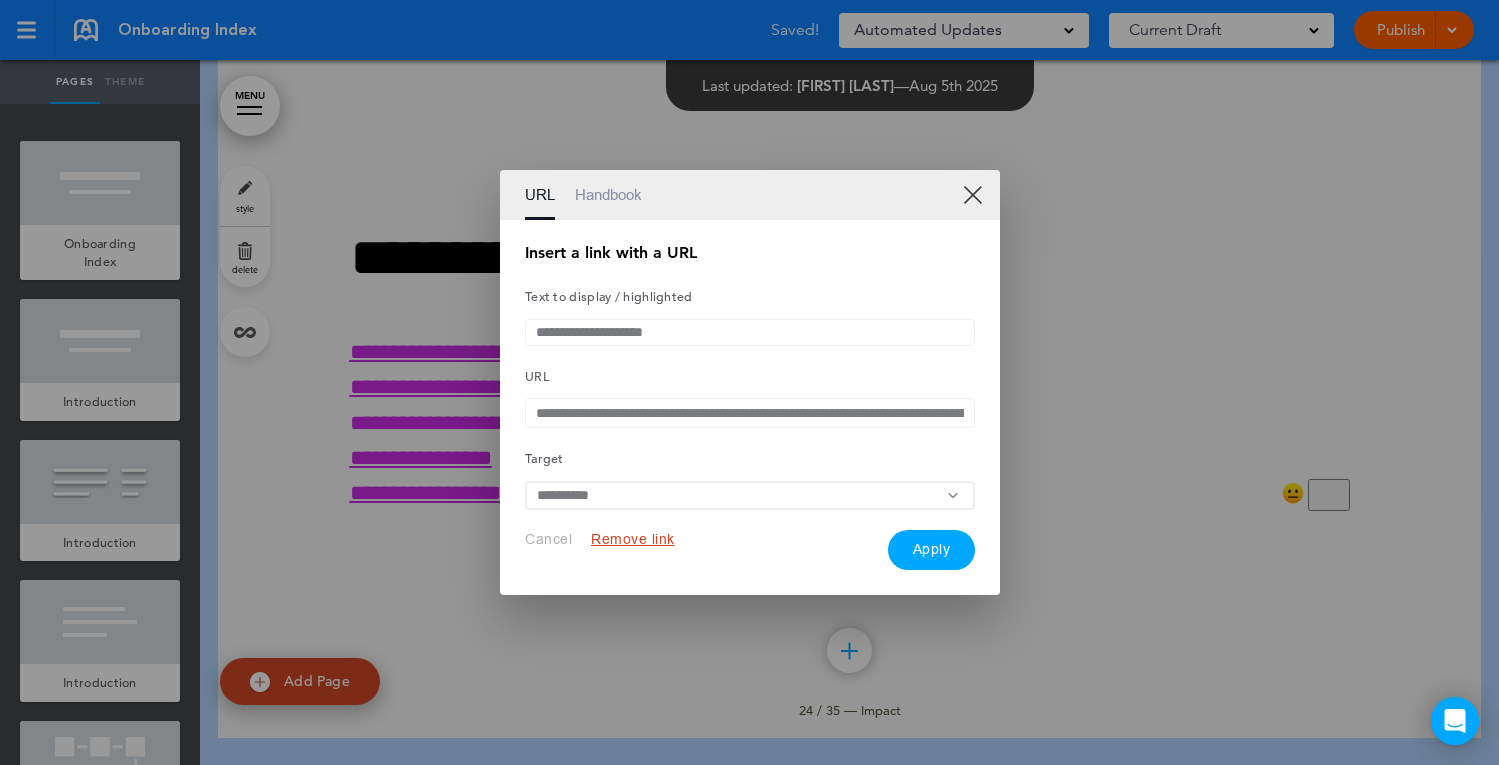 scroll, scrollTop: 0, scrollLeft: 664, axis: horizontal 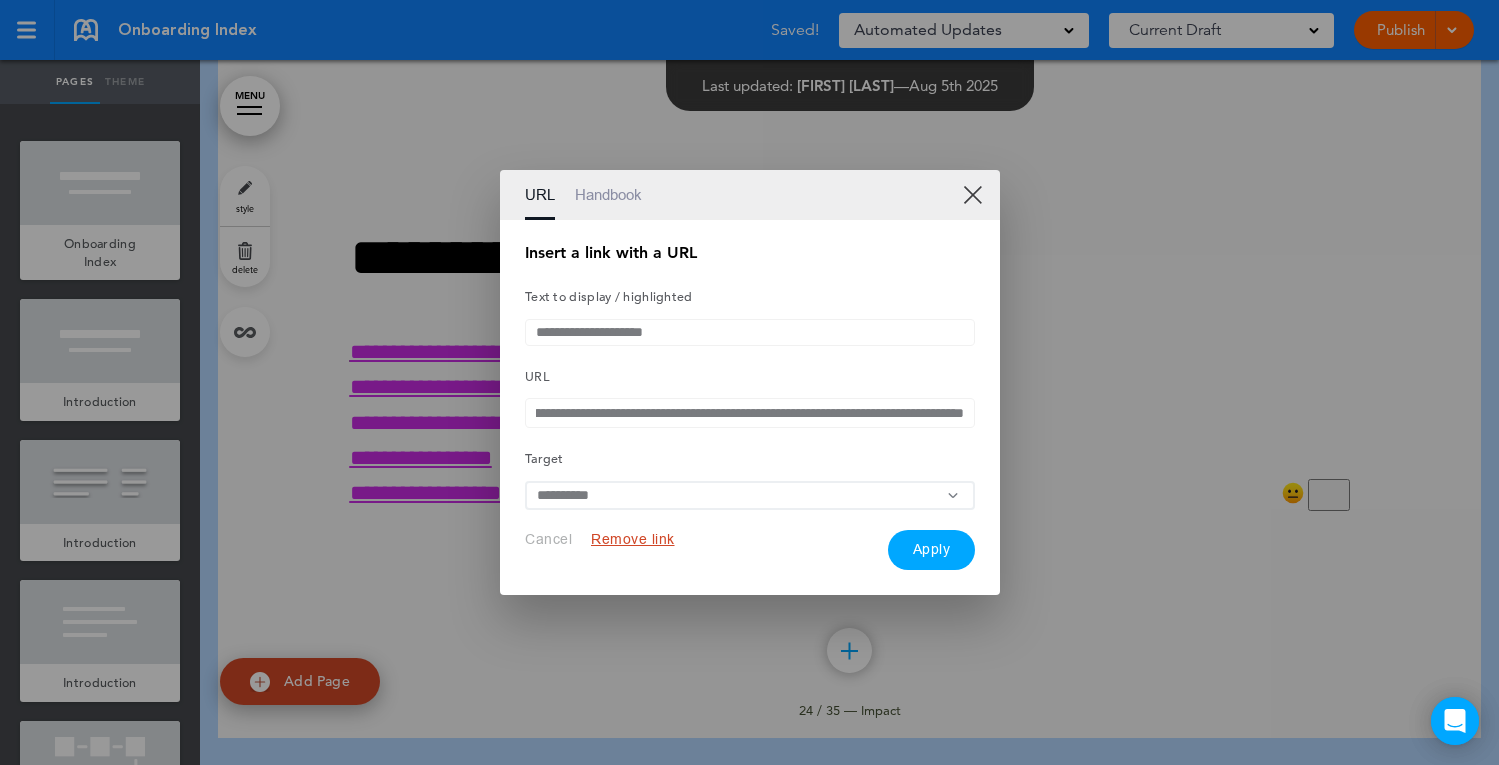 type on "**********" 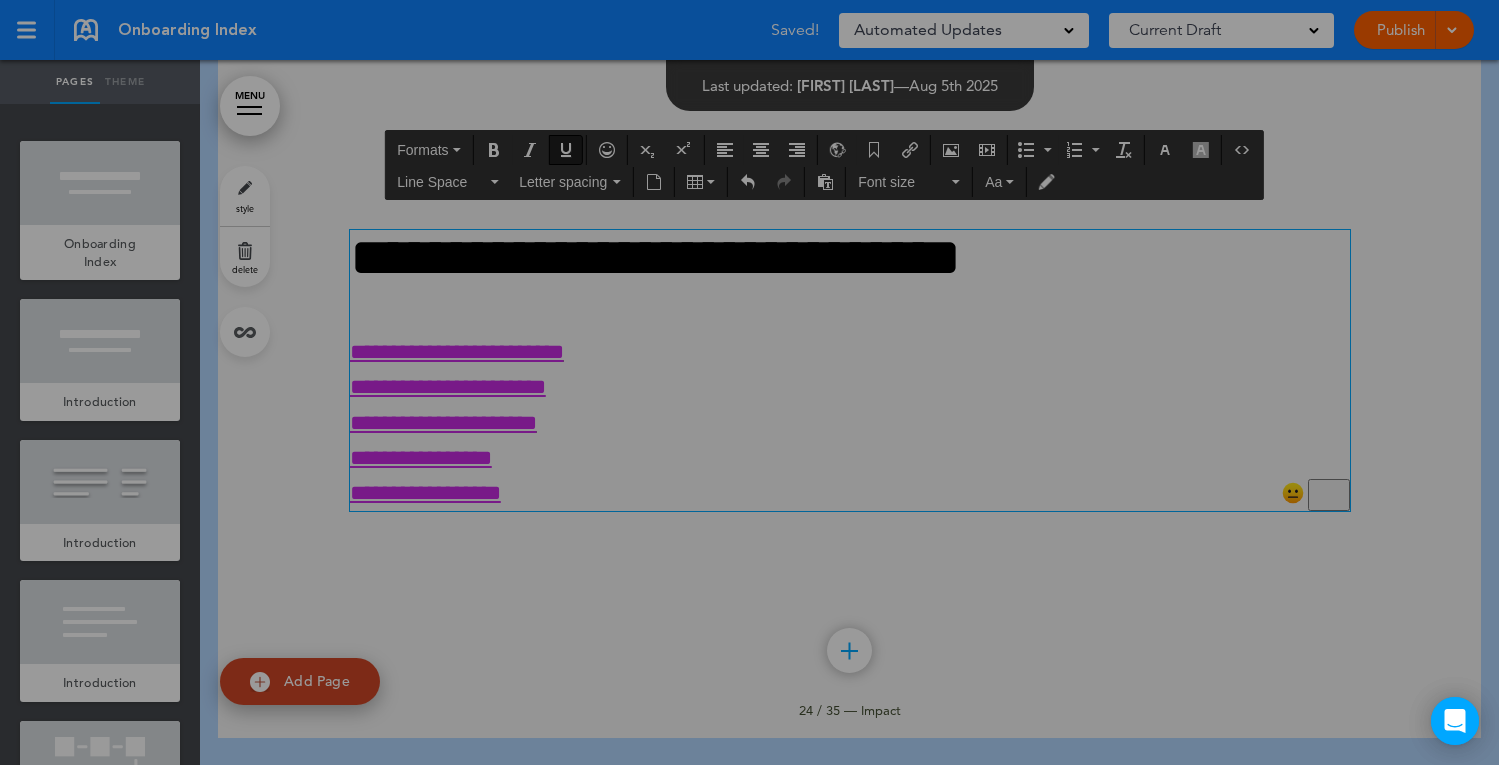 type 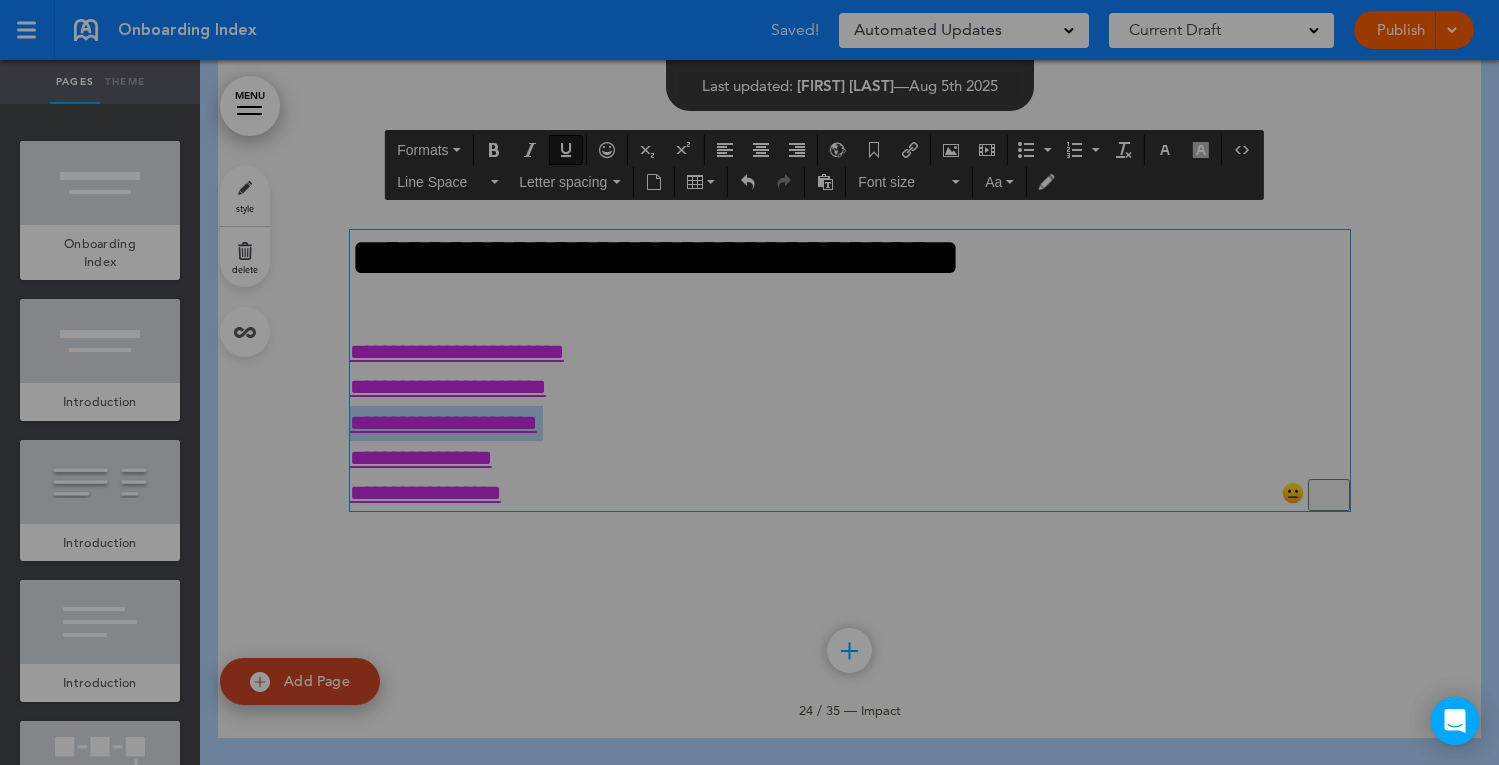 scroll, scrollTop: 0, scrollLeft: 0, axis: both 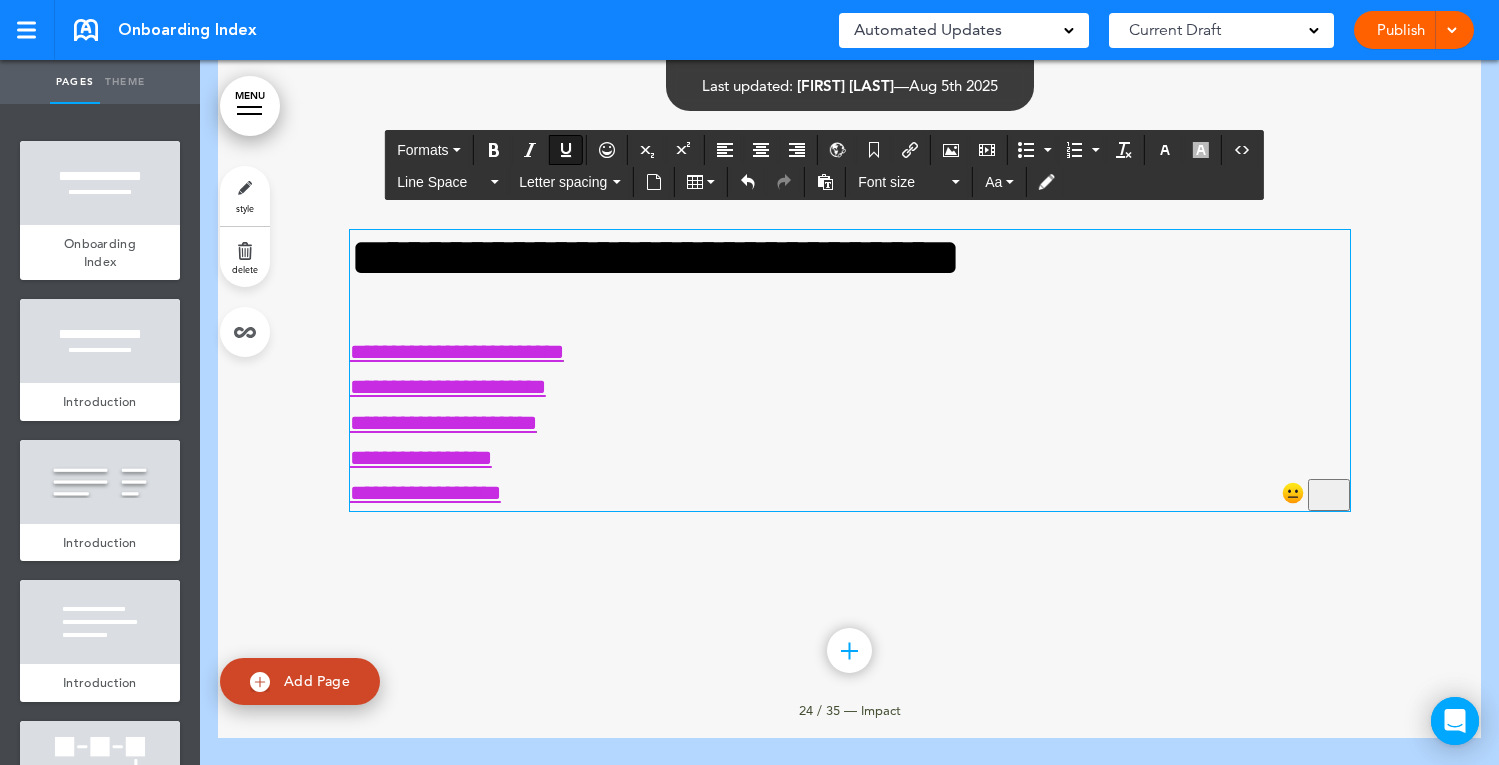 click on "Add collapsible section
?
In order to add a collapsible
section, only solid background  colours can be used.
Read Less" at bounding box center (850, 553) 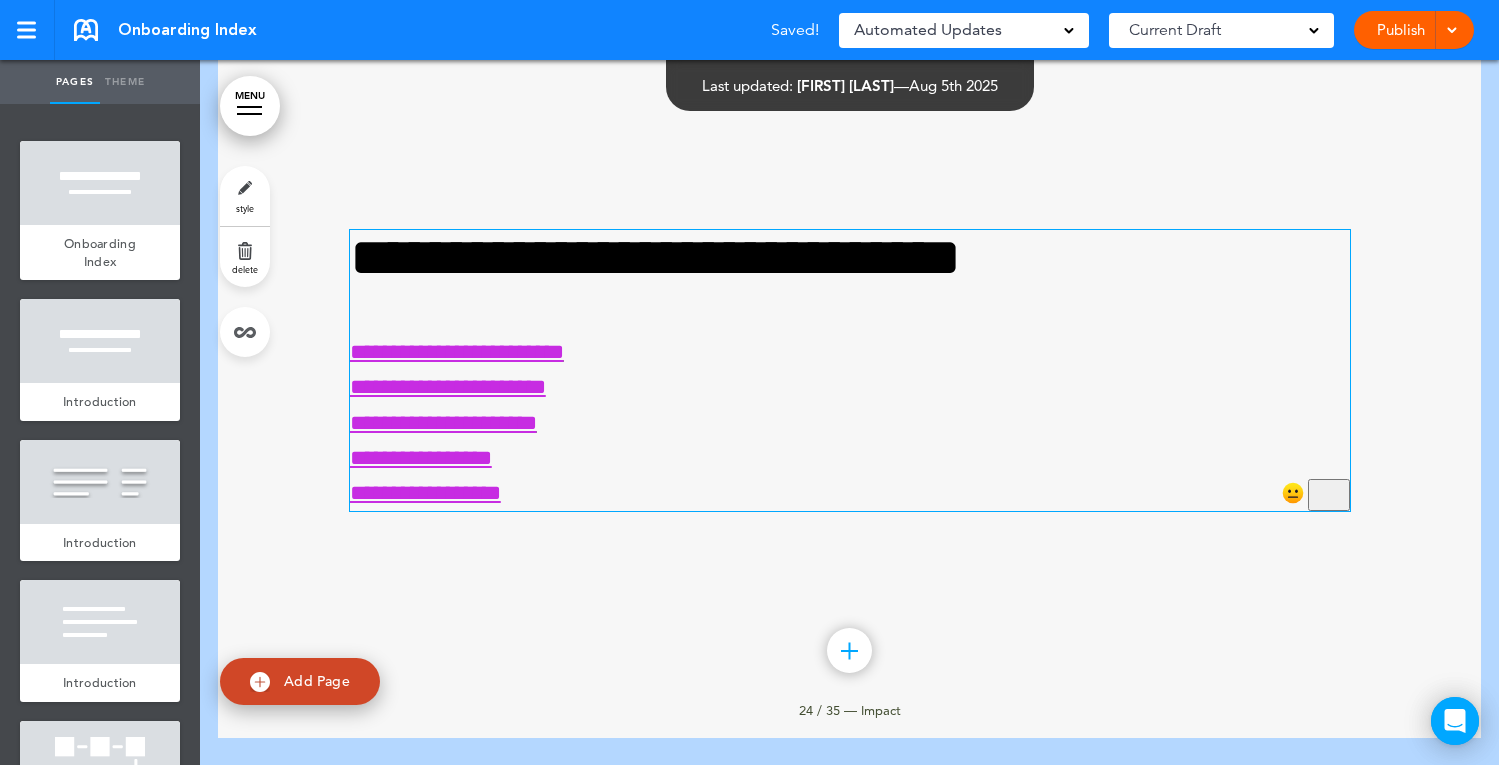 click on "**********" at bounding box center [457, 352] 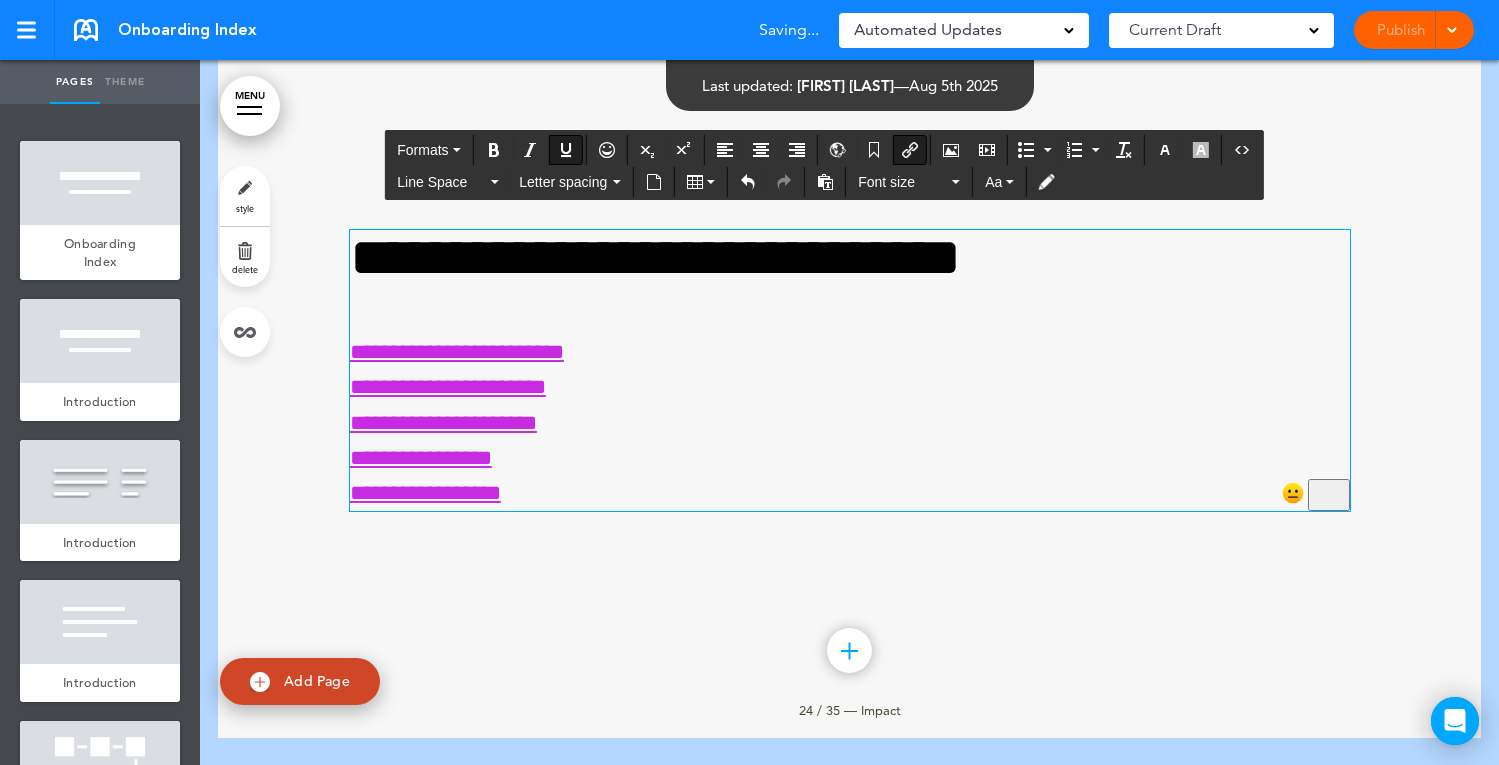 click on "Add collapsible section
?
In order to add a collapsible
section, only solid background  colours can be used.
Read Less" at bounding box center (850, 553) 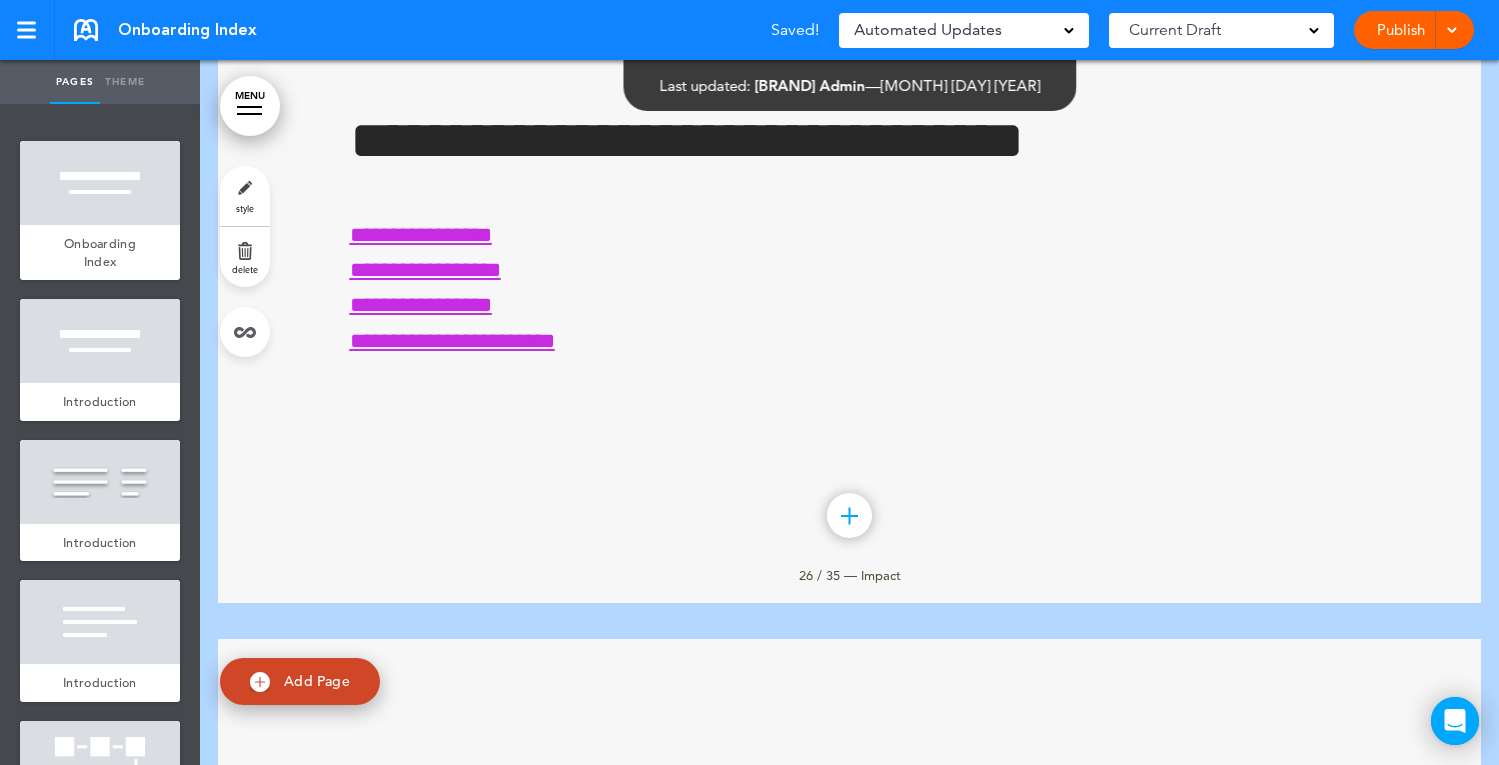 scroll, scrollTop: 19810, scrollLeft: 0, axis: vertical 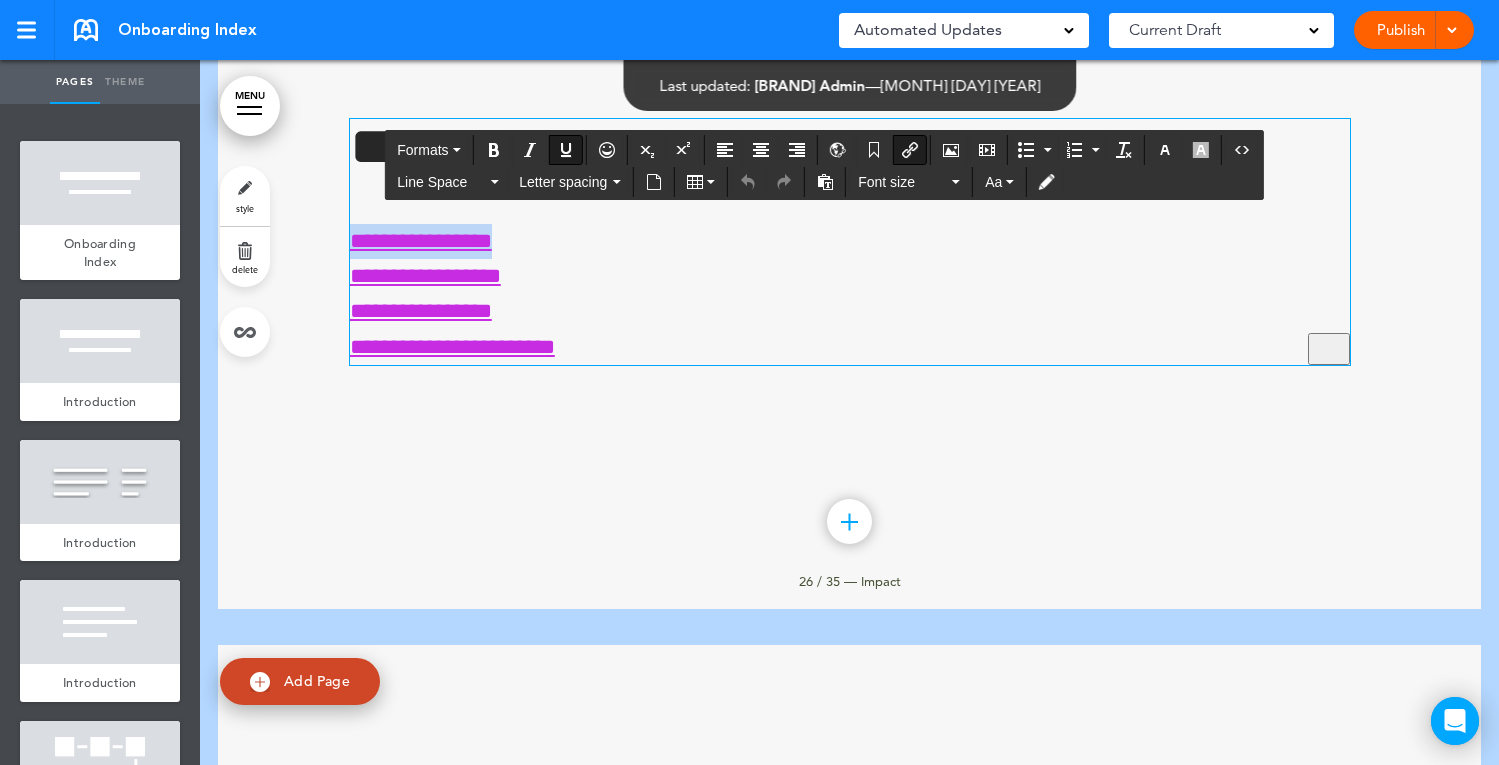 drag, startPoint x: 559, startPoint y: 330, endPoint x: 347, endPoint y: 327, distance: 212.02122 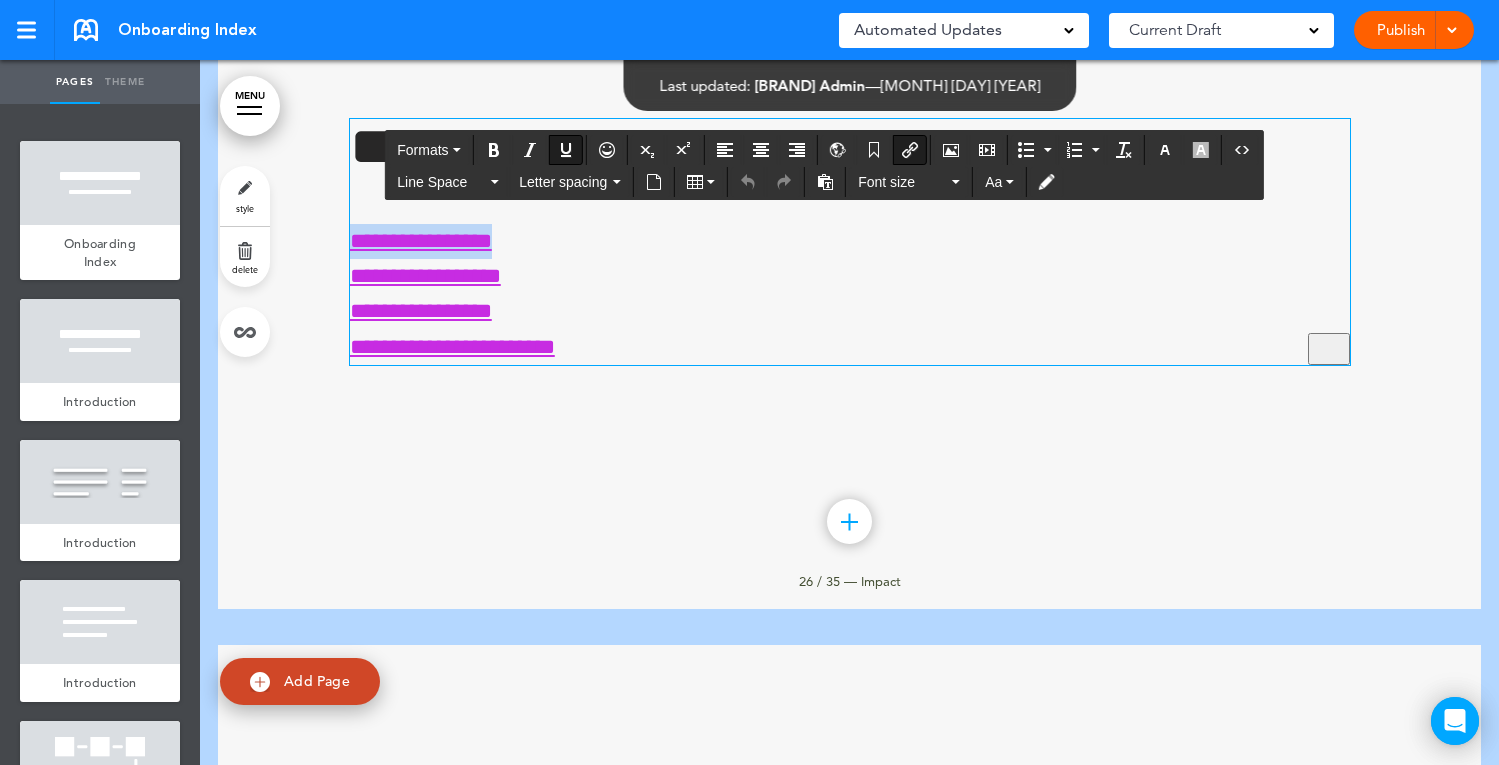click at bounding box center (910, 150) 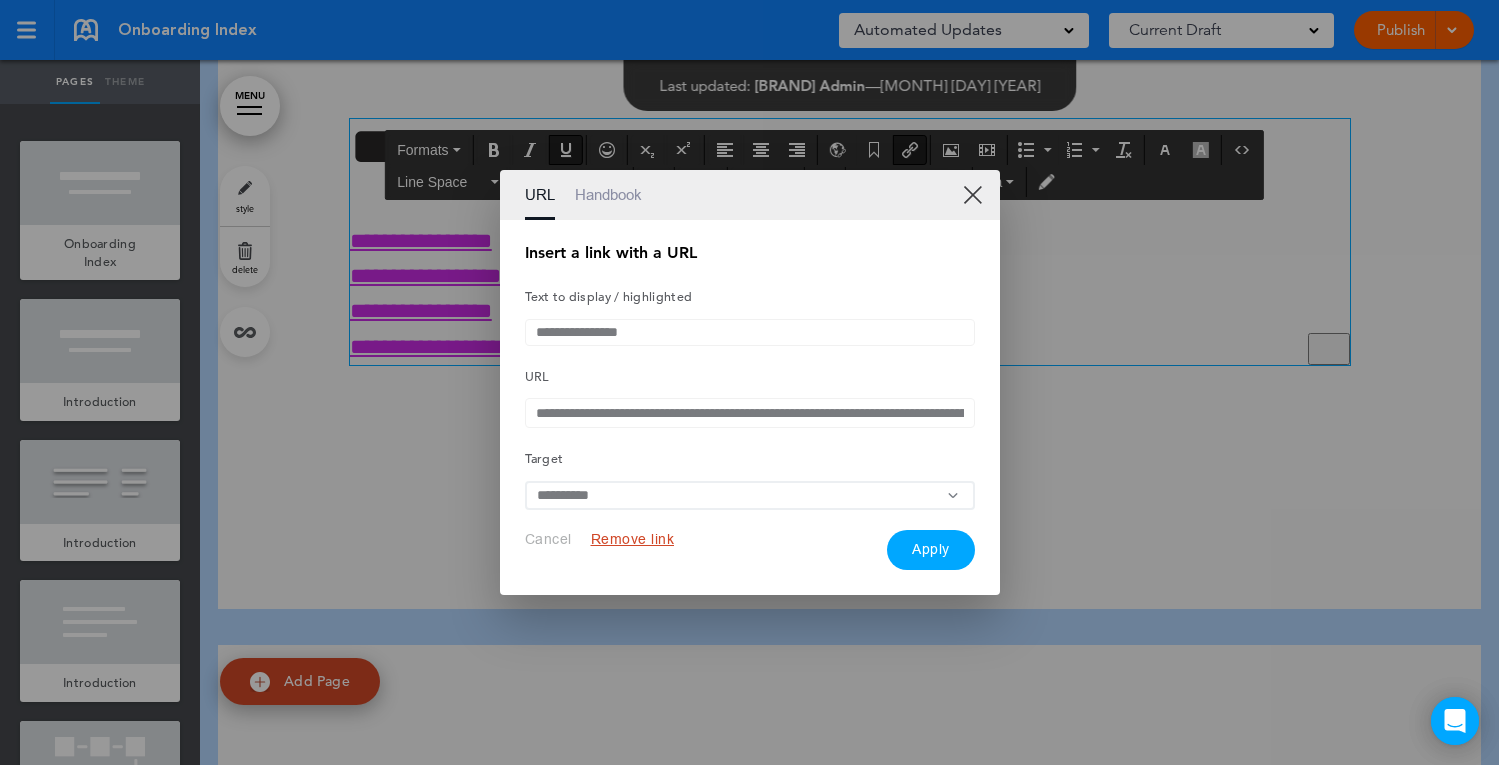 click on "**********" at bounding box center [750, 413] 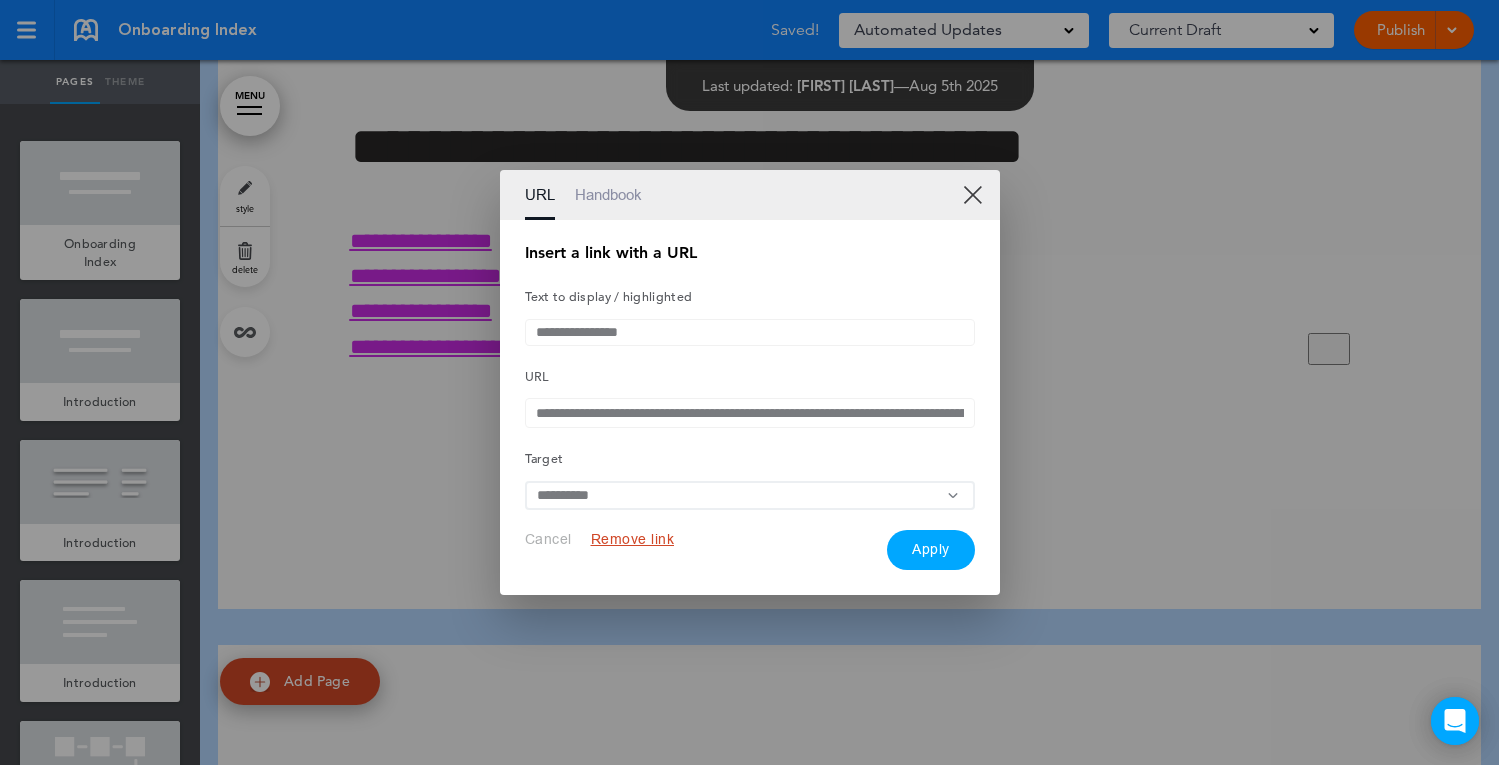 paste 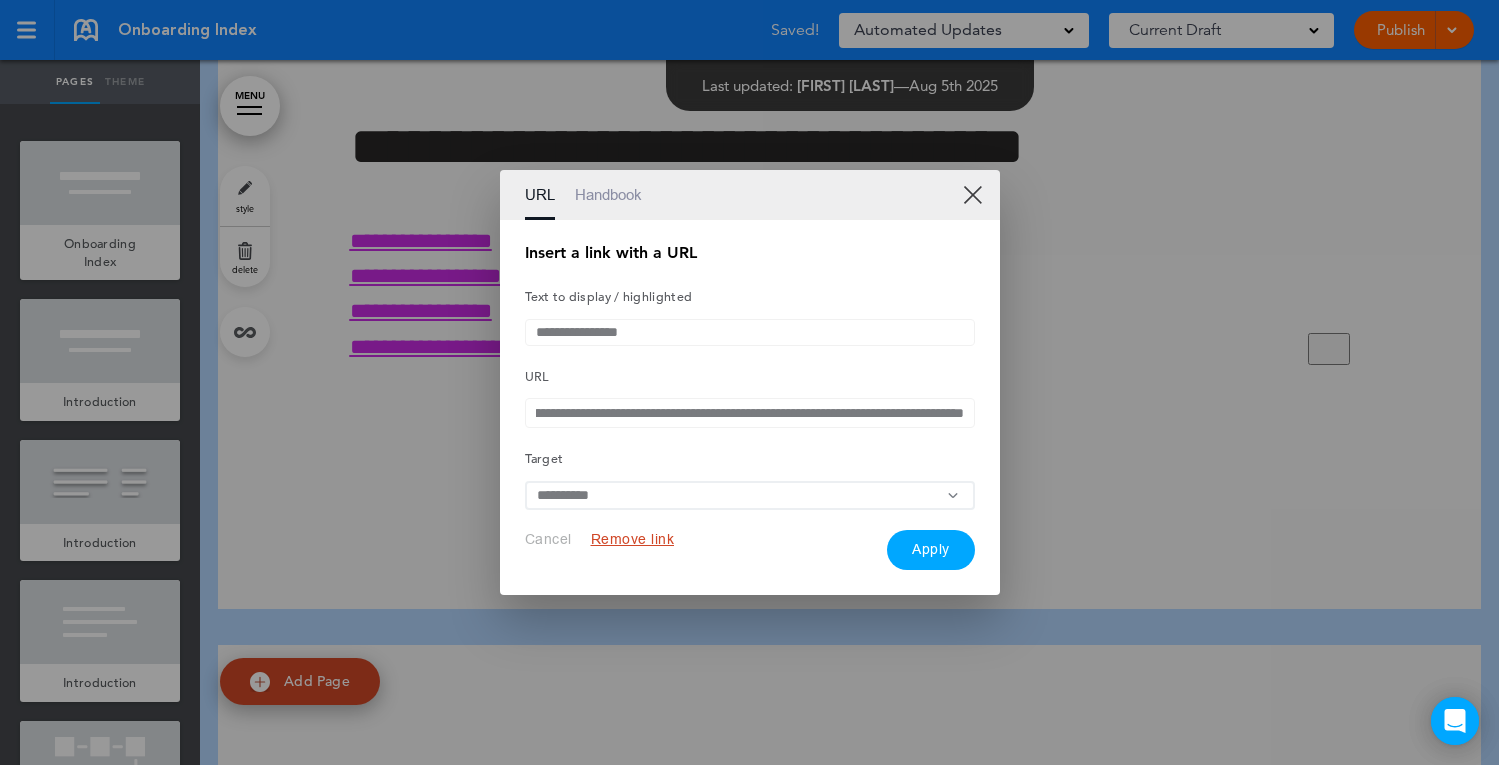 type on "**********" 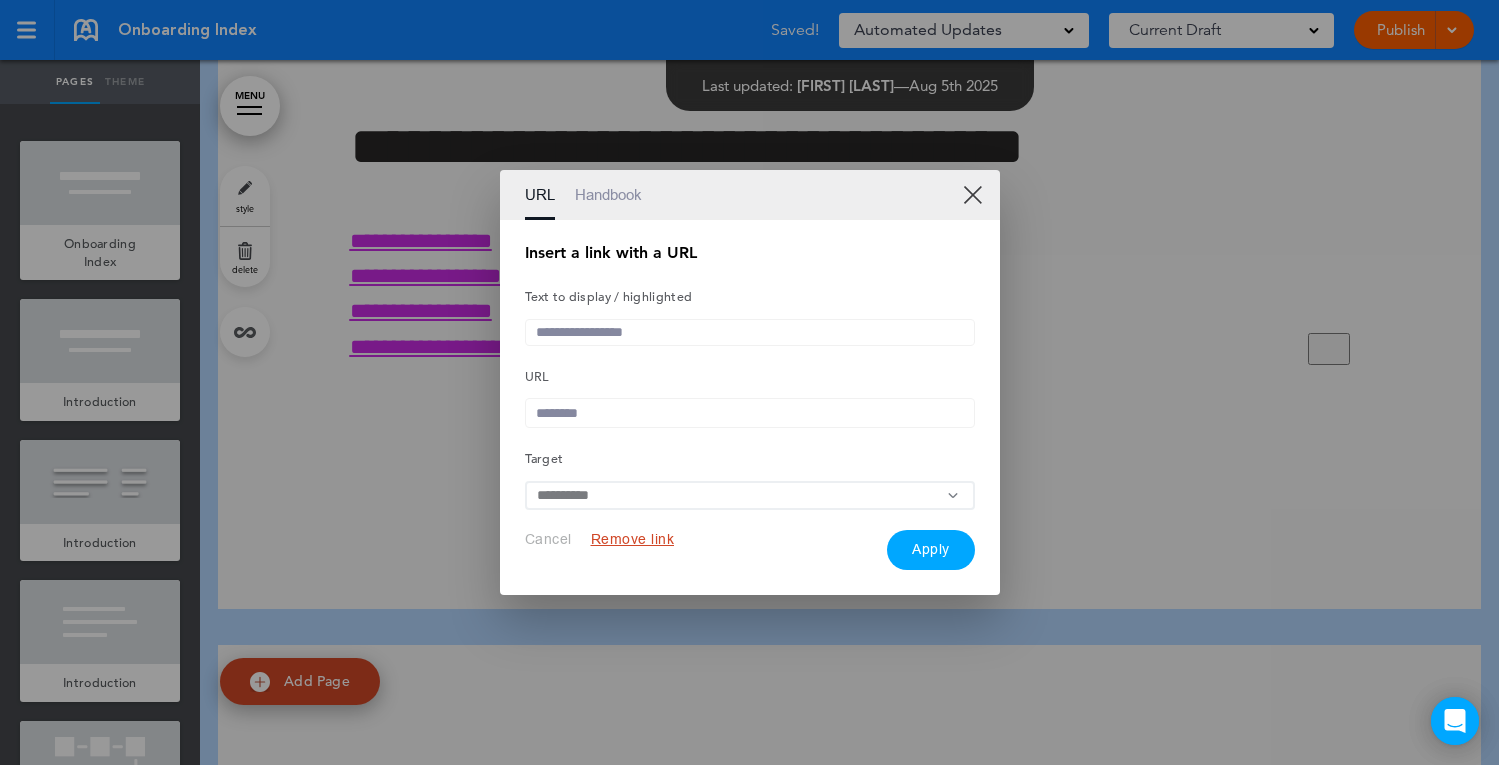 scroll, scrollTop: 0, scrollLeft: 0, axis: both 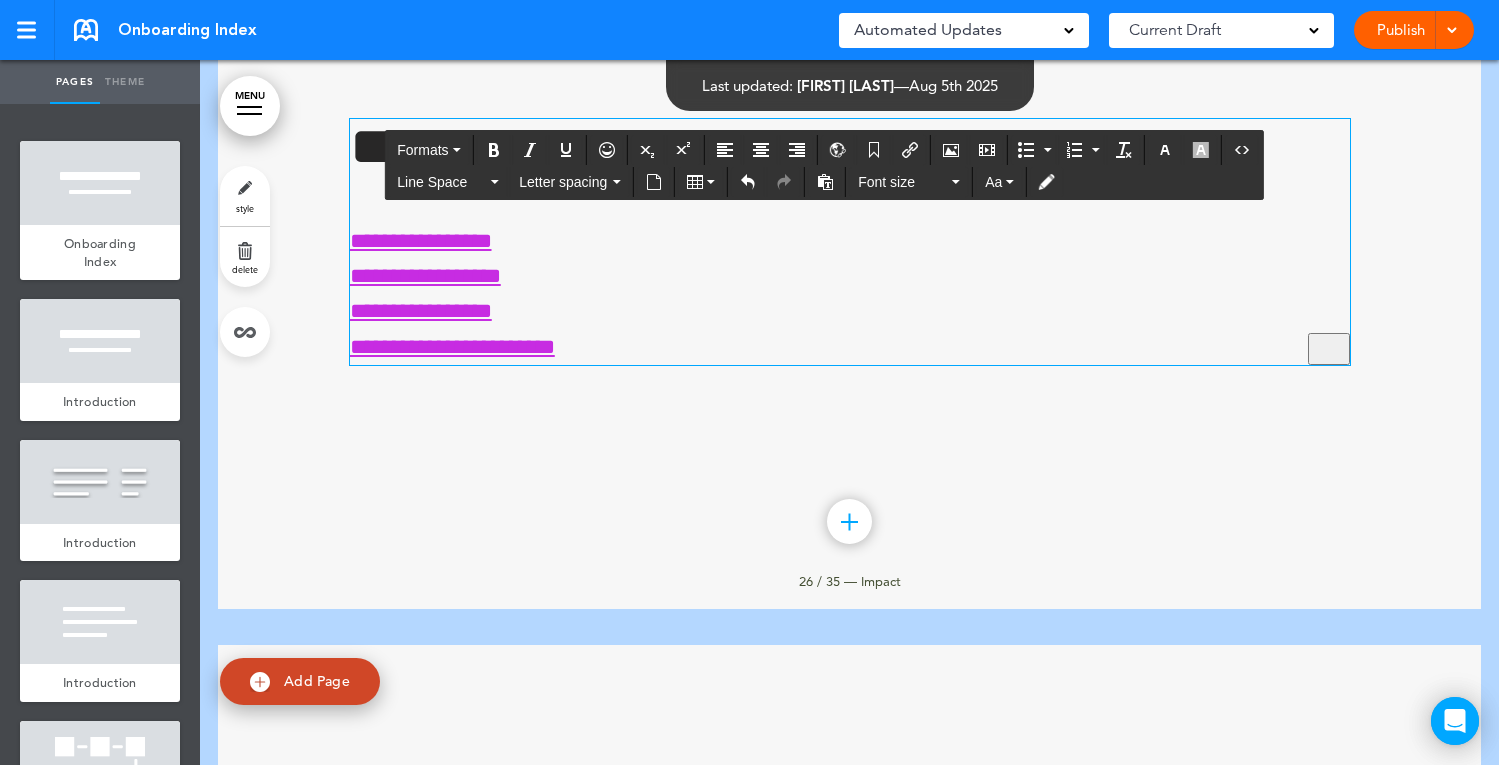 click on "**********" at bounding box center [850, 294] 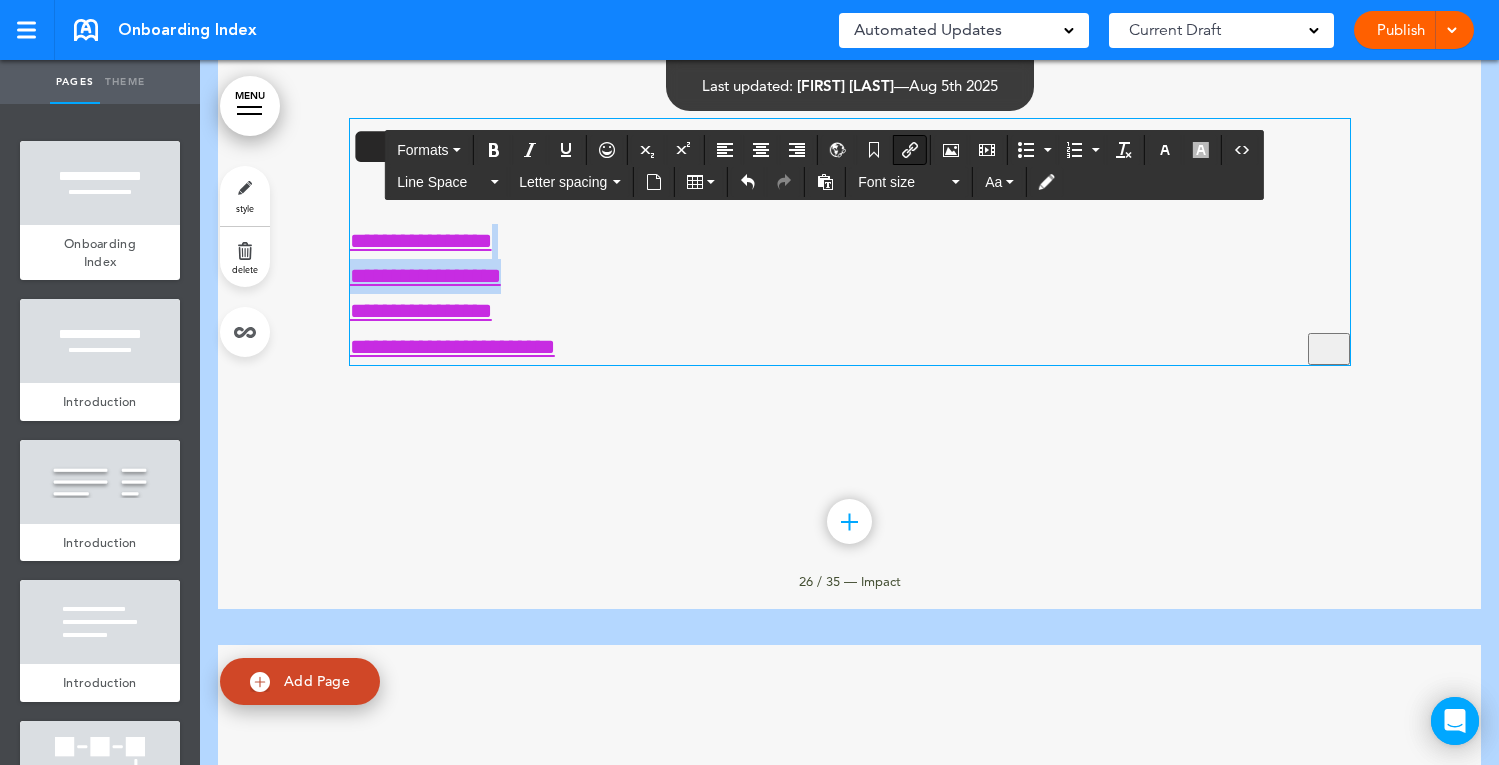 click at bounding box center [910, 150] 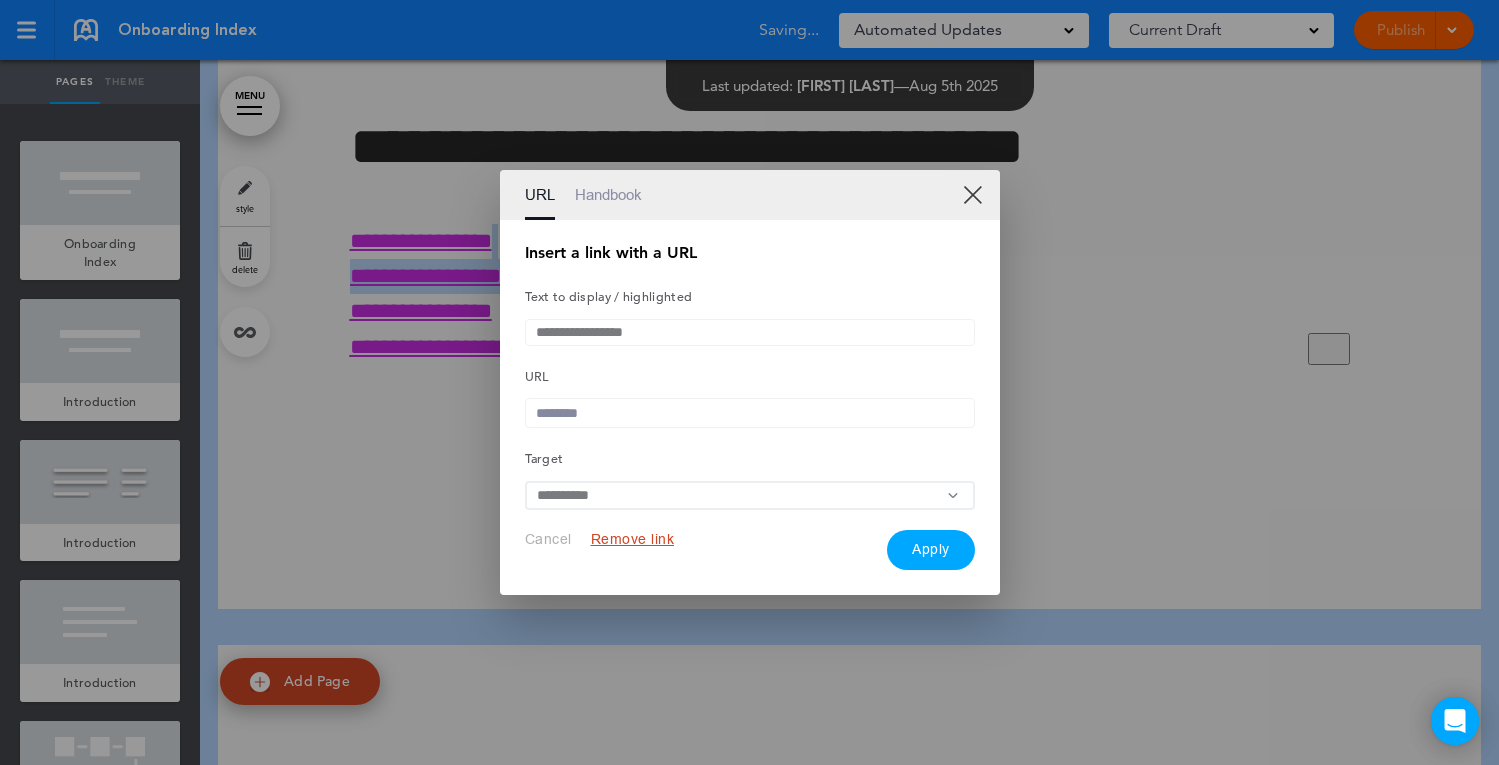 click at bounding box center [750, 413] 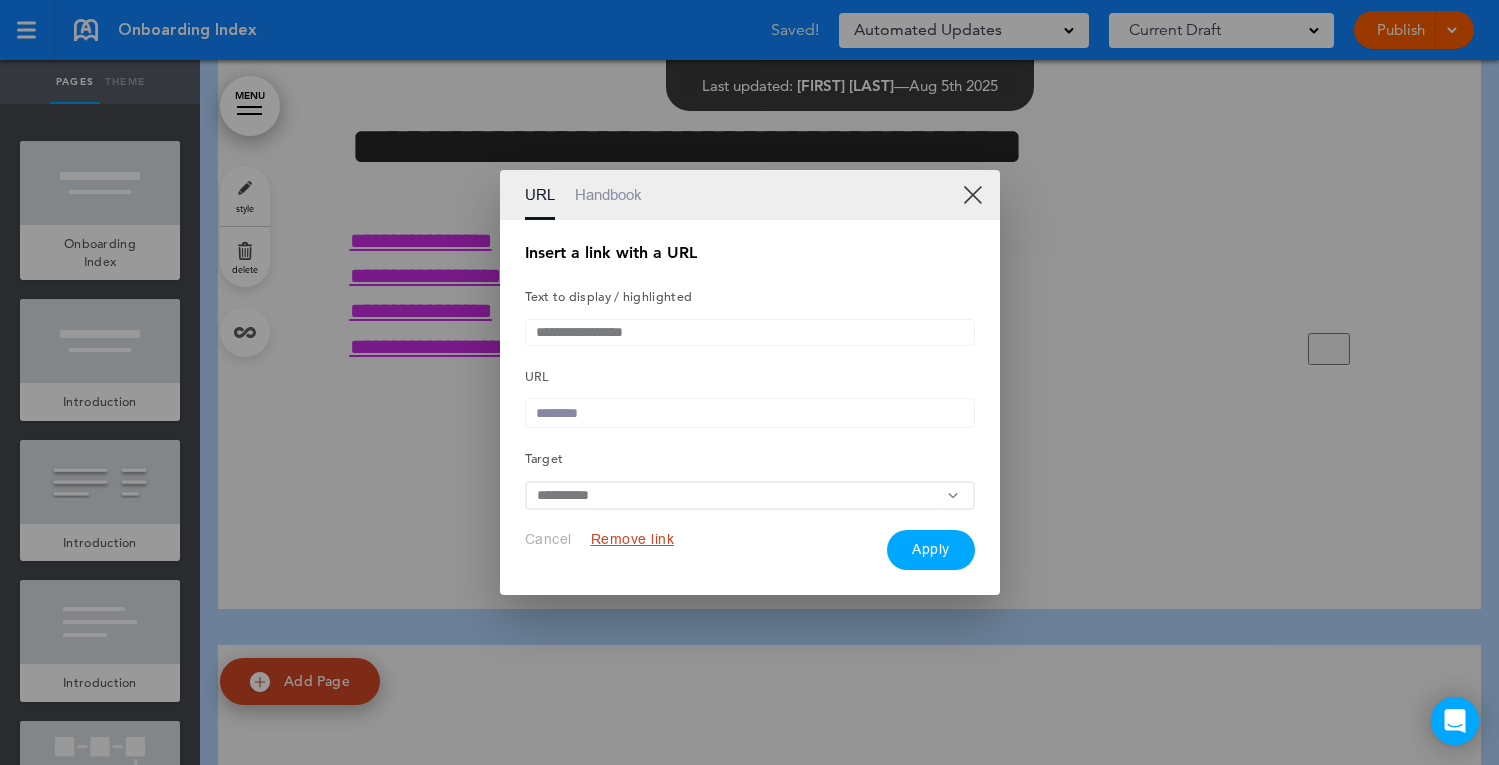 paste on "**********" 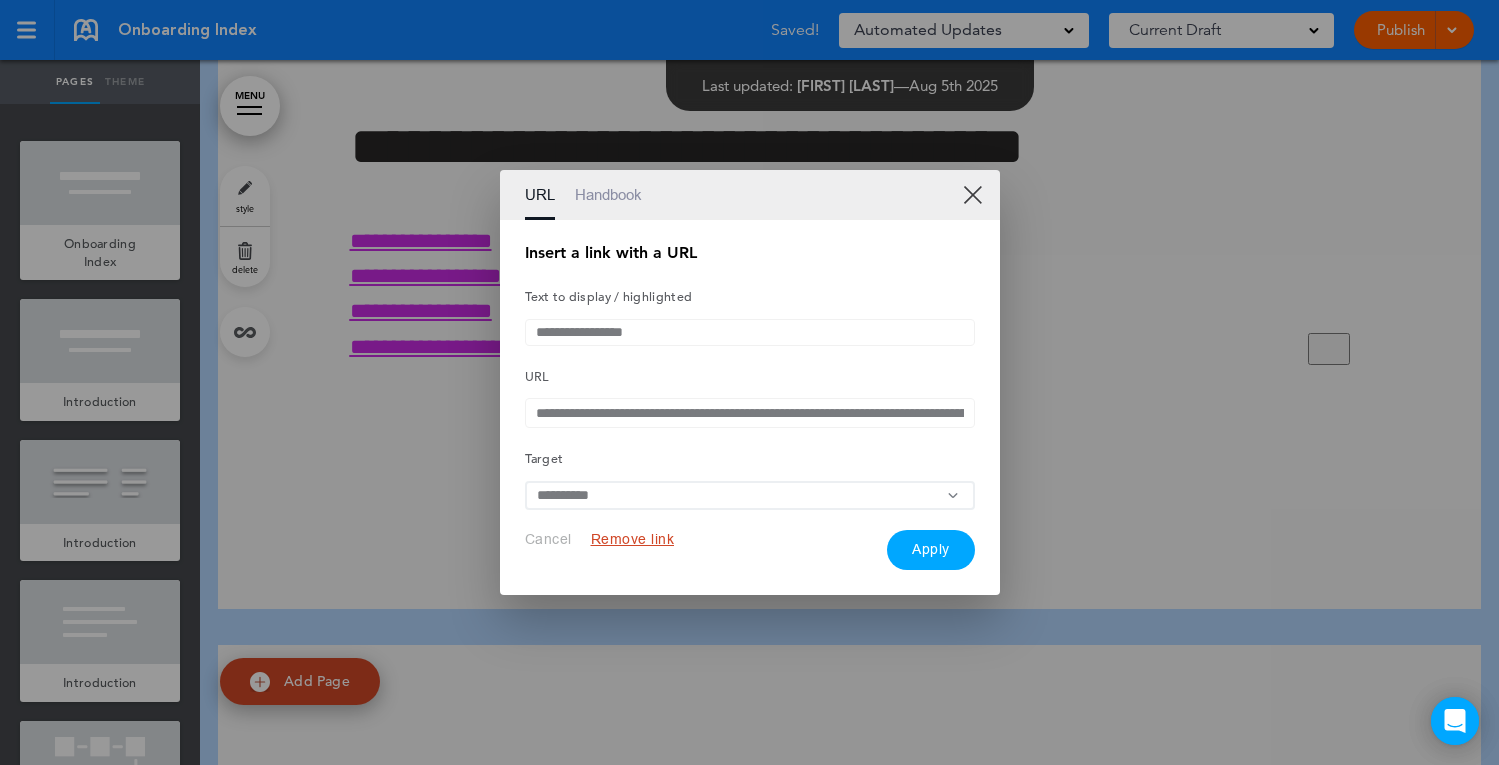 scroll, scrollTop: 0, scrollLeft: 545, axis: horizontal 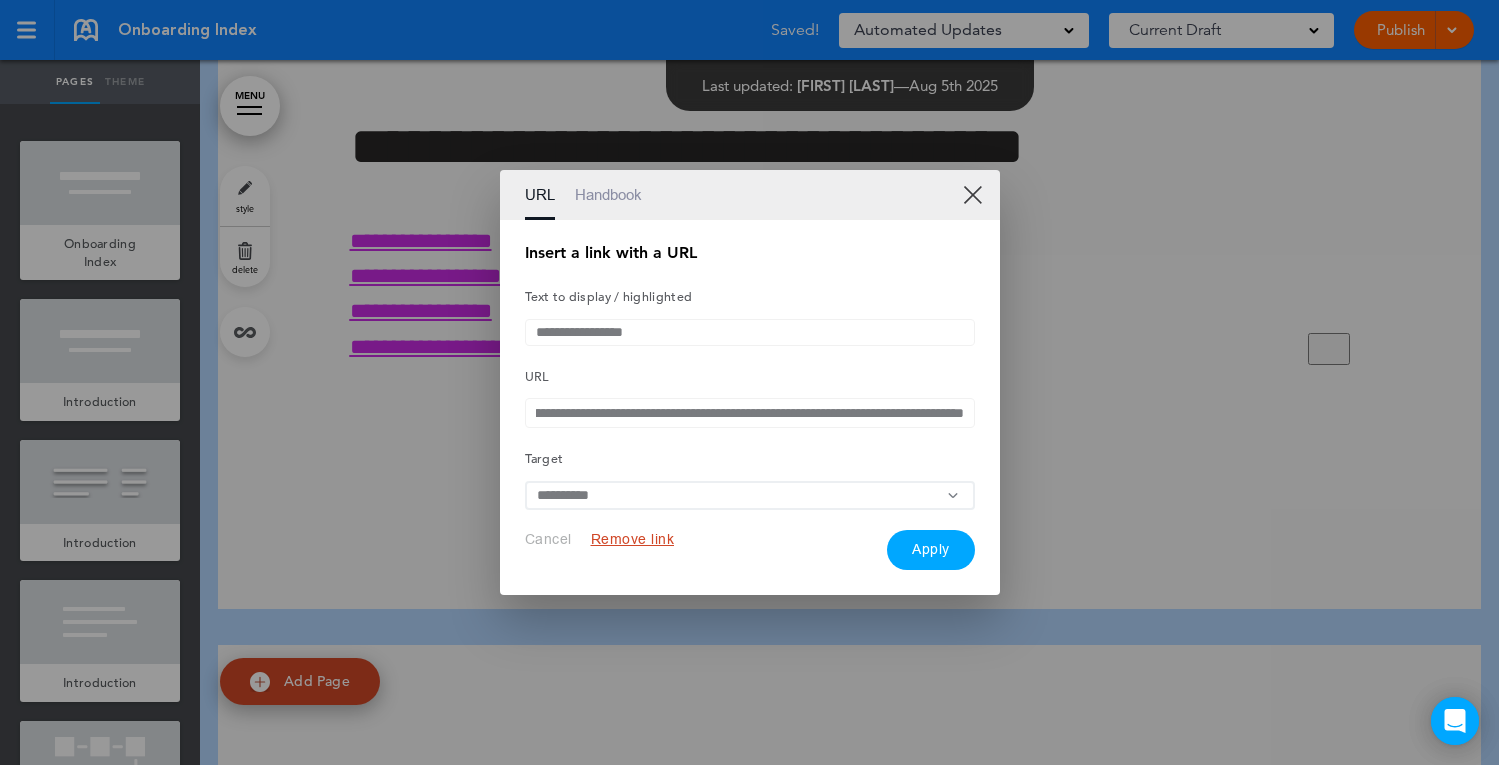 type on "**********" 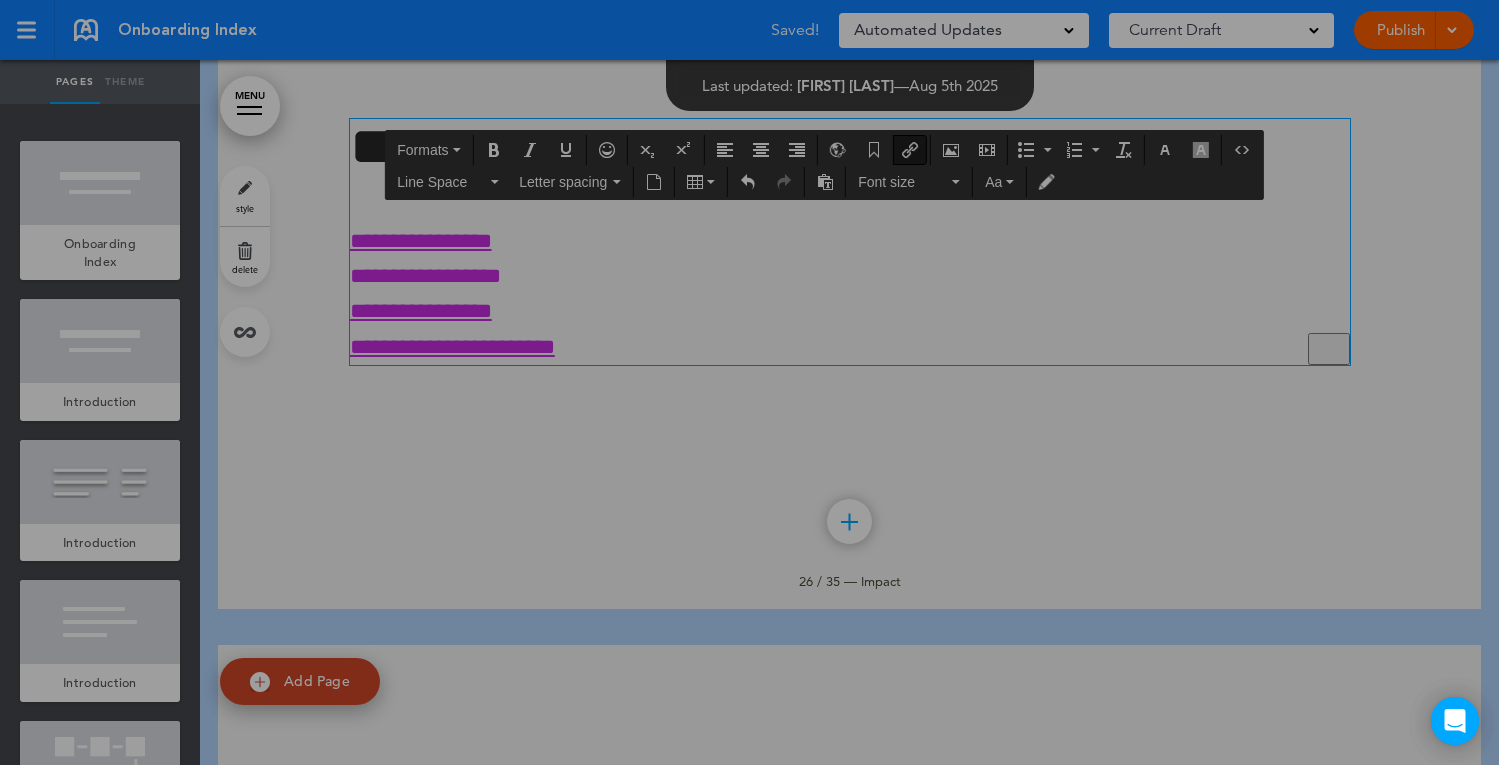 scroll, scrollTop: 0, scrollLeft: 0, axis: both 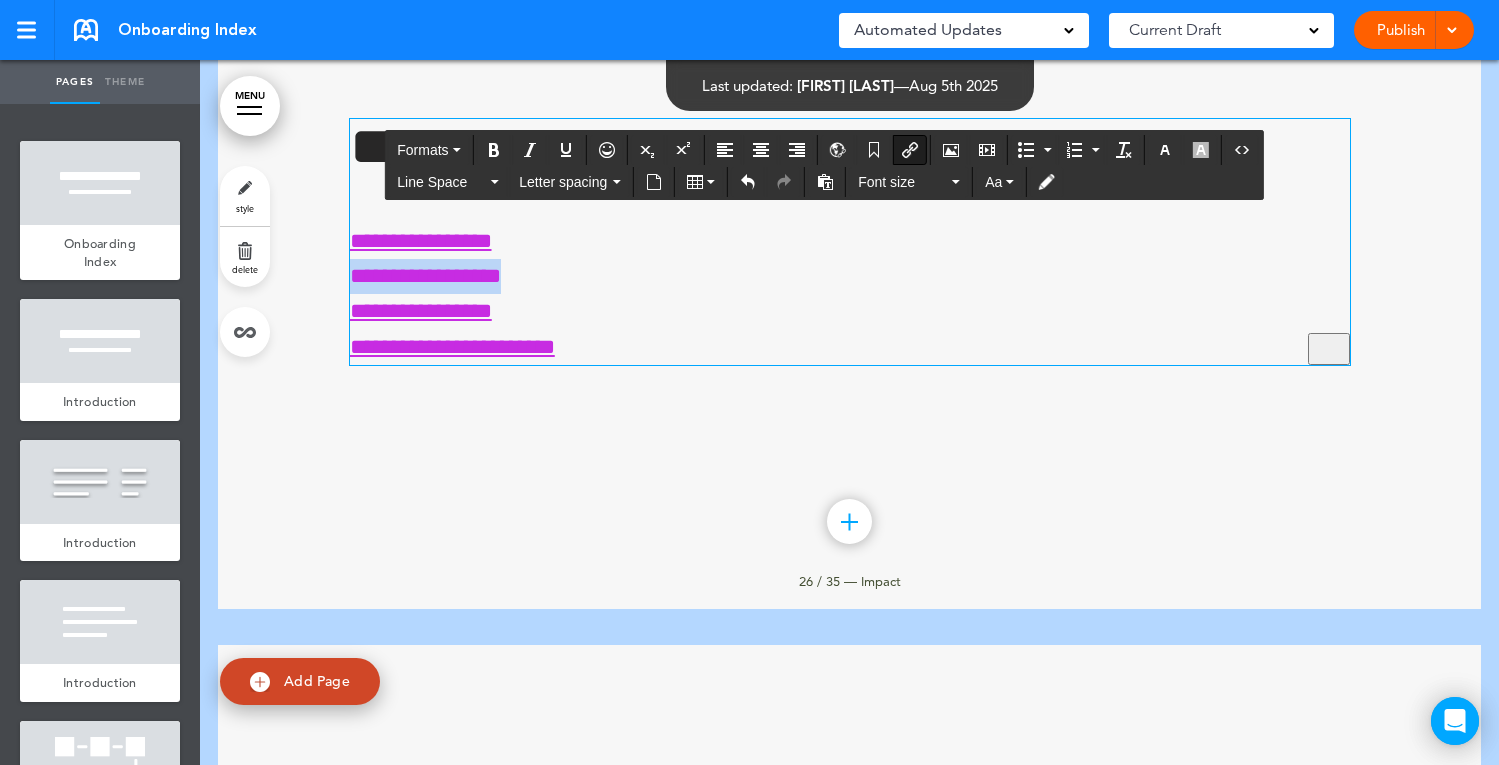 click on "**********" at bounding box center [850, 294] 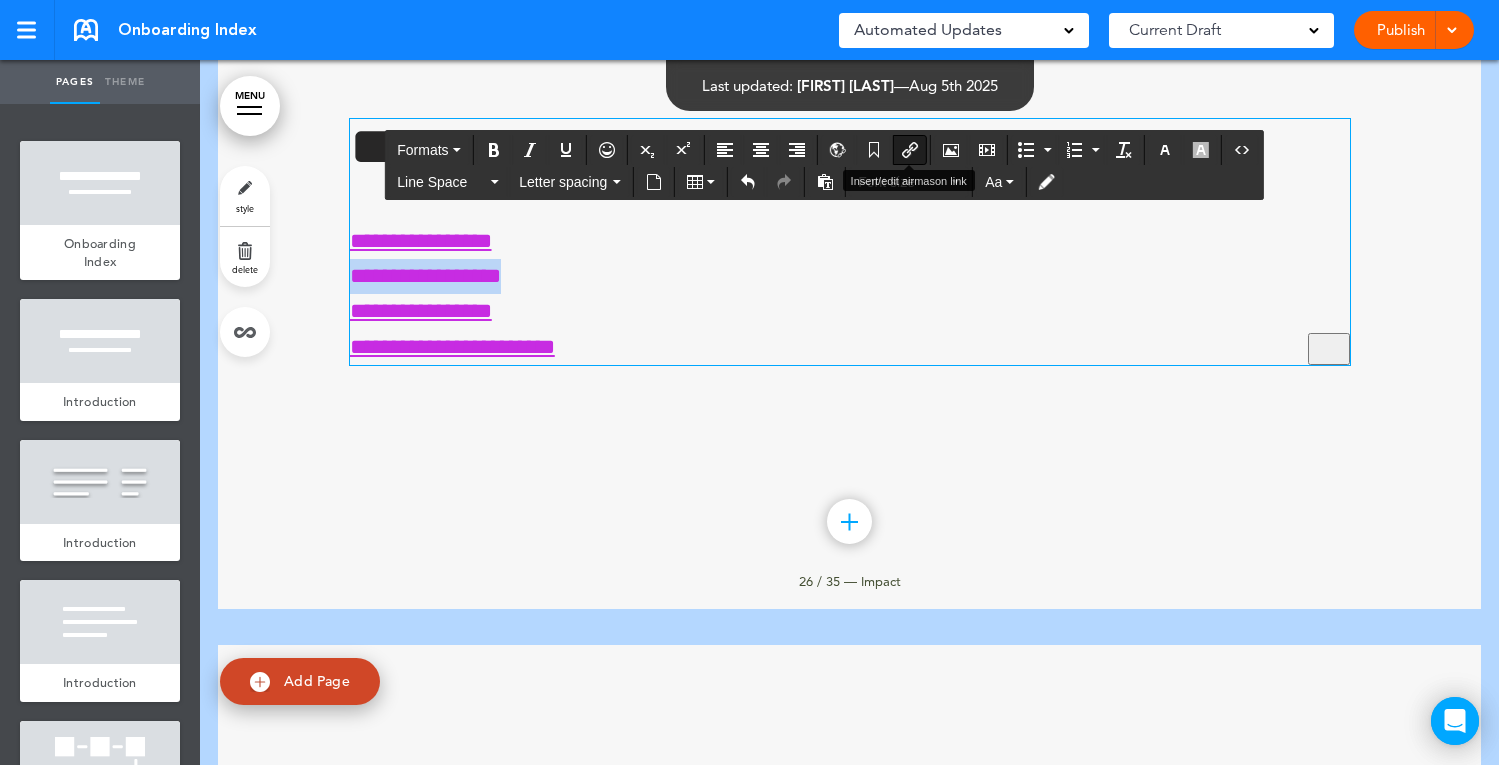 click at bounding box center (910, 150) 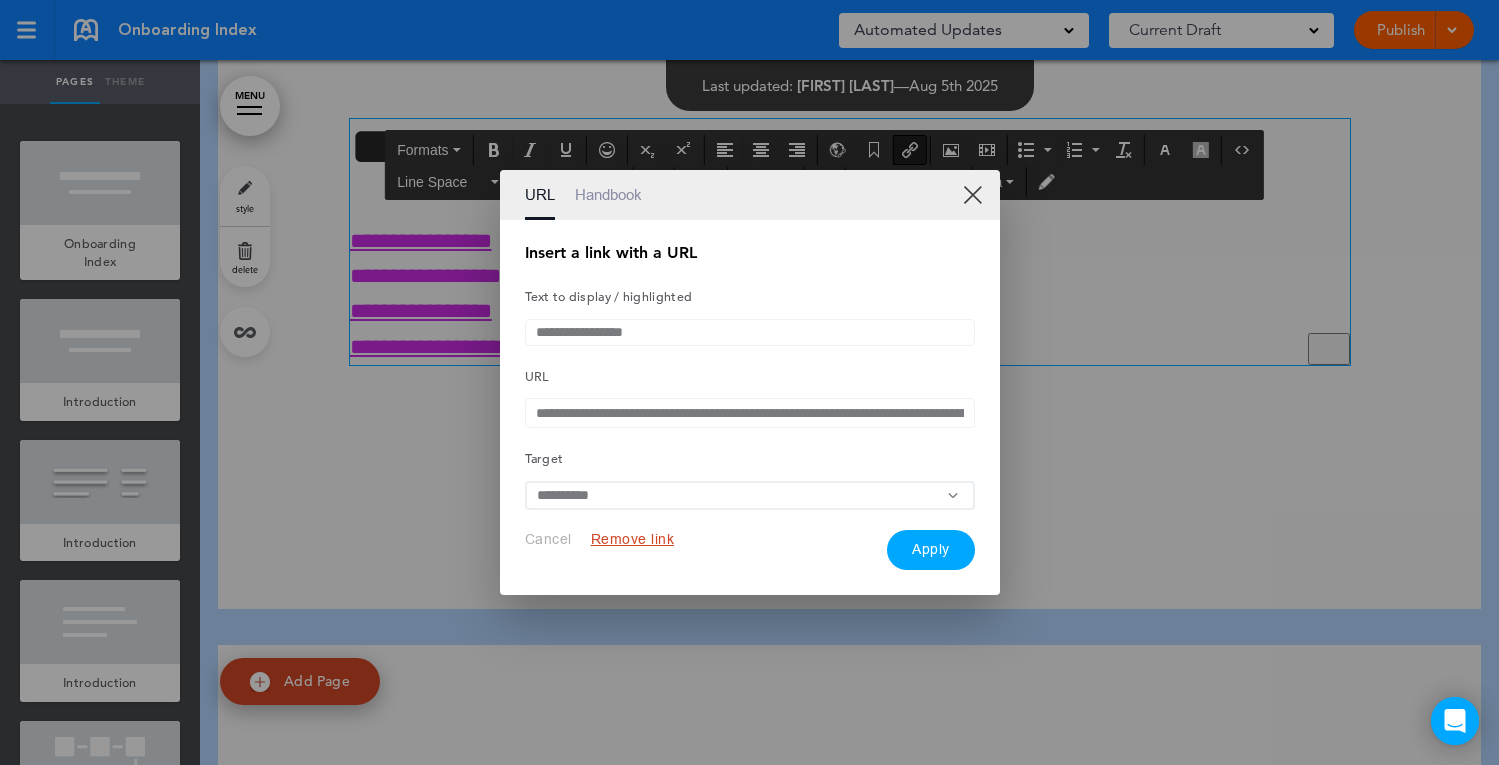 click on "**********" at bounding box center (750, 413) 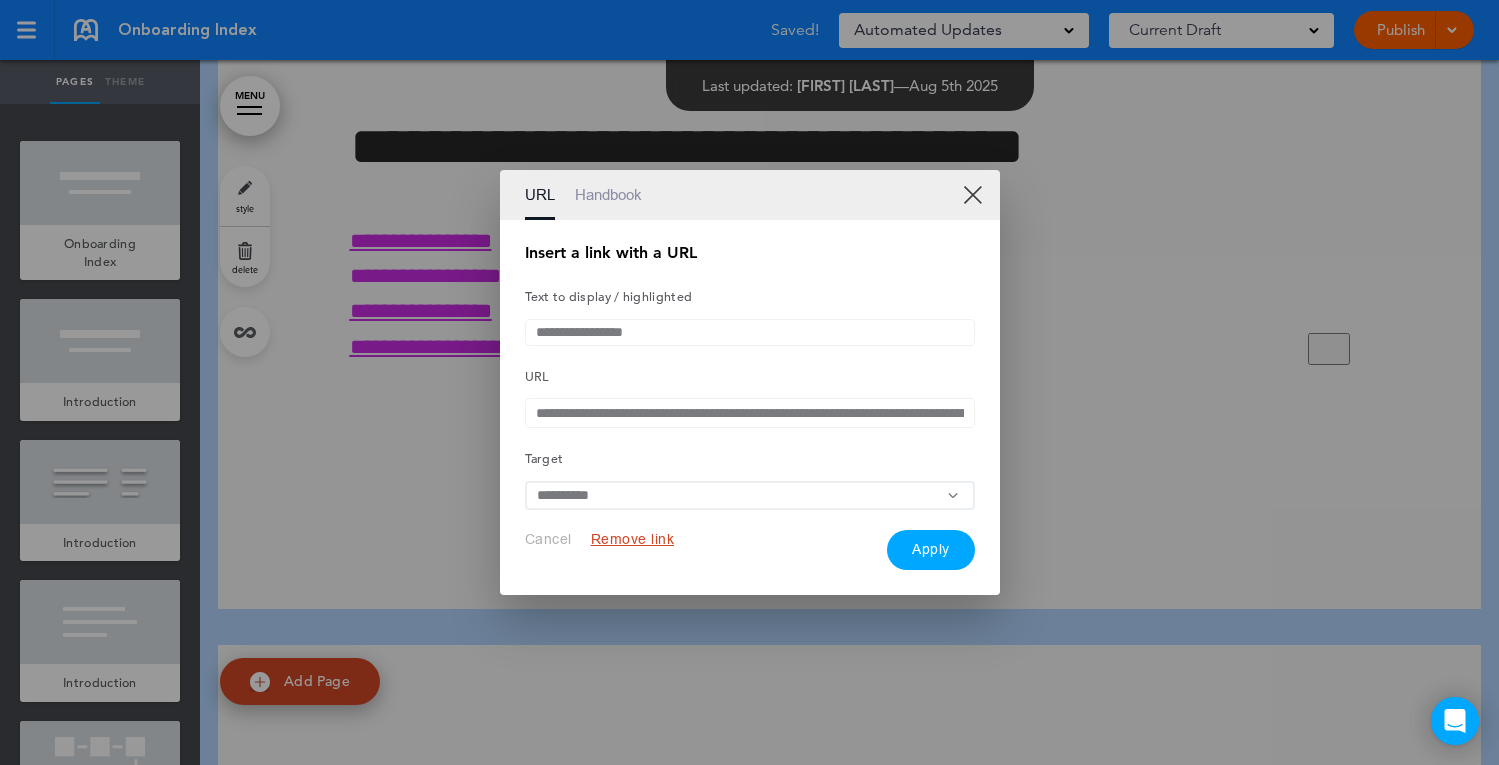 scroll, scrollTop: 0, scrollLeft: 545, axis: horizontal 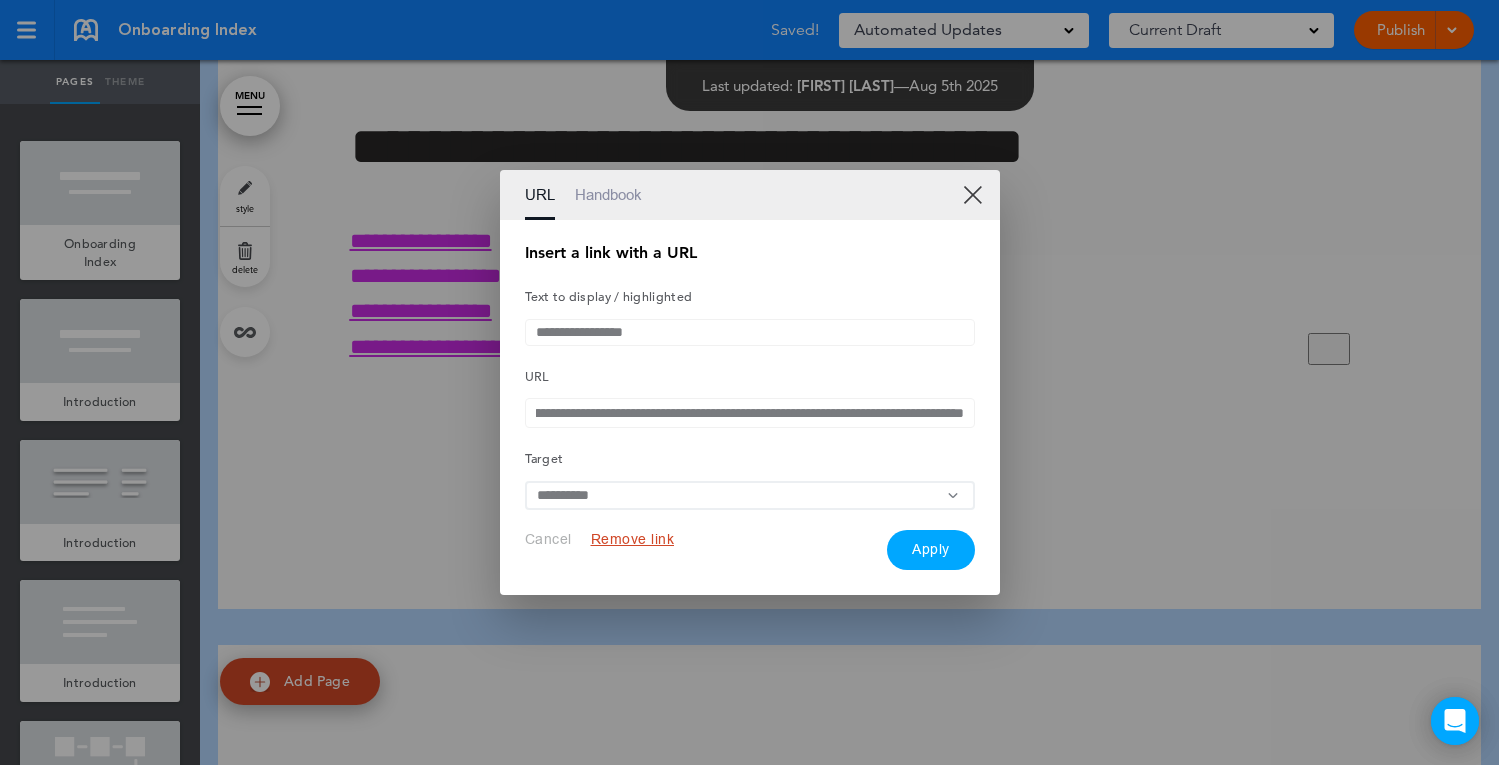 click on "Apply" at bounding box center [931, 550] 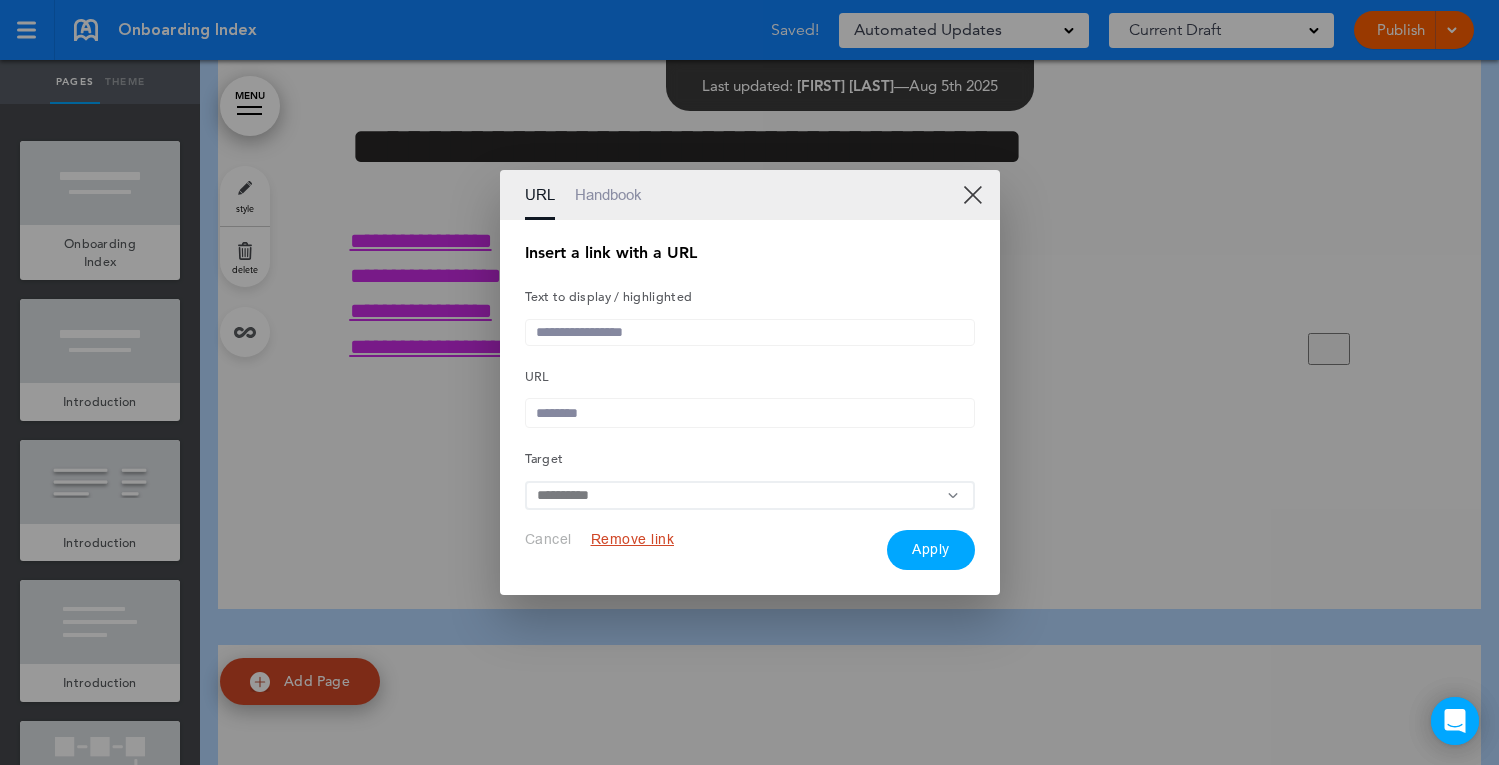 scroll, scrollTop: 0, scrollLeft: 0, axis: both 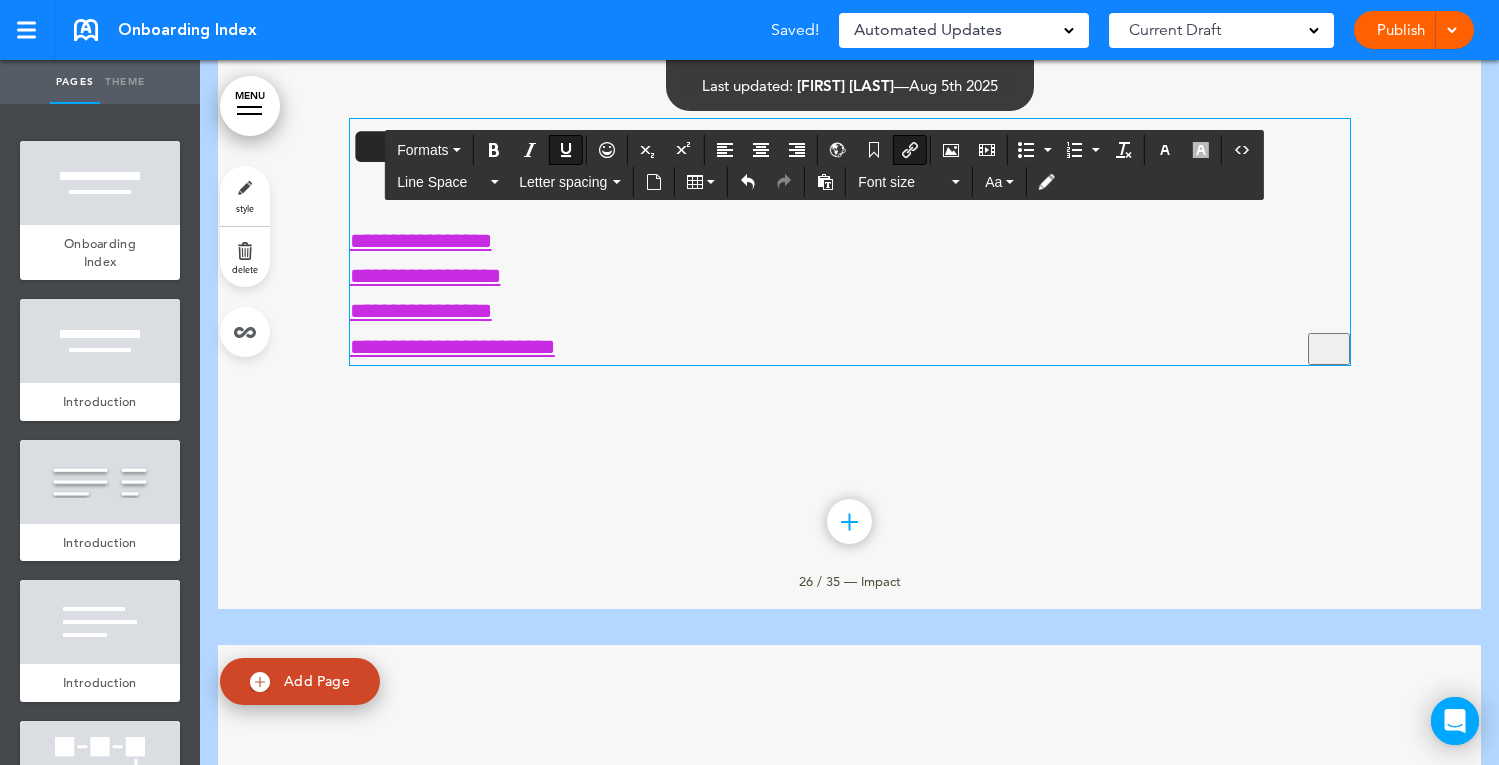 click on "**********" at bounding box center [850, 294] 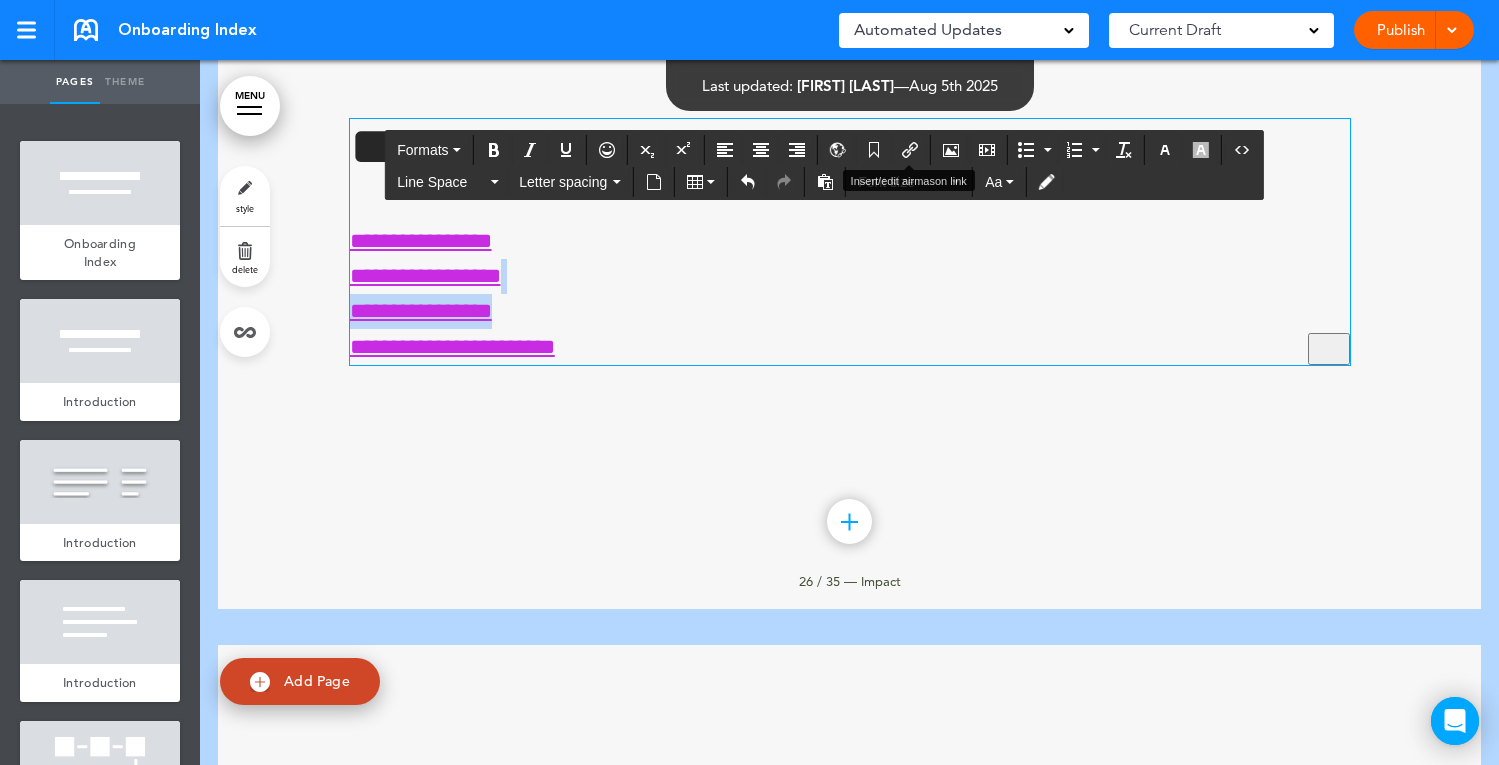 click at bounding box center [910, 150] 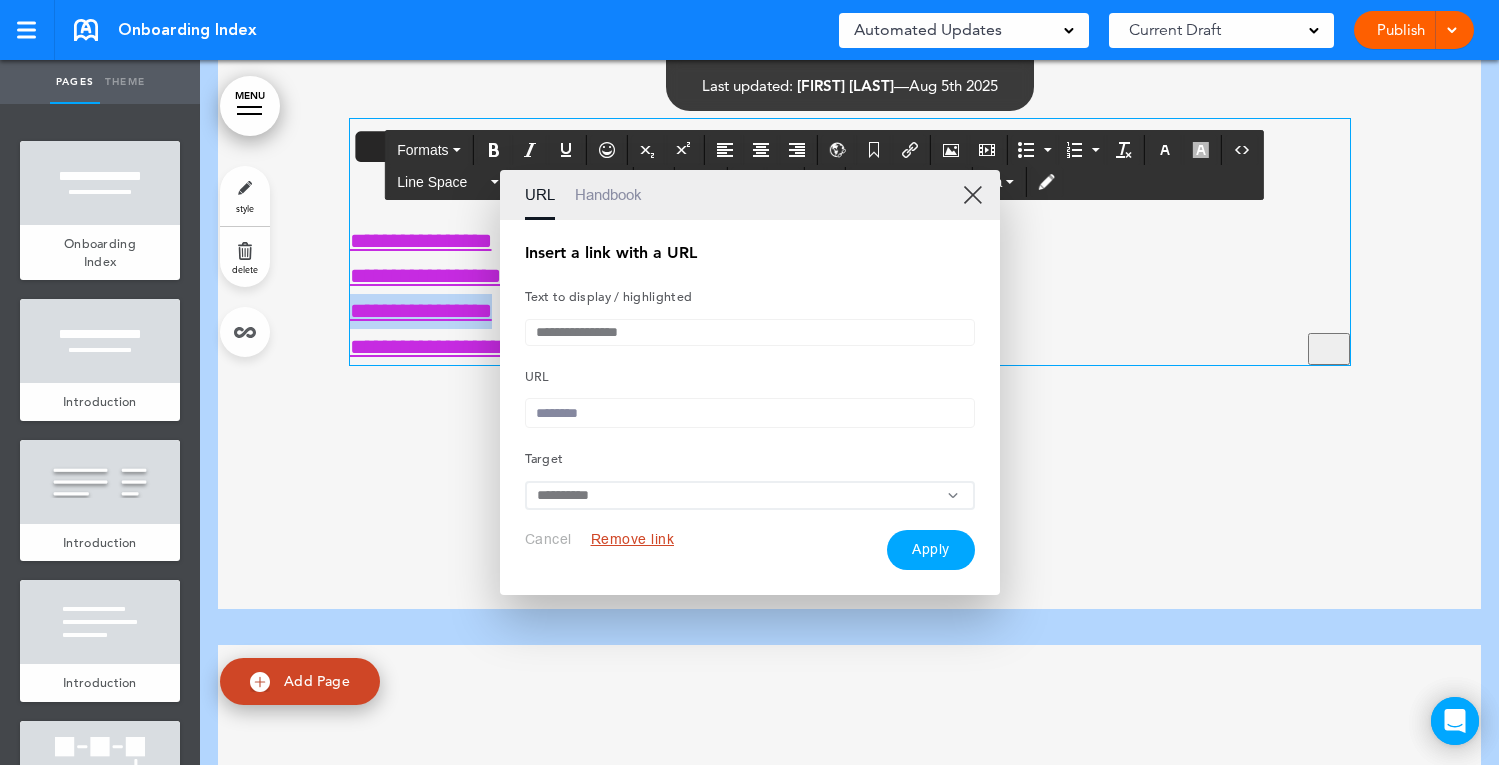 scroll, scrollTop: 19810, scrollLeft: 0, axis: vertical 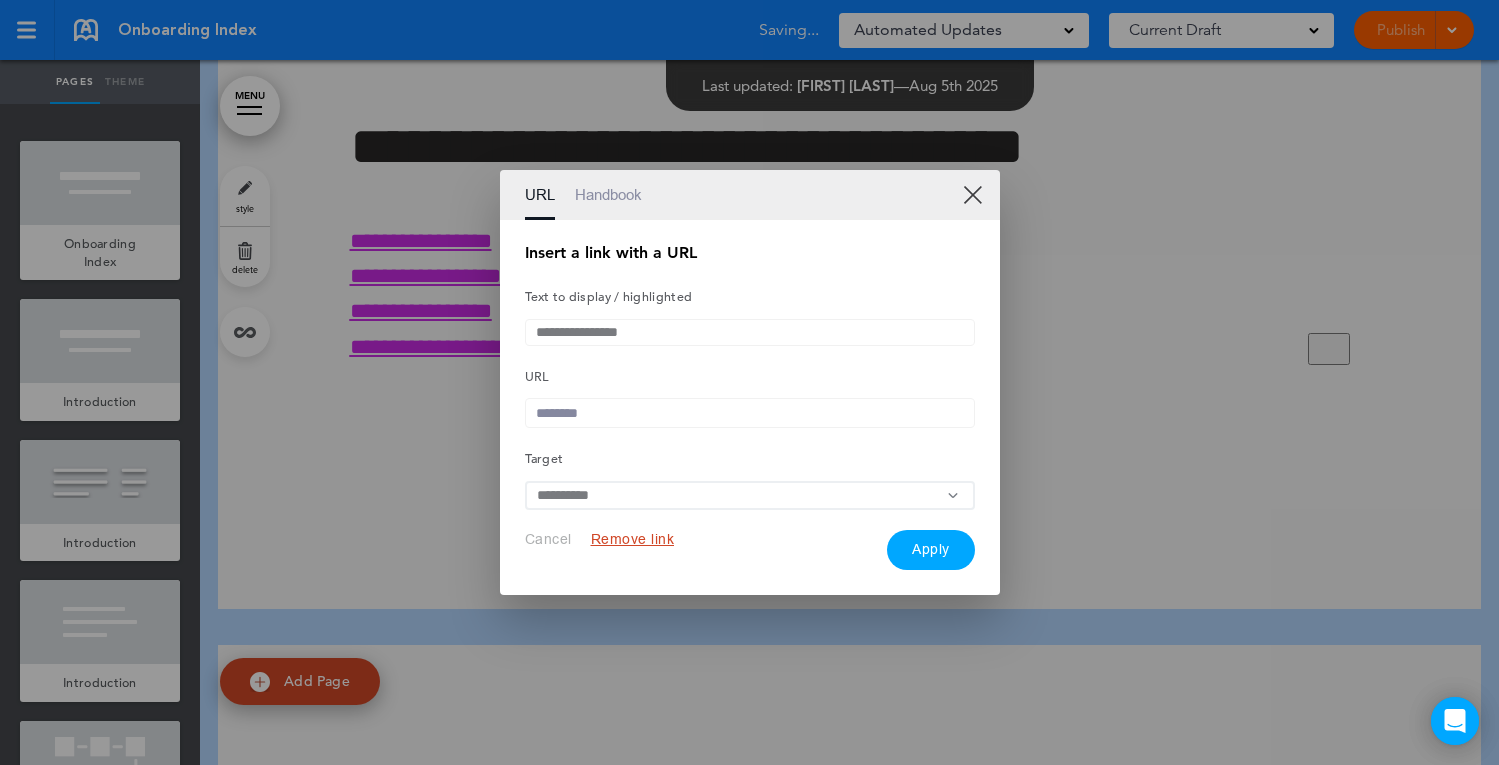 click at bounding box center [750, 413] 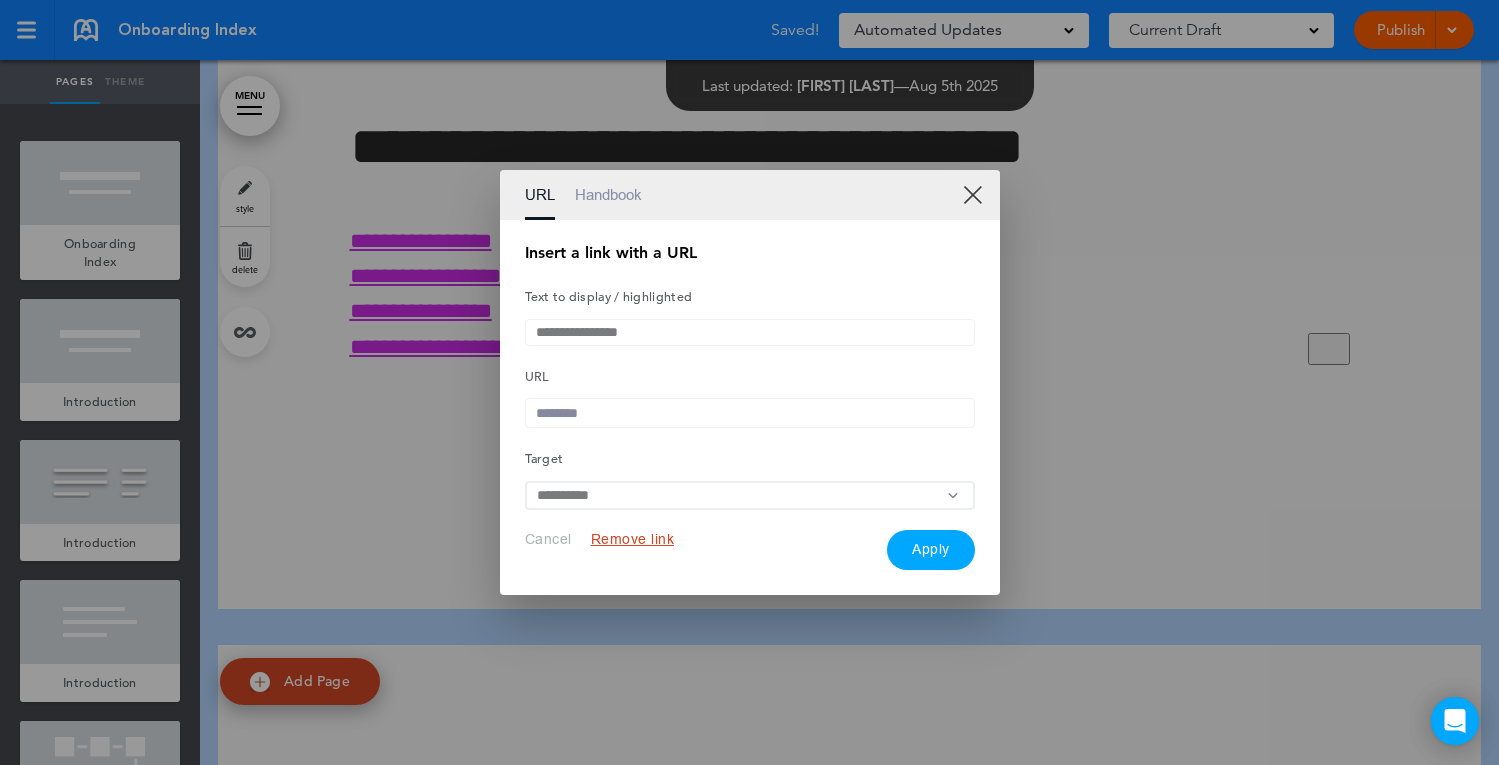 paste on "**********" 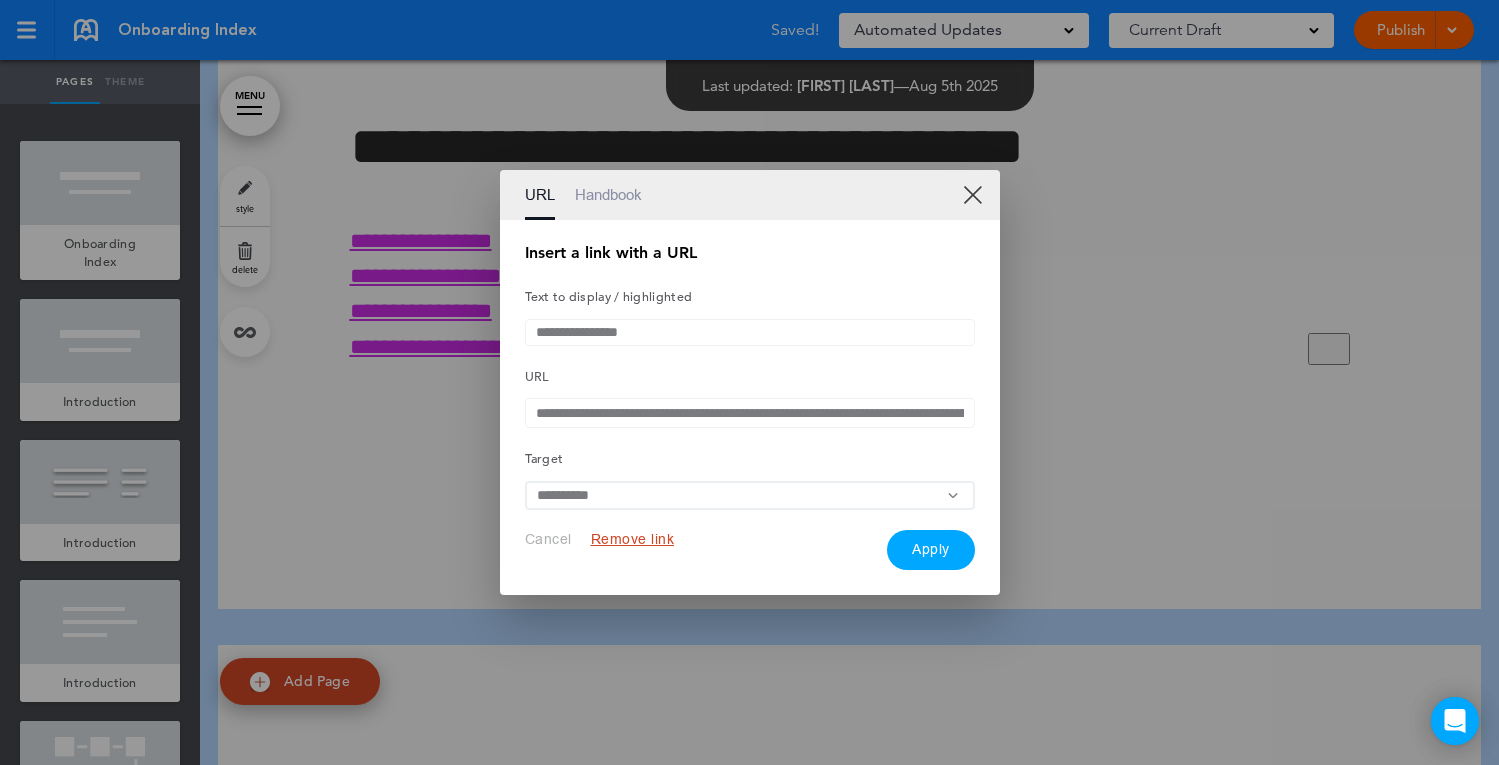 scroll, scrollTop: 0, scrollLeft: 562, axis: horizontal 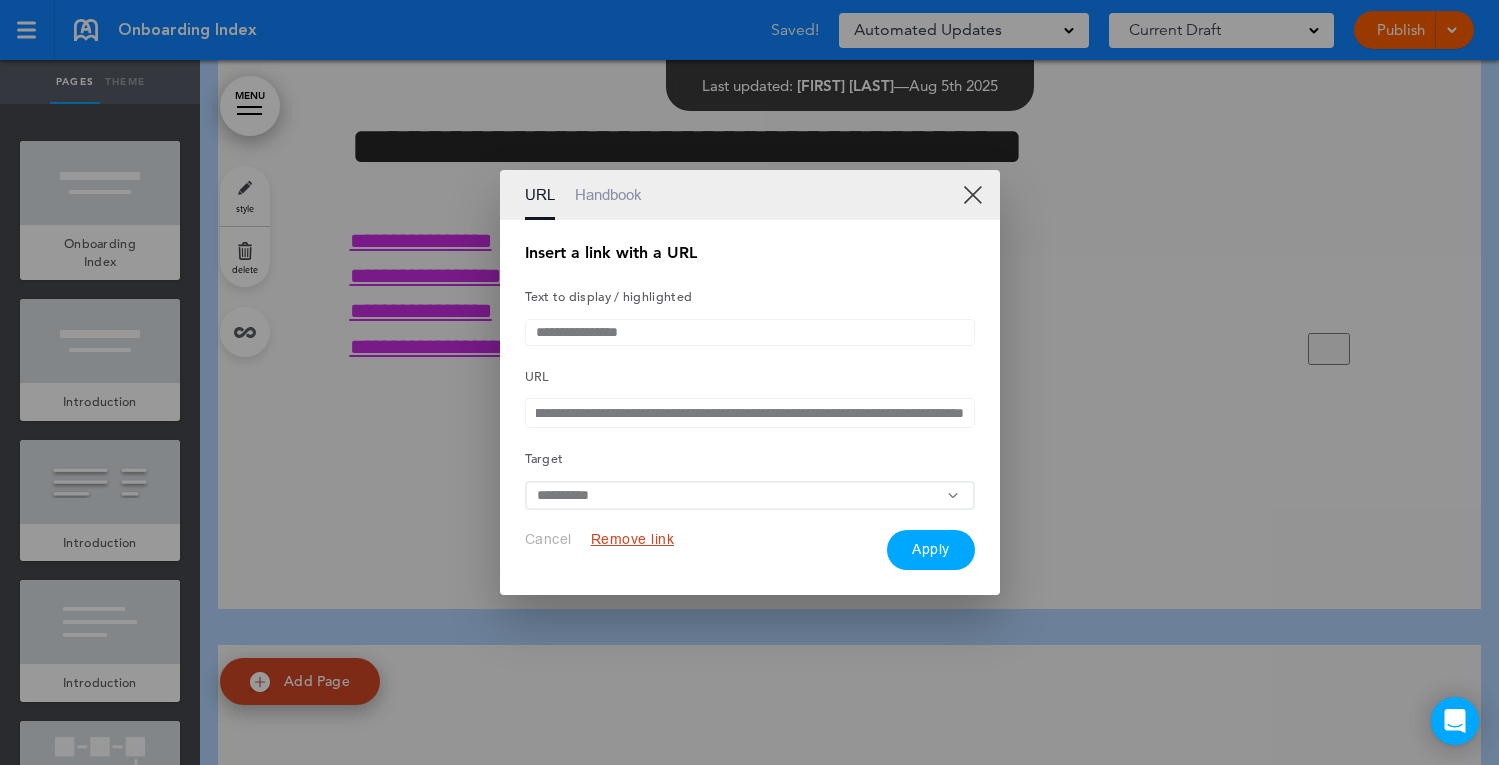 type on "**********" 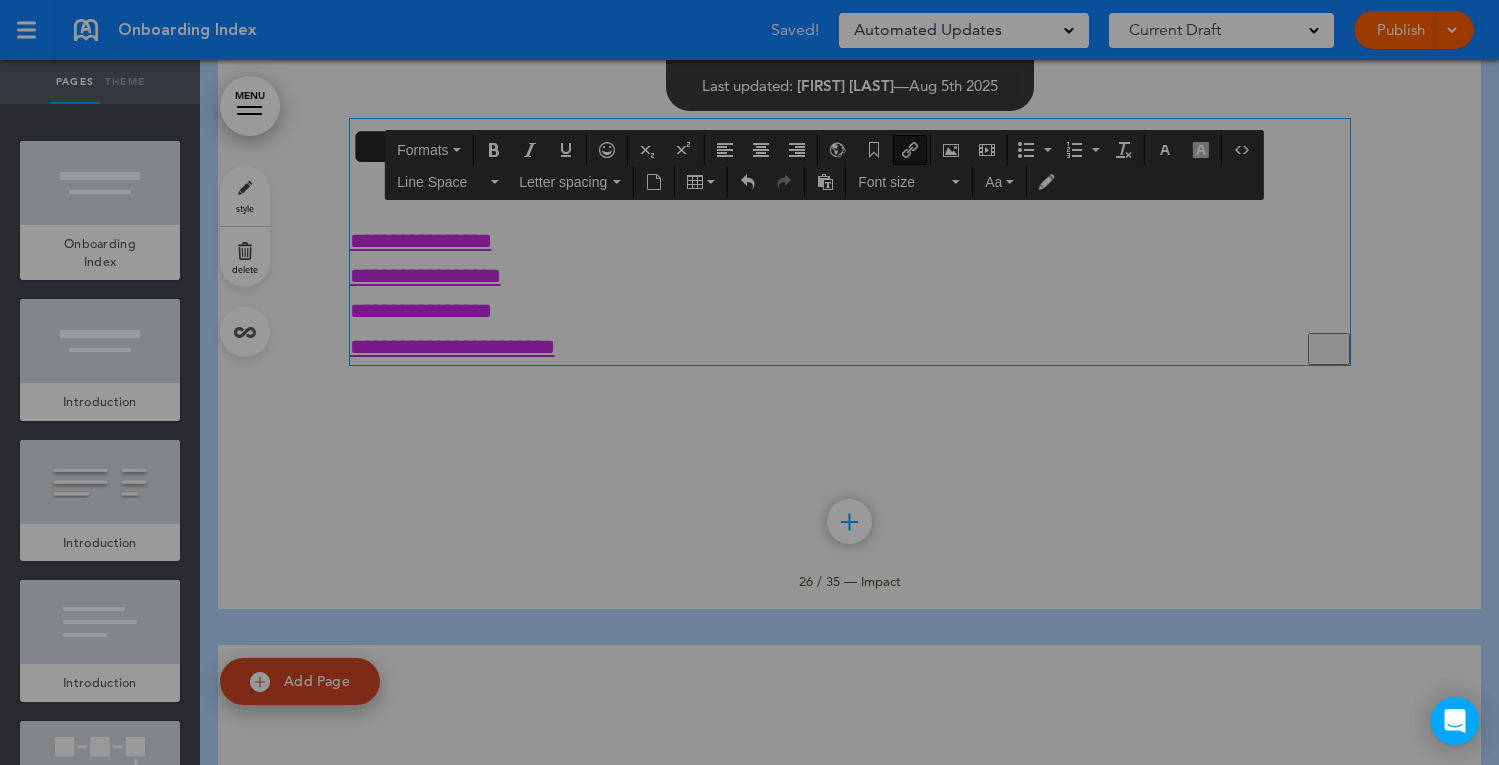 type 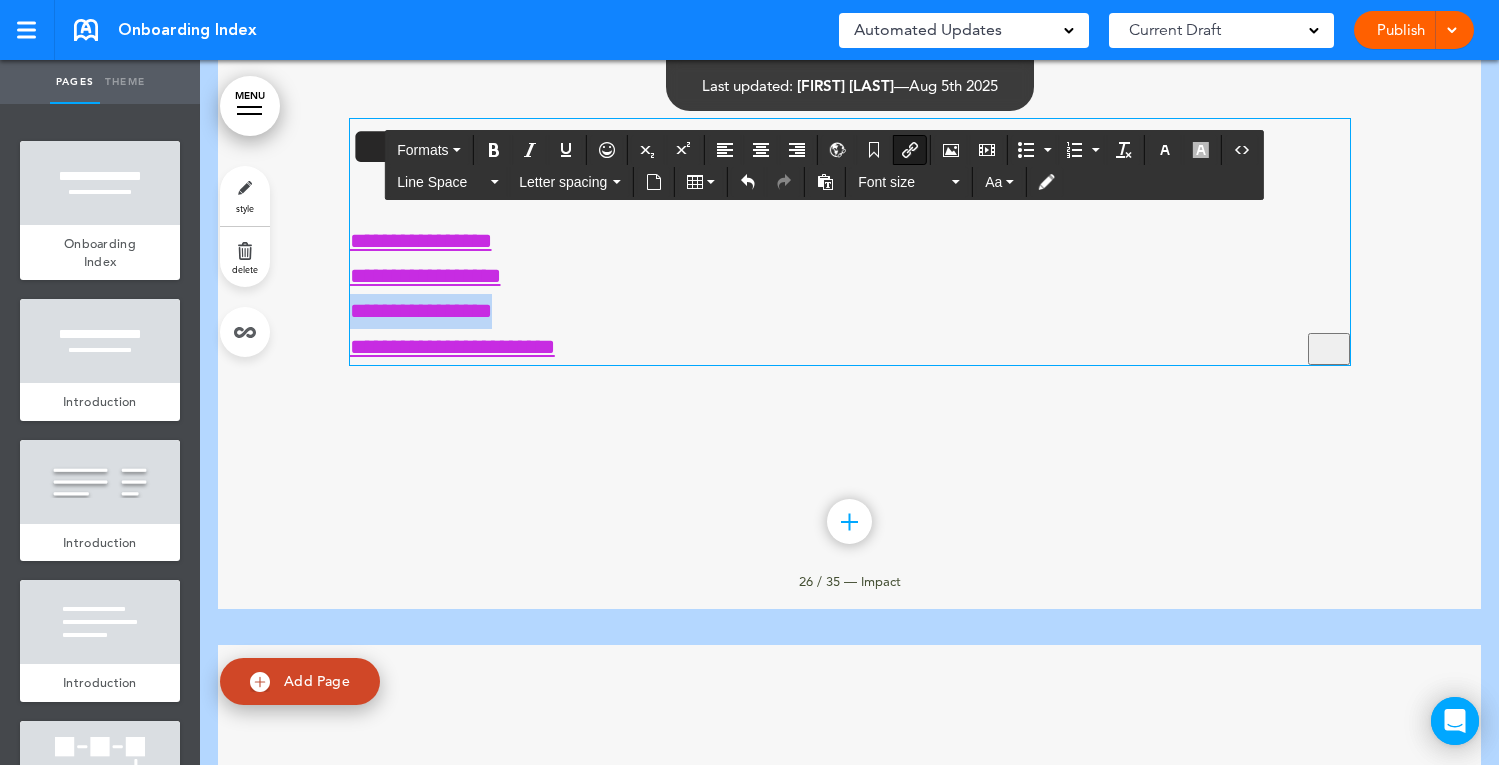 click on "**********" at bounding box center (850, 294) 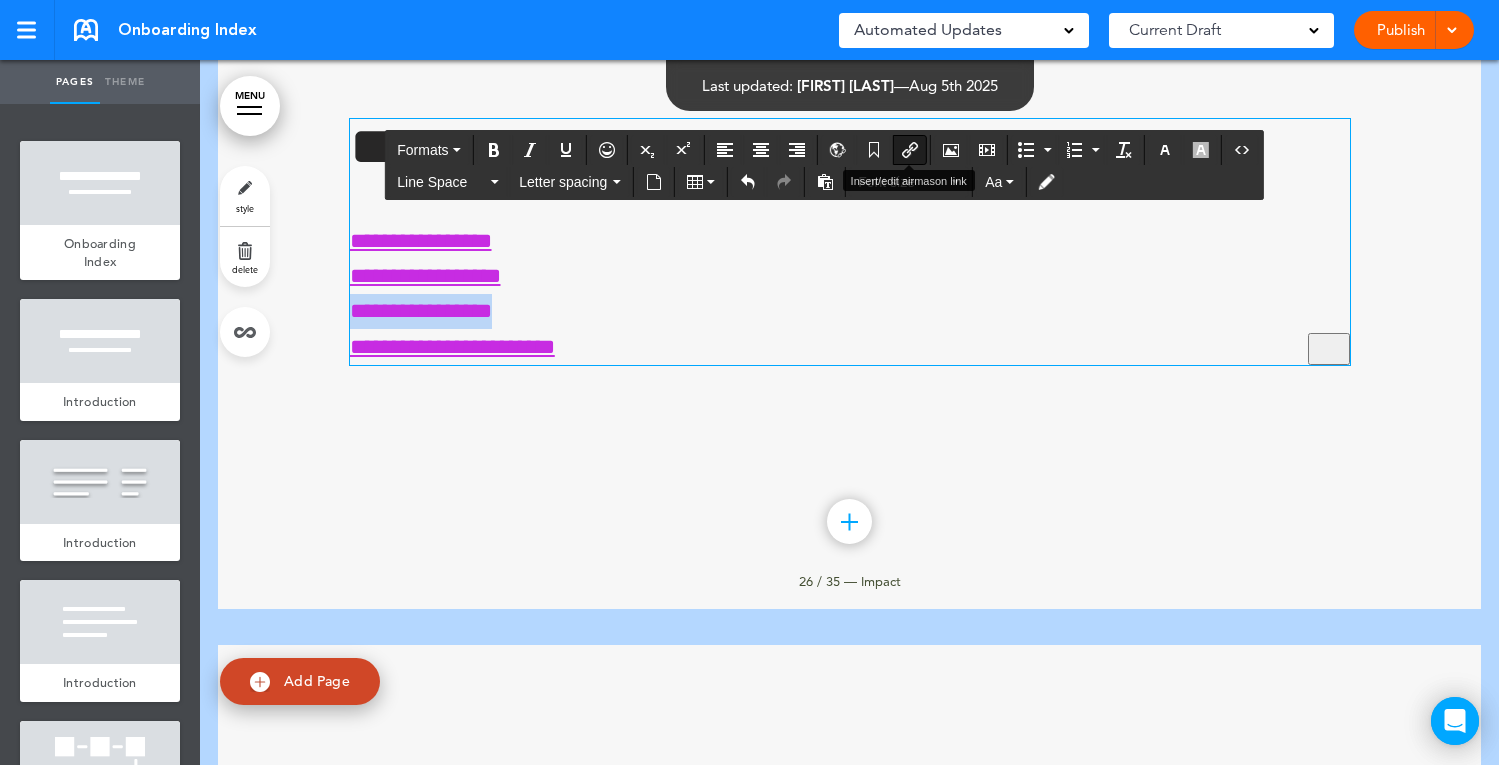 click at bounding box center (910, 150) 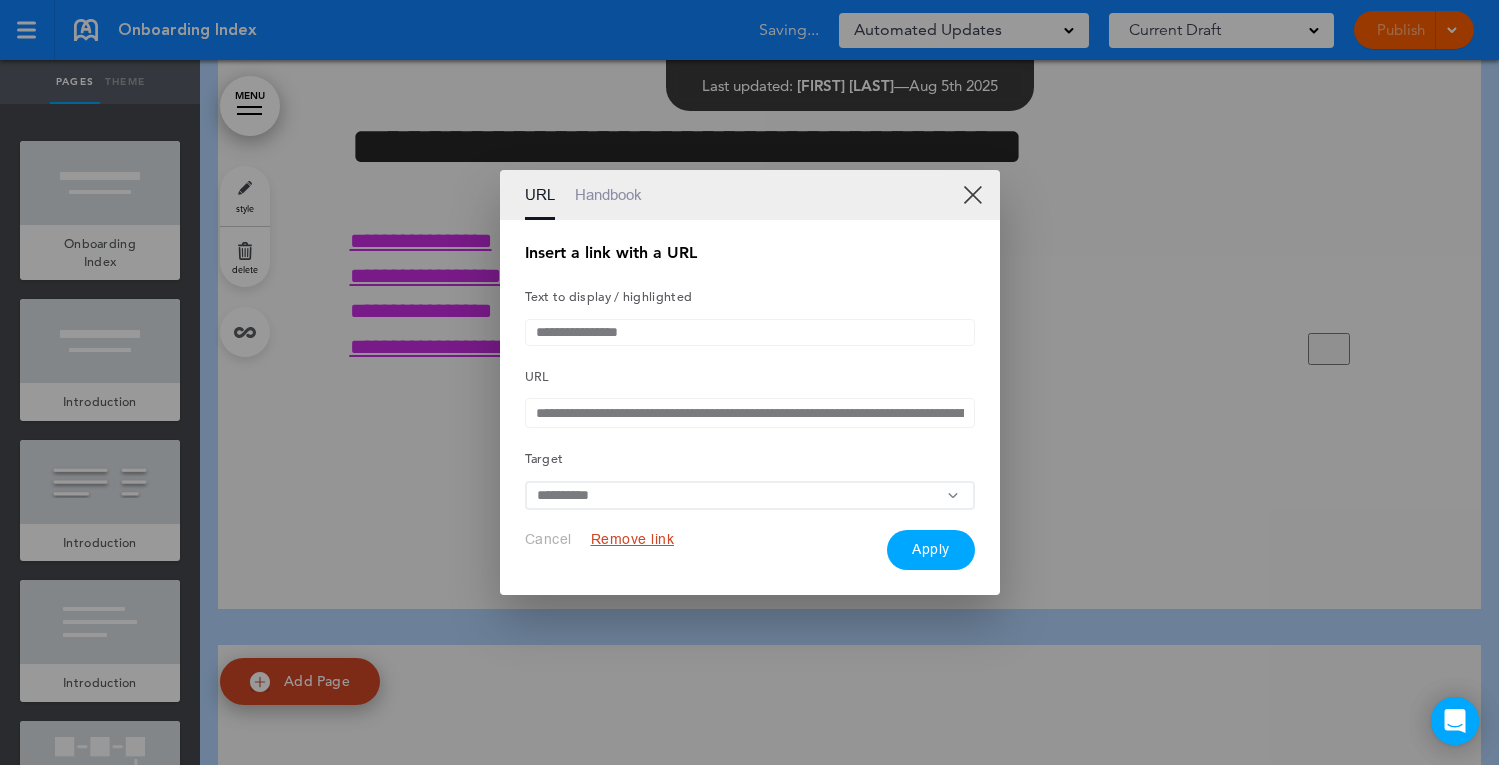 click on "**********" at bounding box center (750, 413) 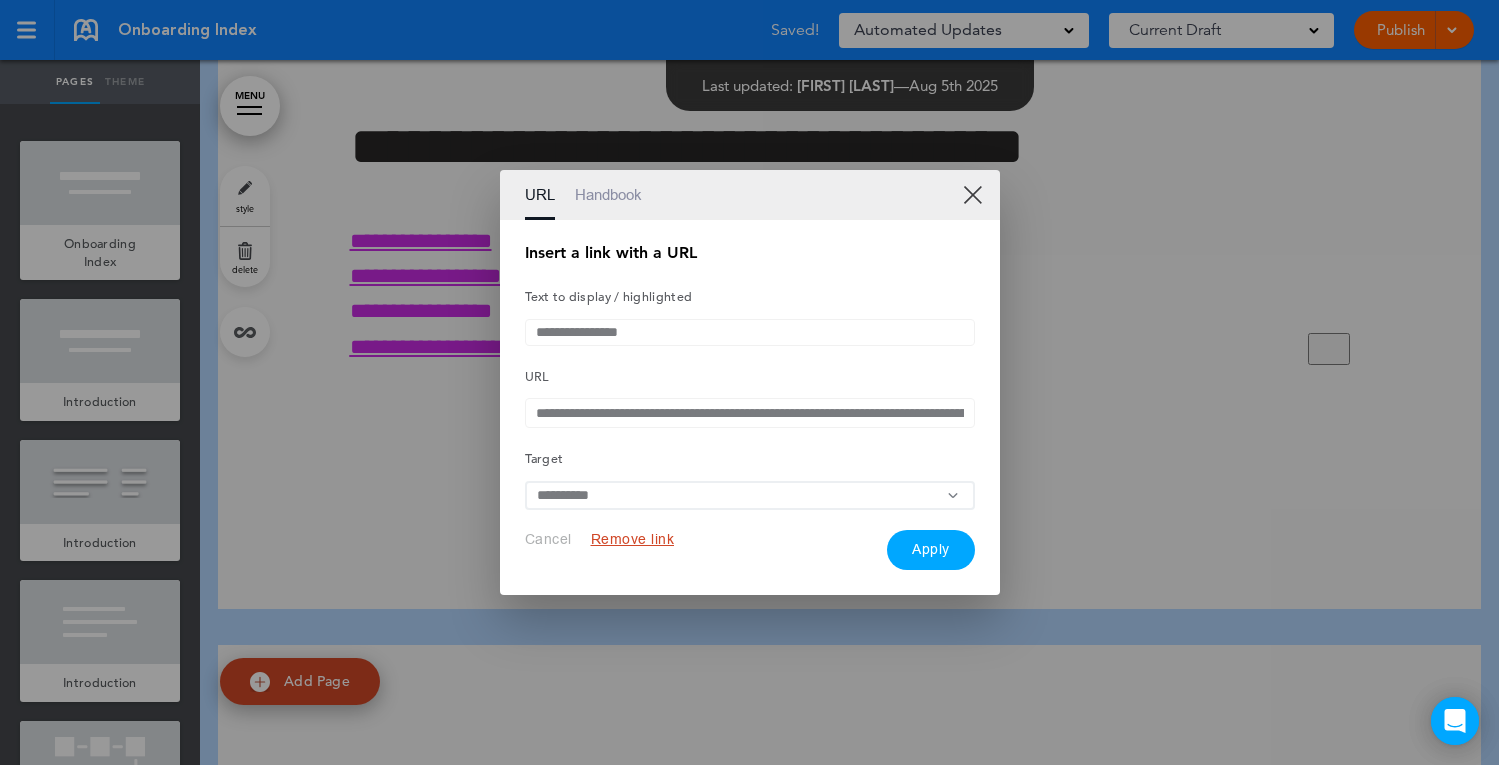 scroll, scrollTop: 0, scrollLeft: 562, axis: horizontal 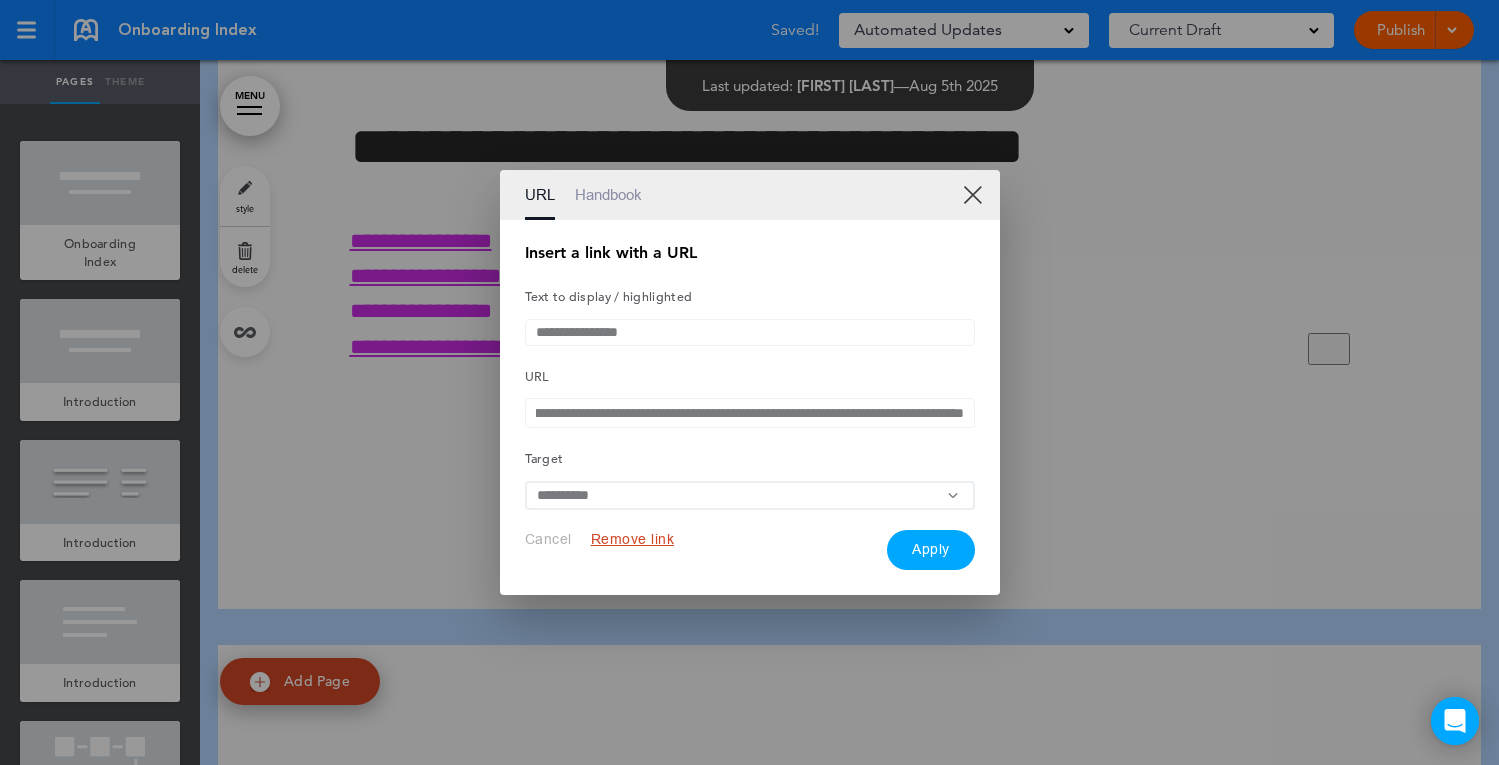 click on "Apply" at bounding box center [931, 550] 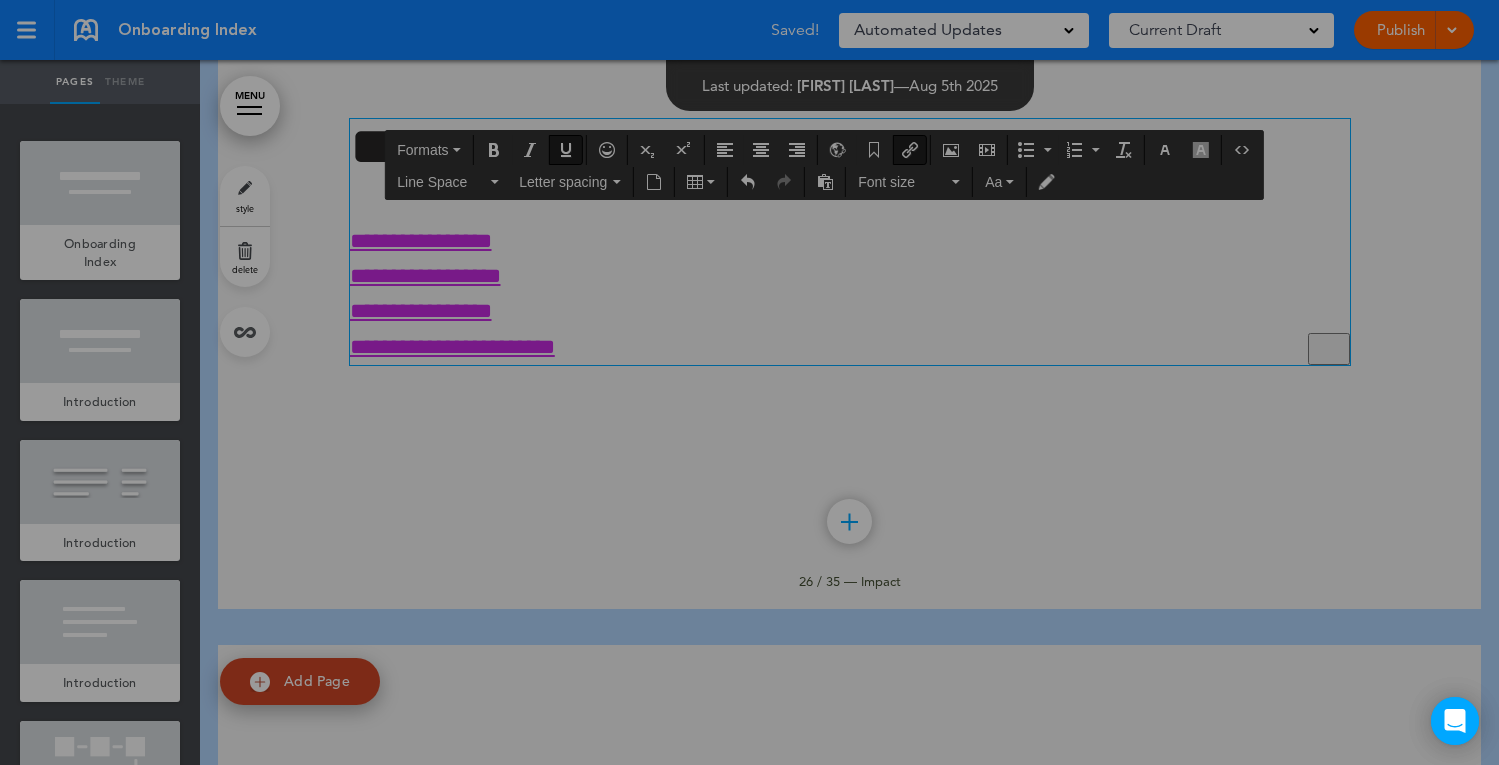 scroll, scrollTop: 0, scrollLeft: 0, axis: both 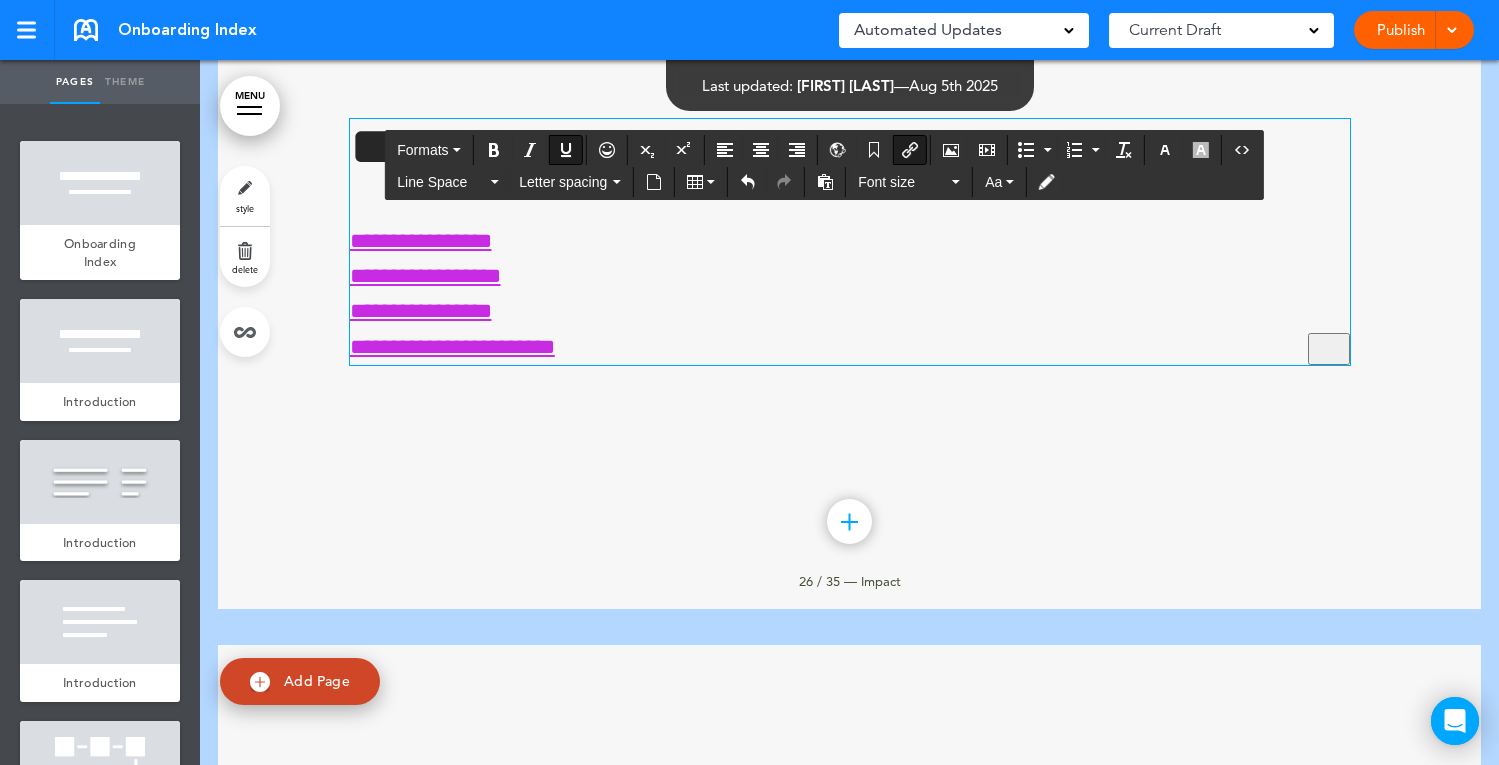 click on "**********" at bounding box center (850, 267) 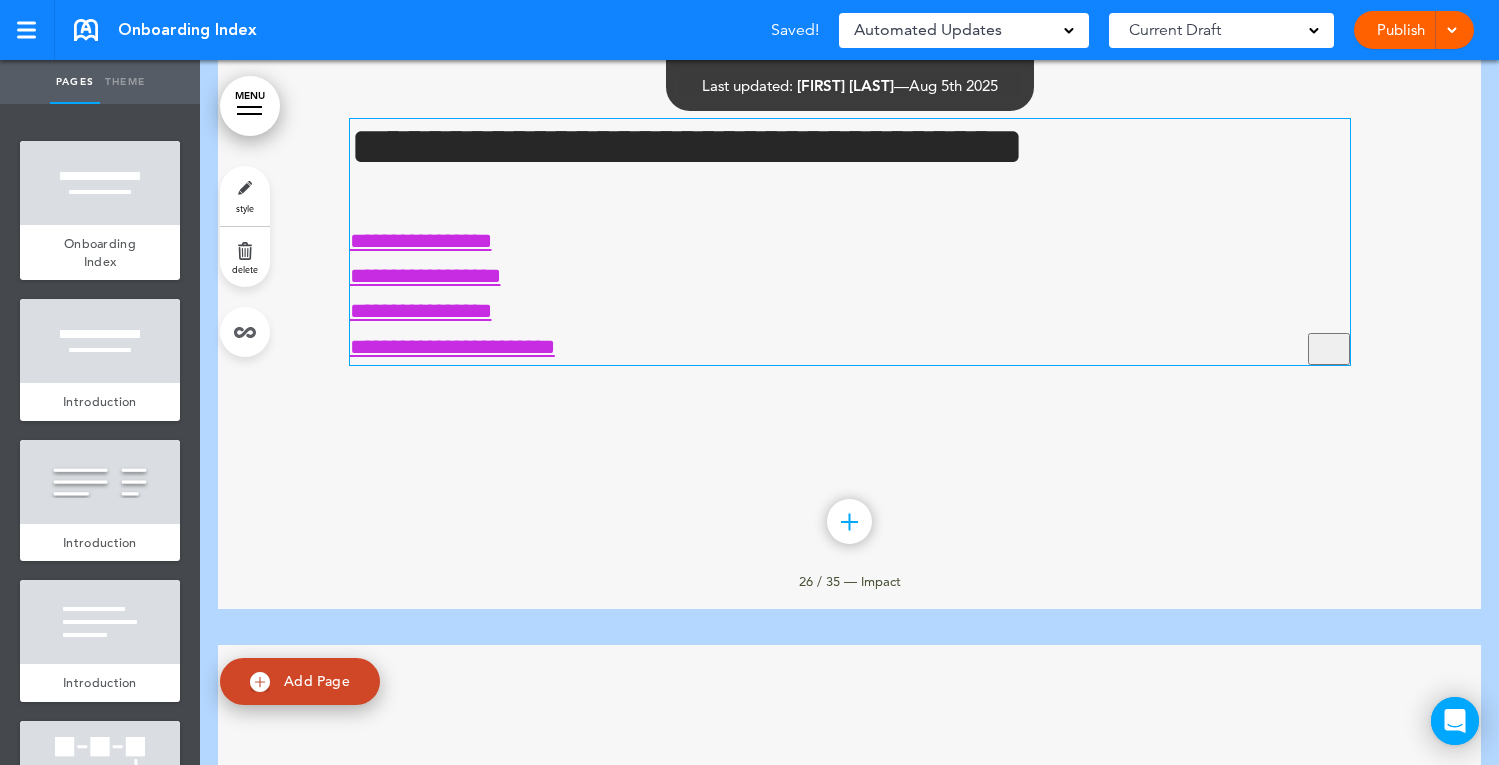 click on "**********" at bounding box center [850, 294] 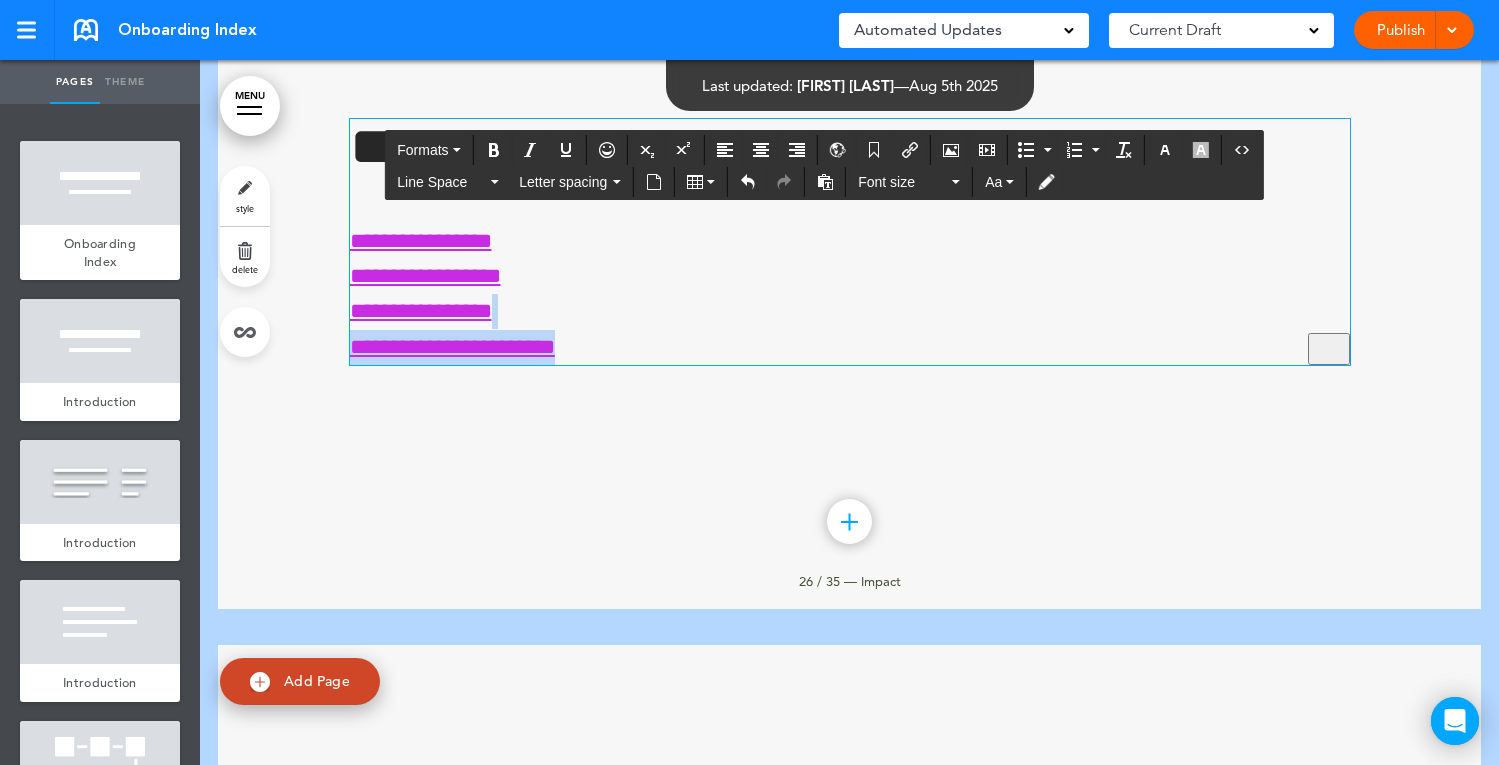 type 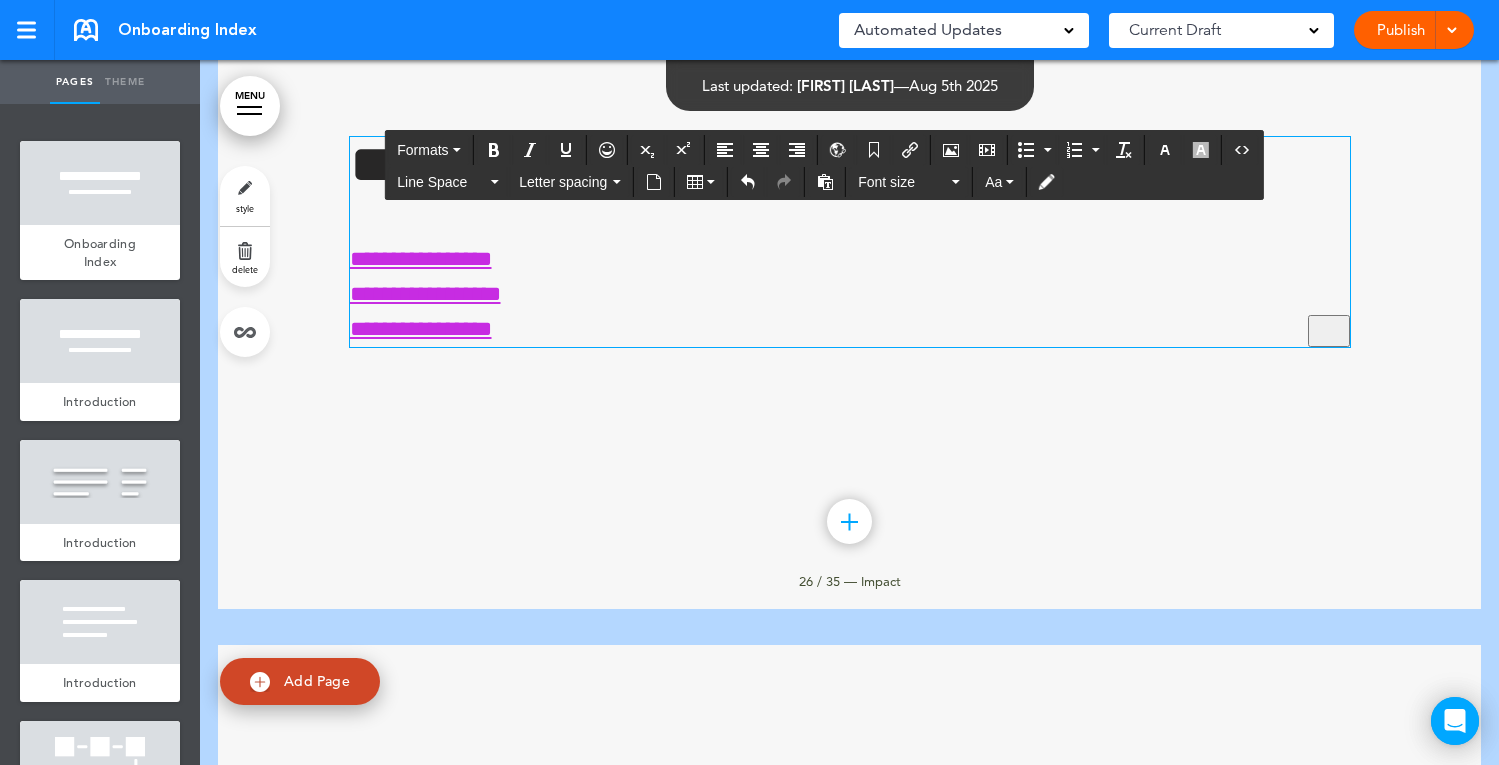 scroll, scrollTop: 19827, scrollLeft: 0, axis: vertical 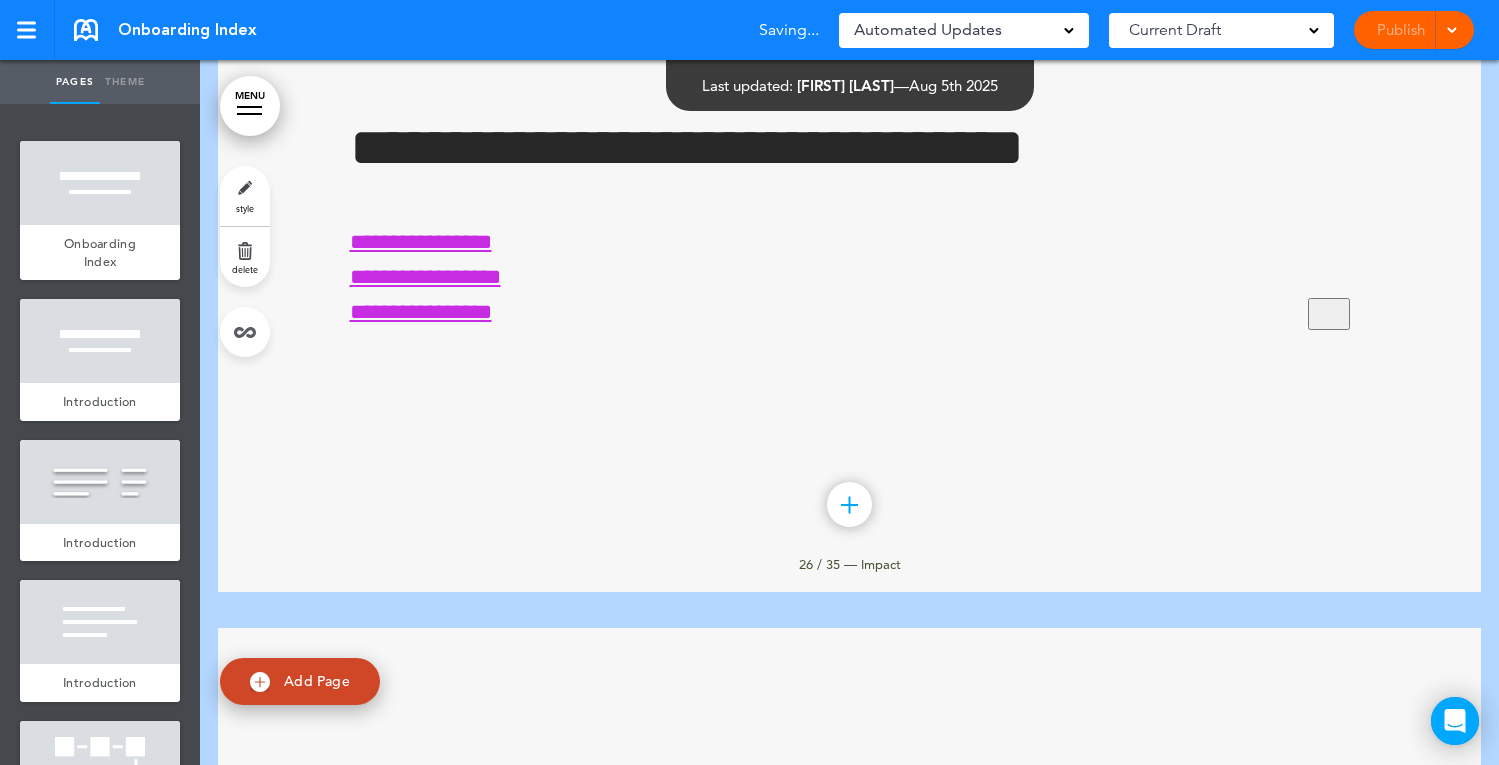 click on "**********" at bounding box center [850, 250] 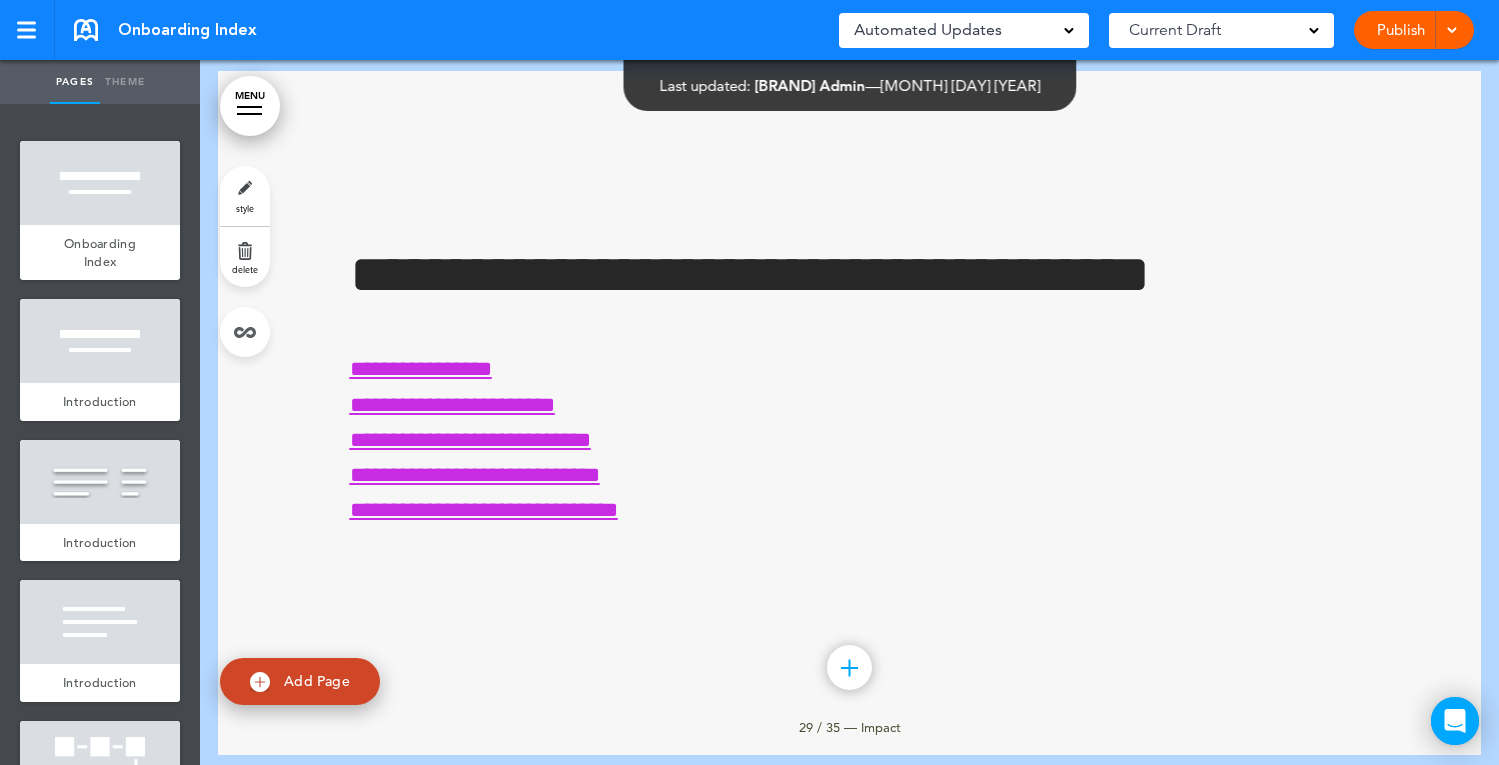 scroll, scrollTop: 21835, scrollLeft: 0, axis: vertical 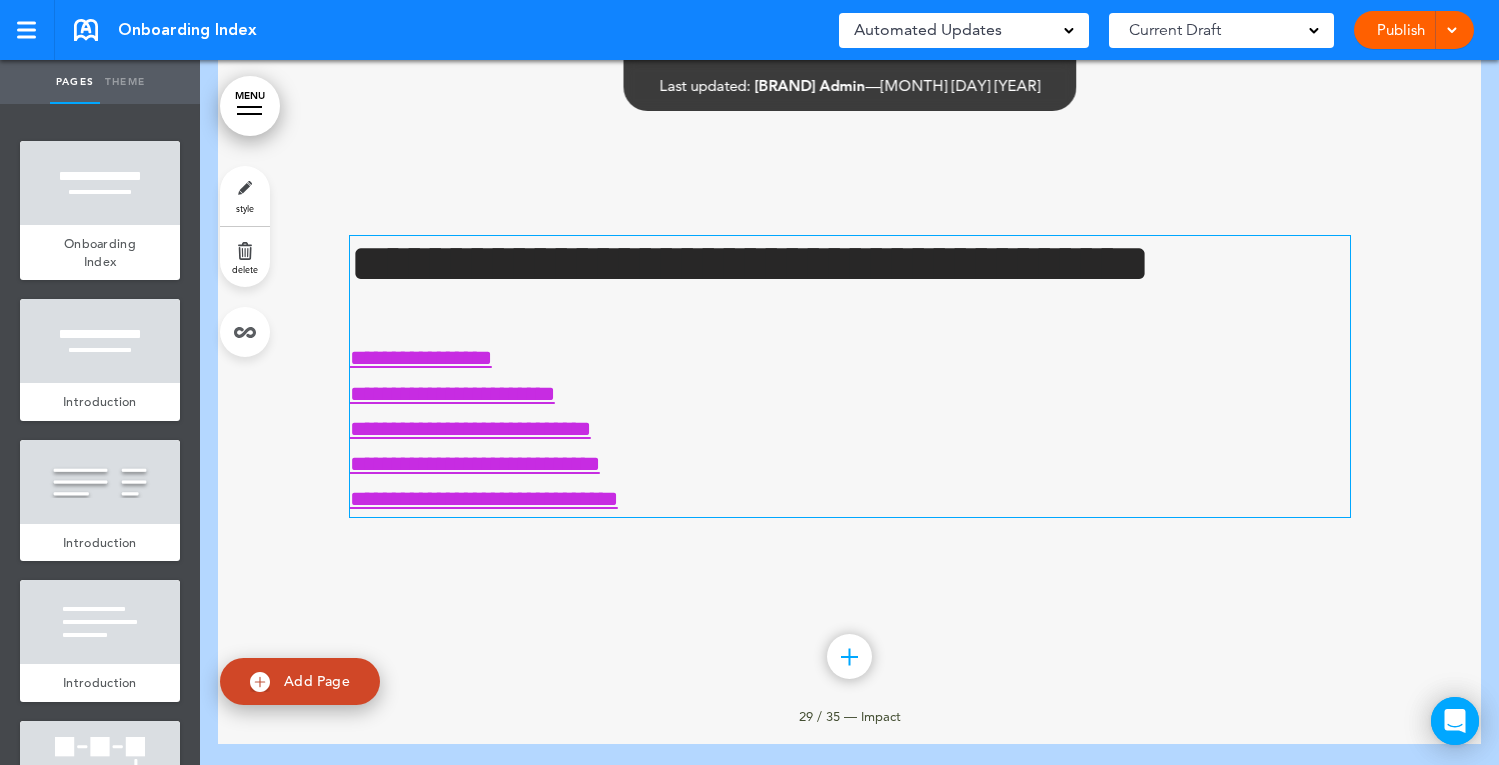 click on "**********" at bounding box center [850, 429] 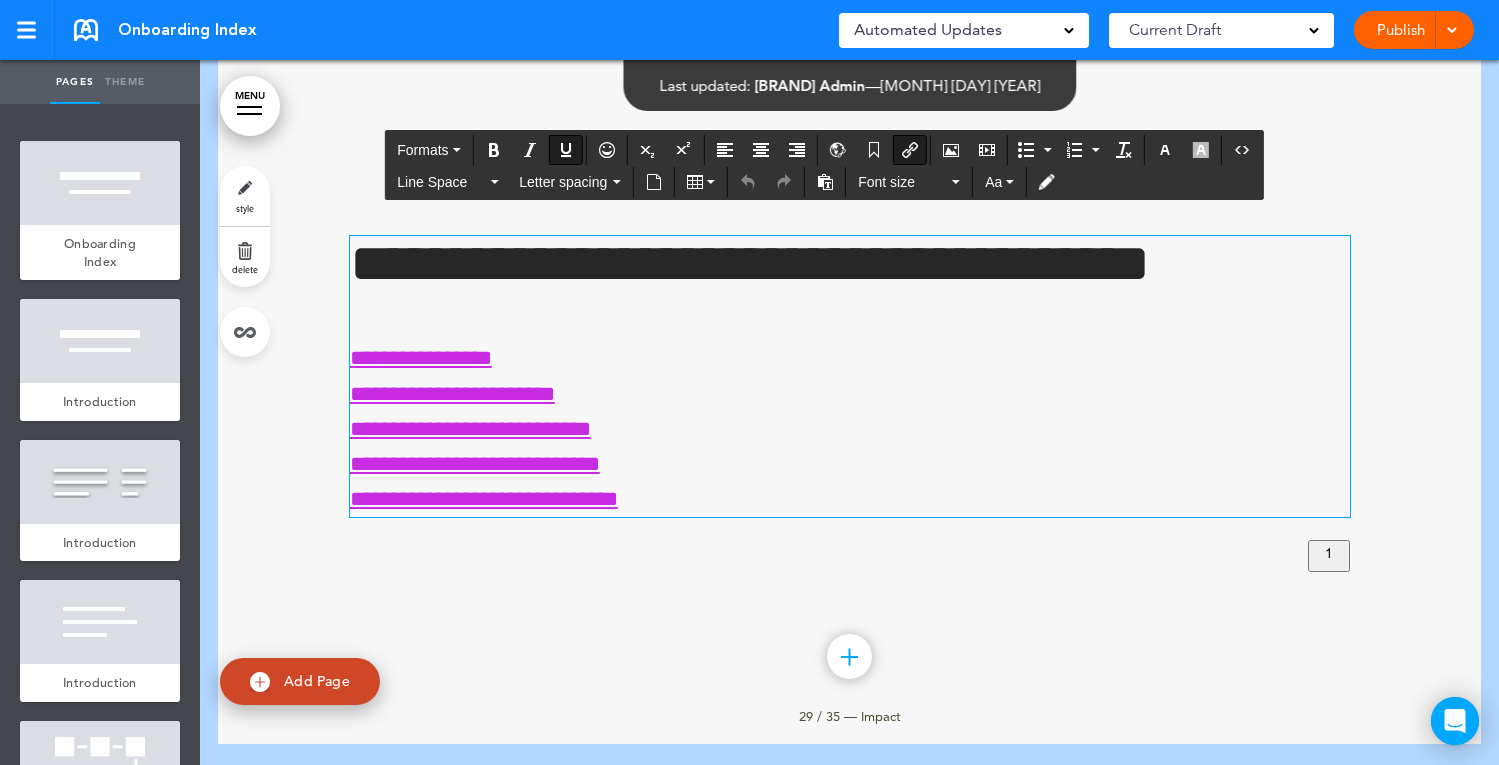 type 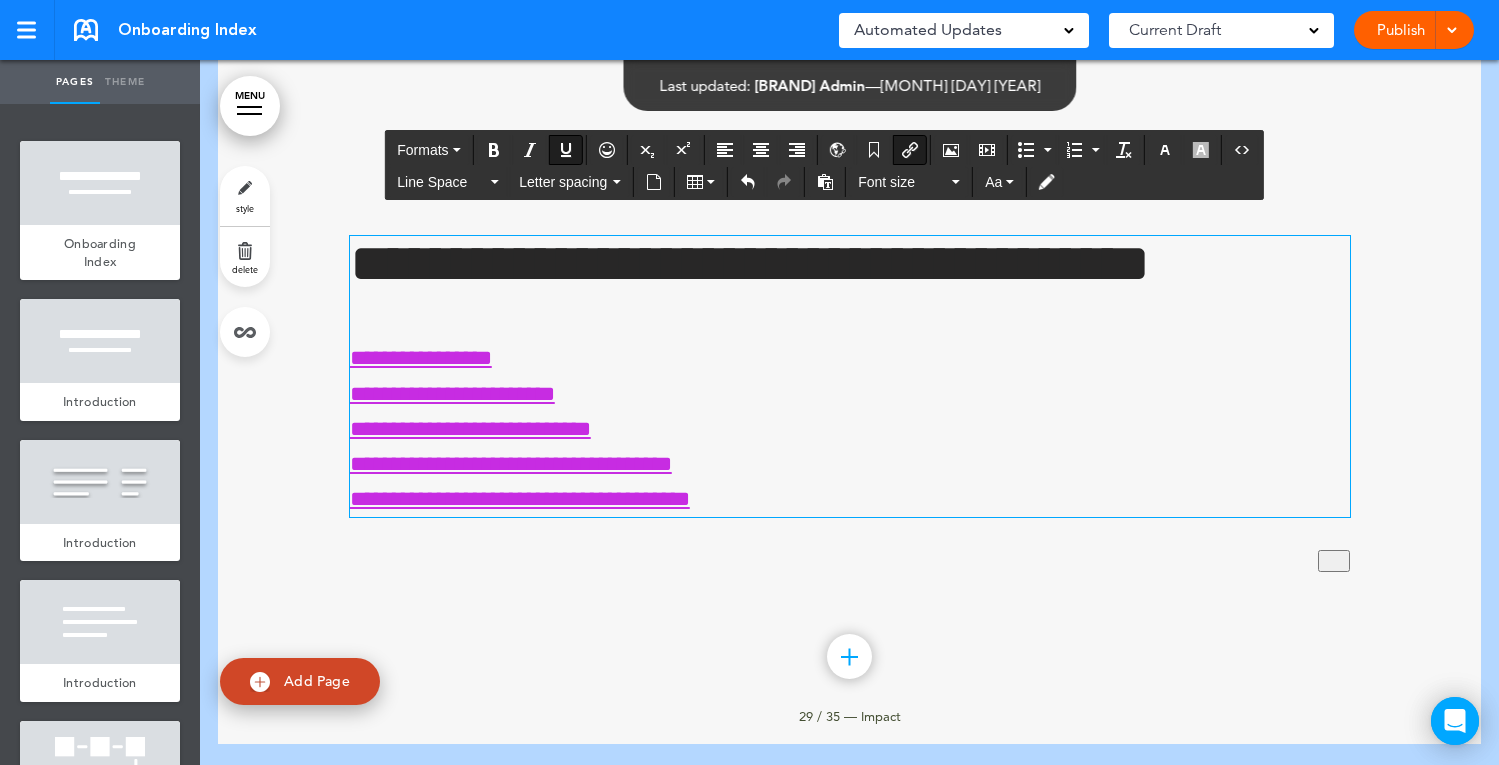click on "**********" at bounding box center [850, 401] 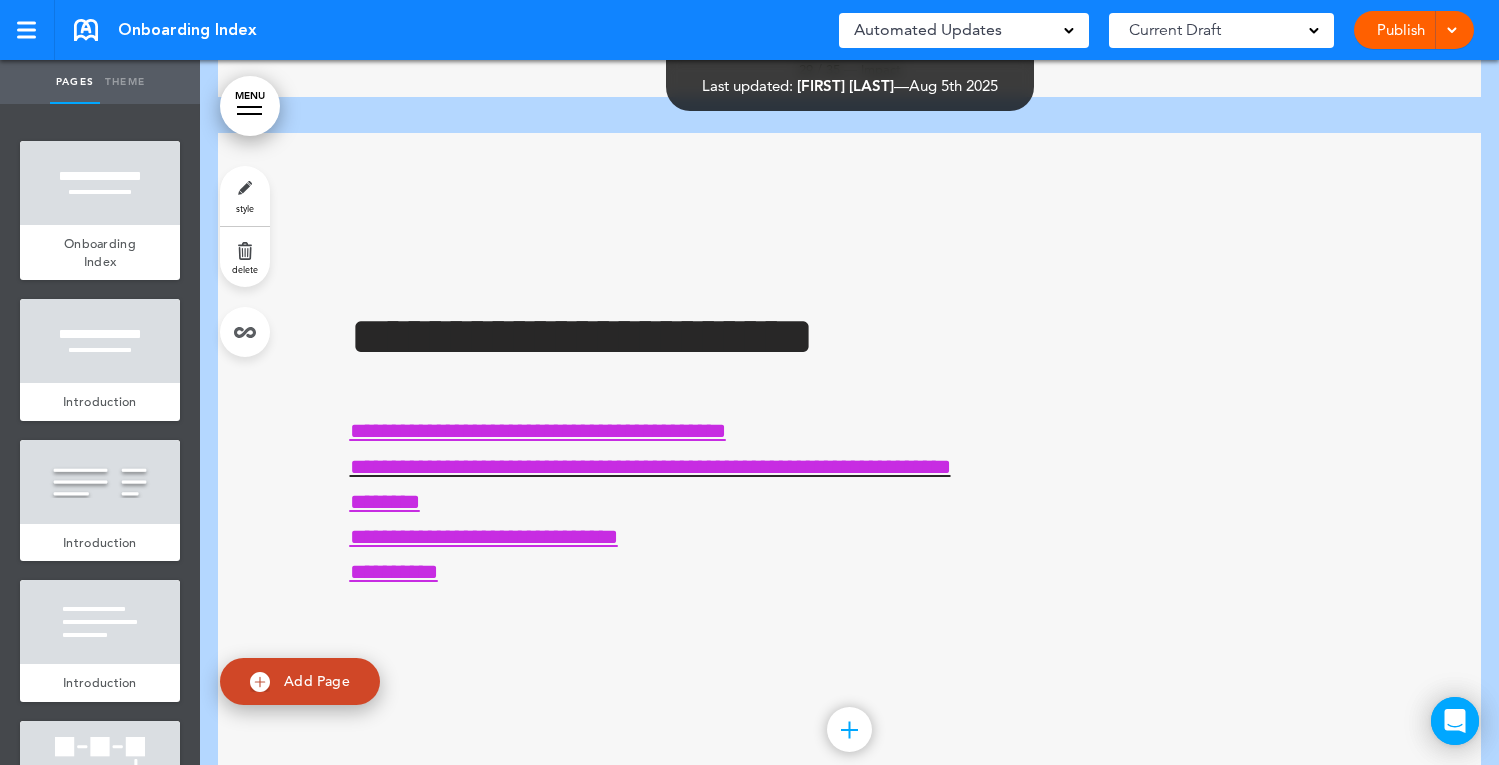 scroll, scrollTop: 22484, scrollLeft: 0, axis: vertical 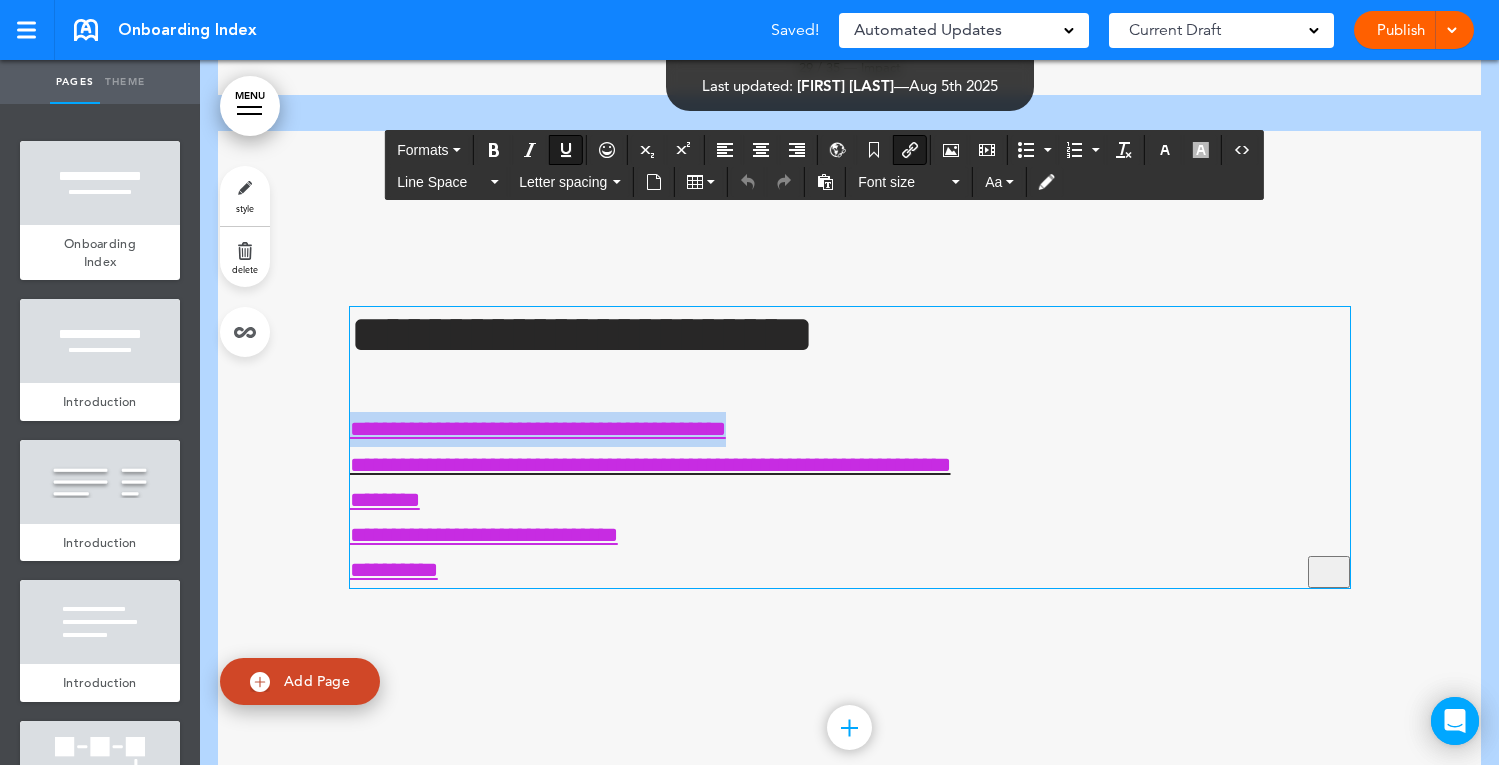 drag, startPoint x: 825, startPoint y: 519, endPoint x: 346, endPoint y: 531, distance: 479.1503 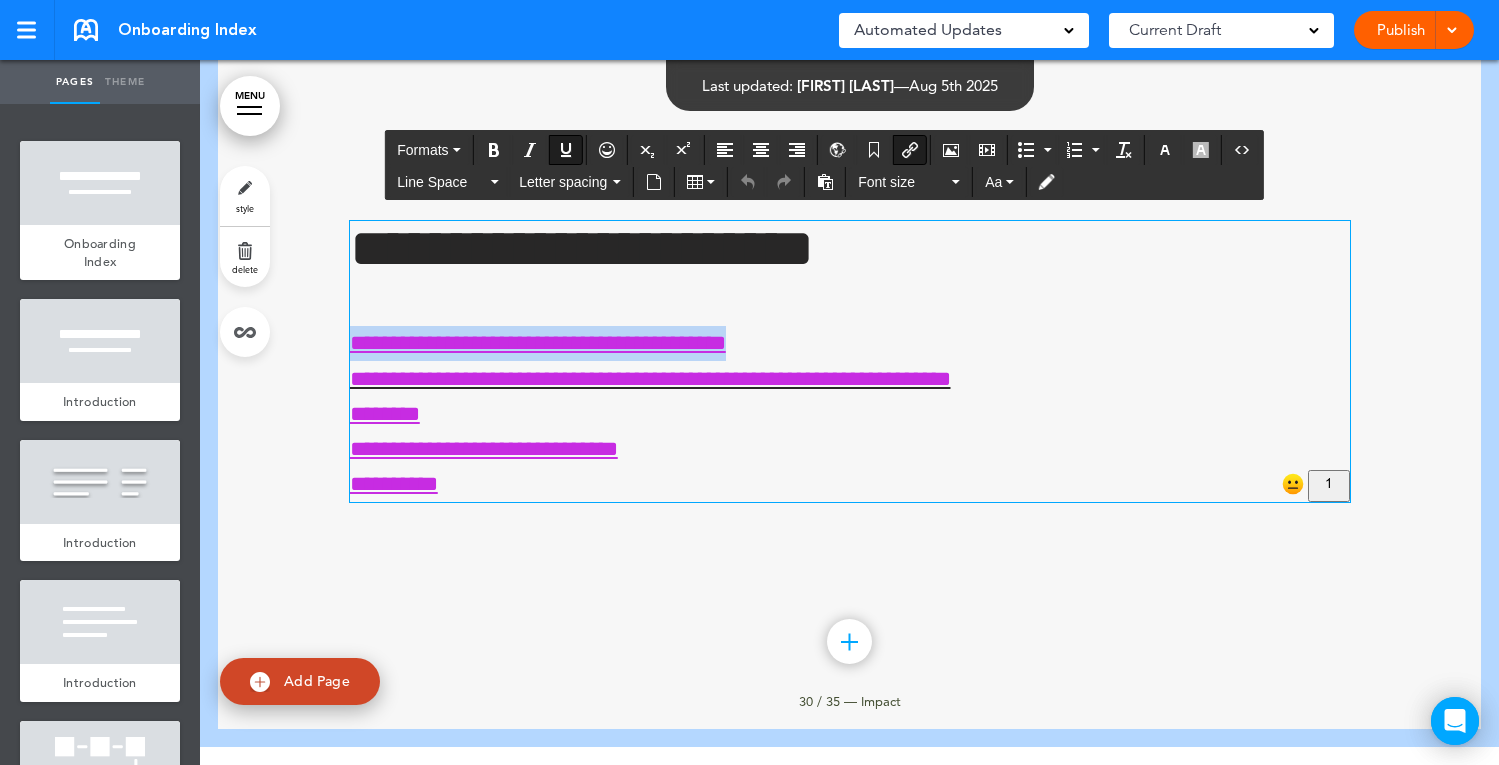 scroll, scrollTop: 22580, scrollLeft: 0, axis: vertical 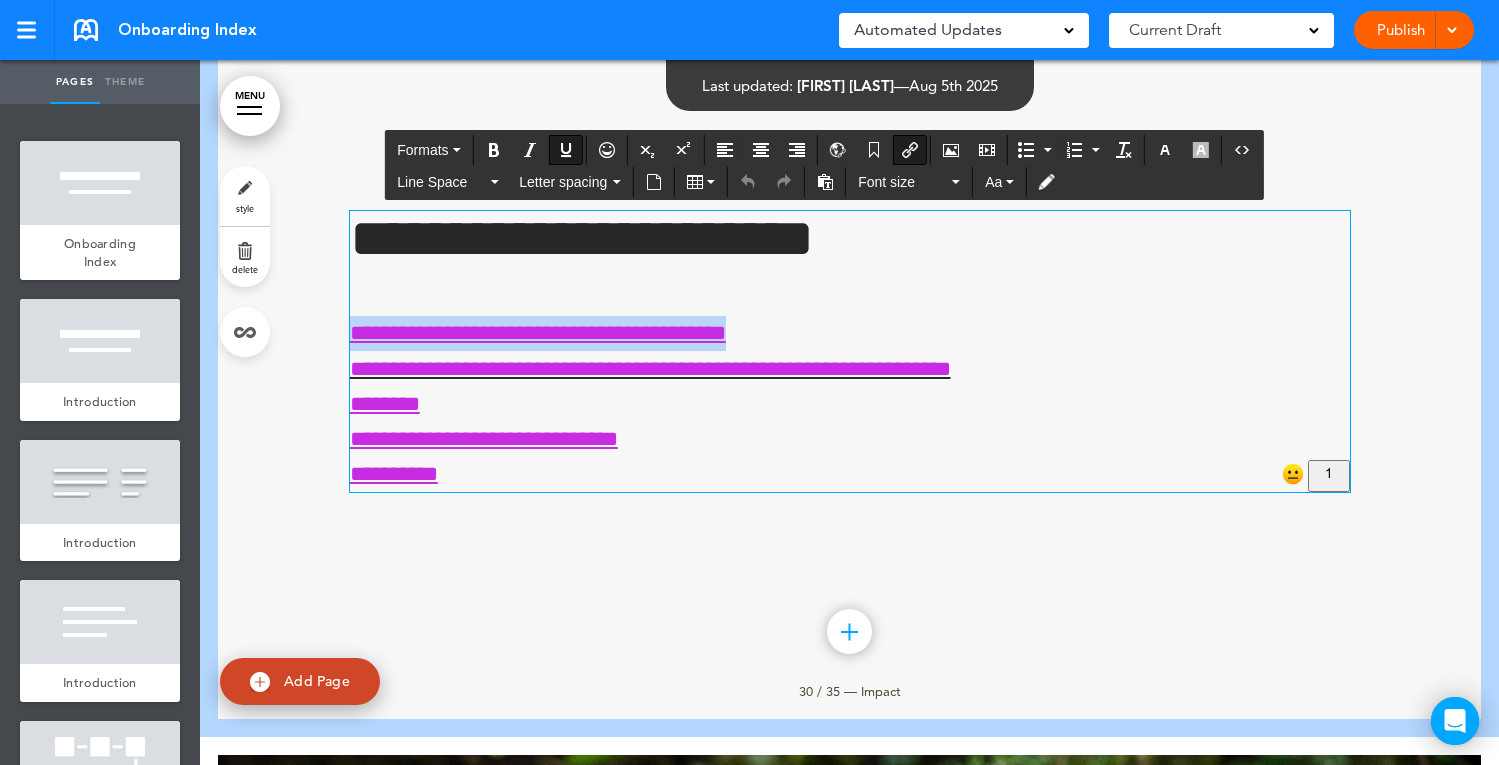click on "**********" at bounding box center [850, 404] 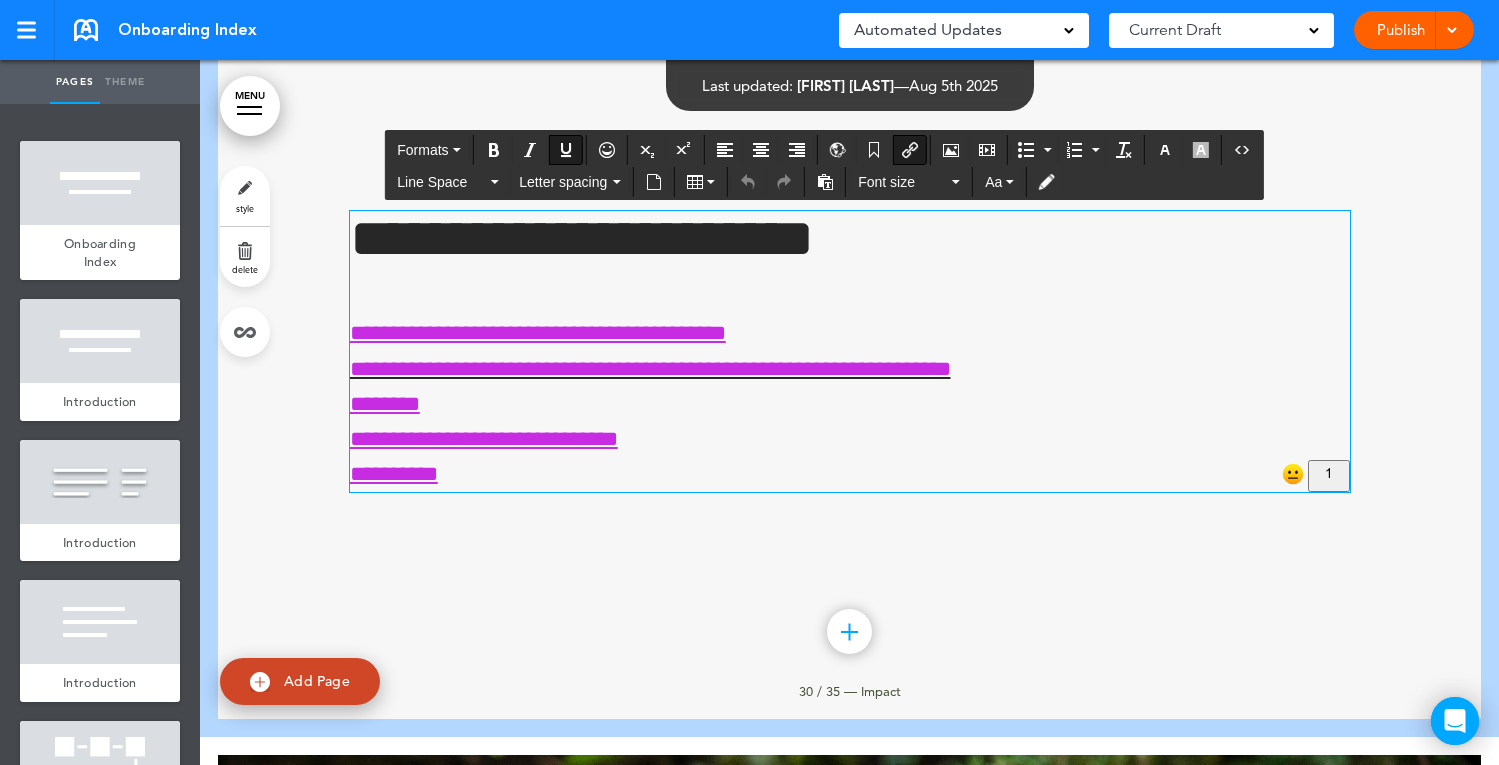 click on "********" at bounding box center (385, 404) 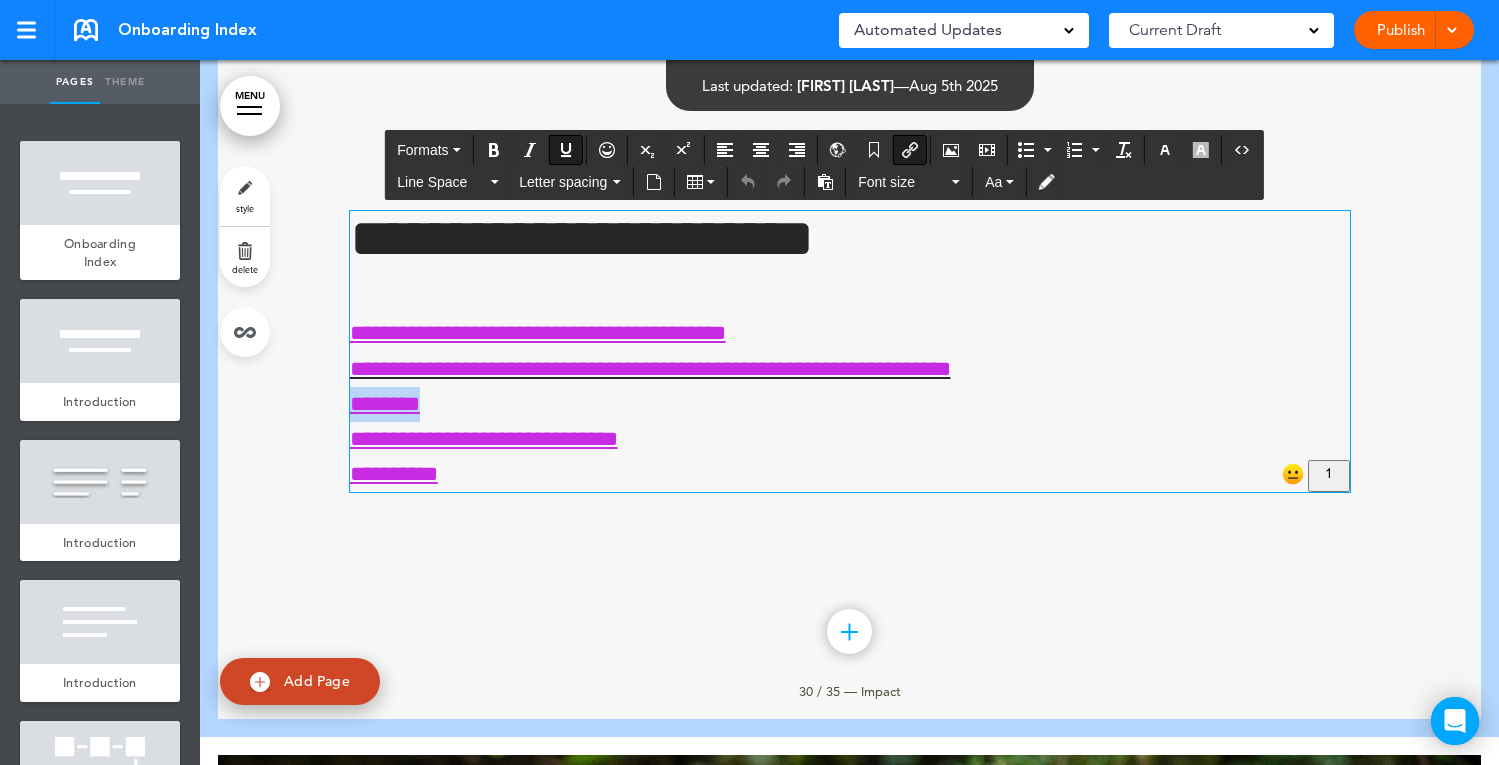 click at bounding box center [910, 150] 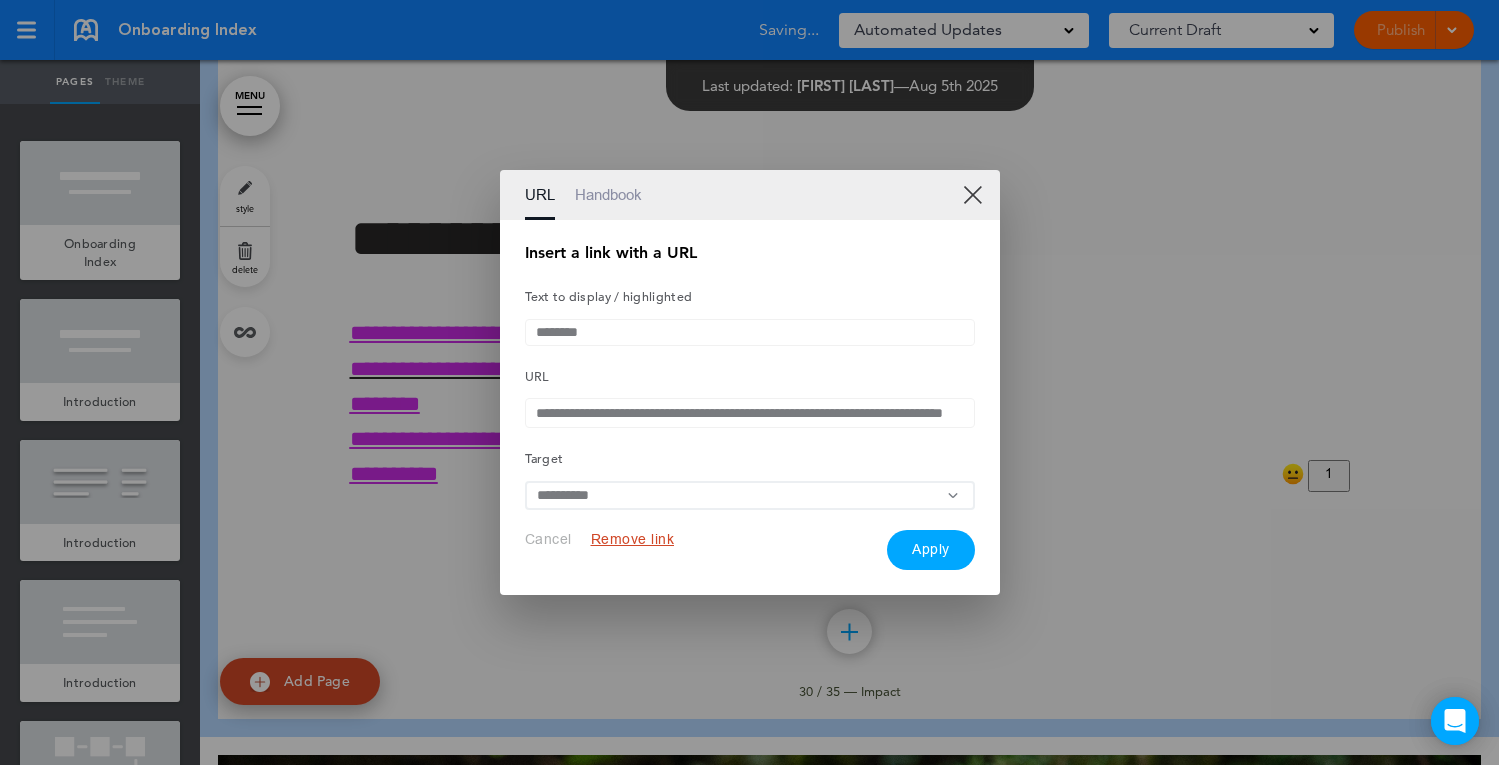 click on "**********" at bounding box center (750, 413) 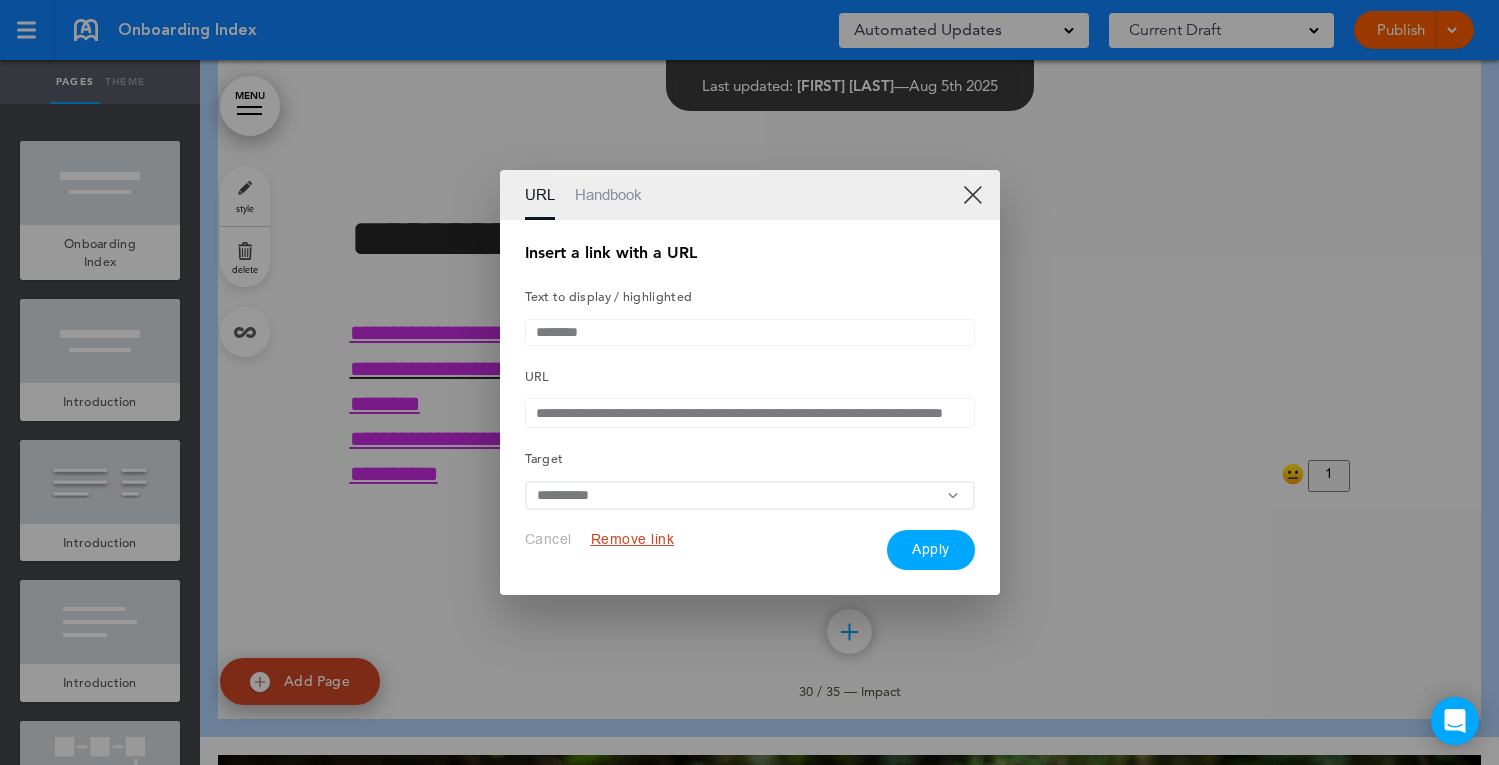 paste on "**********" 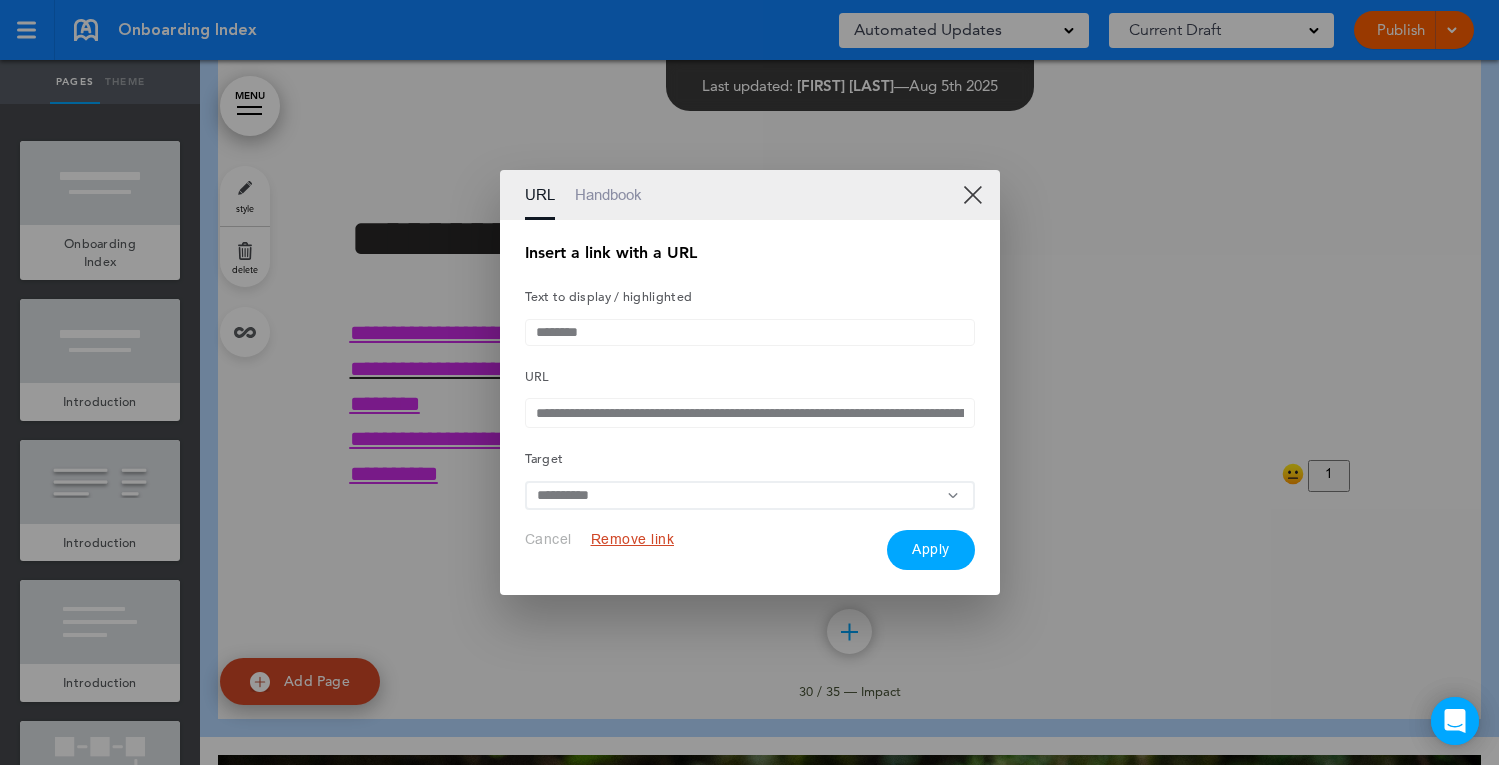scroll, scrollTop: 0, scrollLeft: 460, axis: horizontal 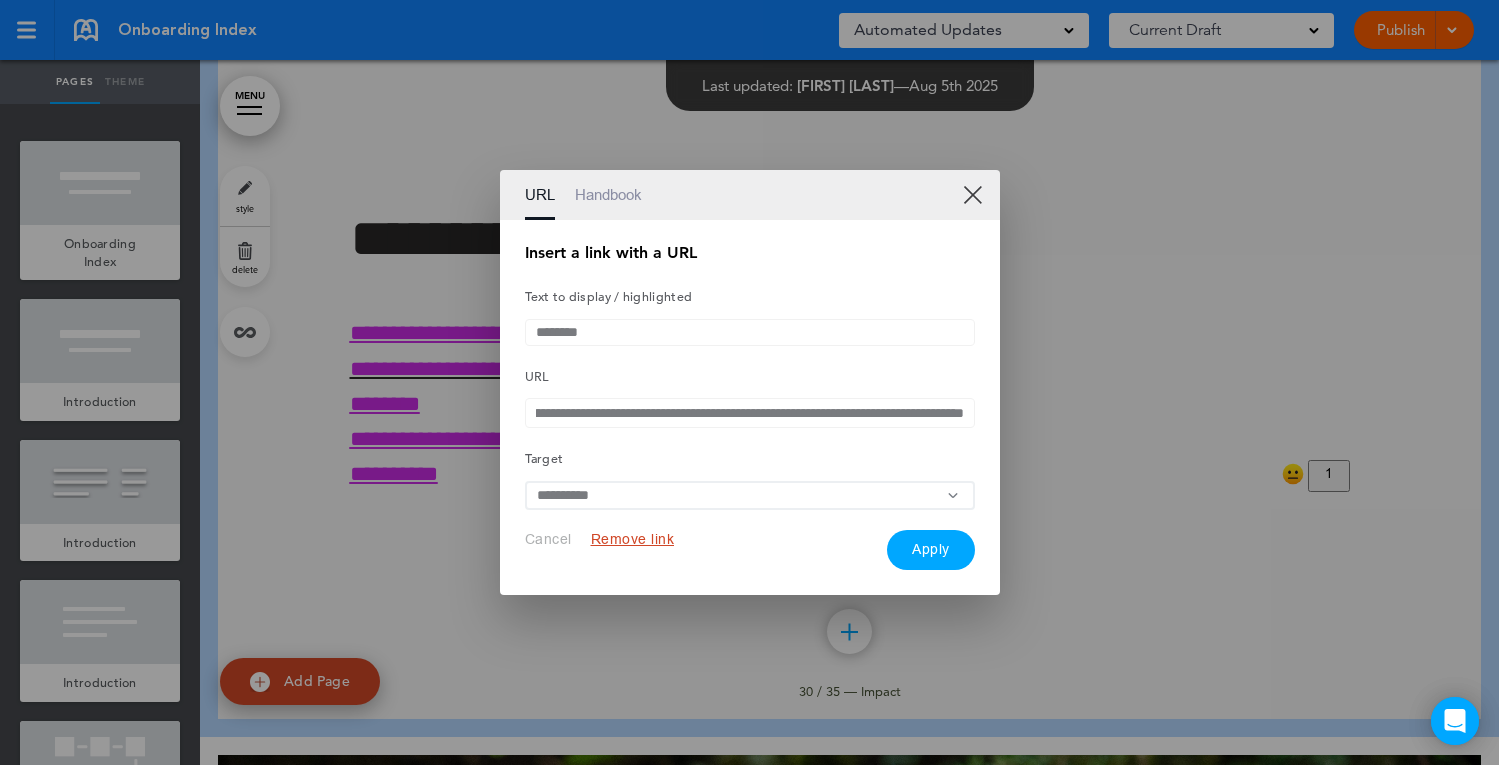 type on "**********" 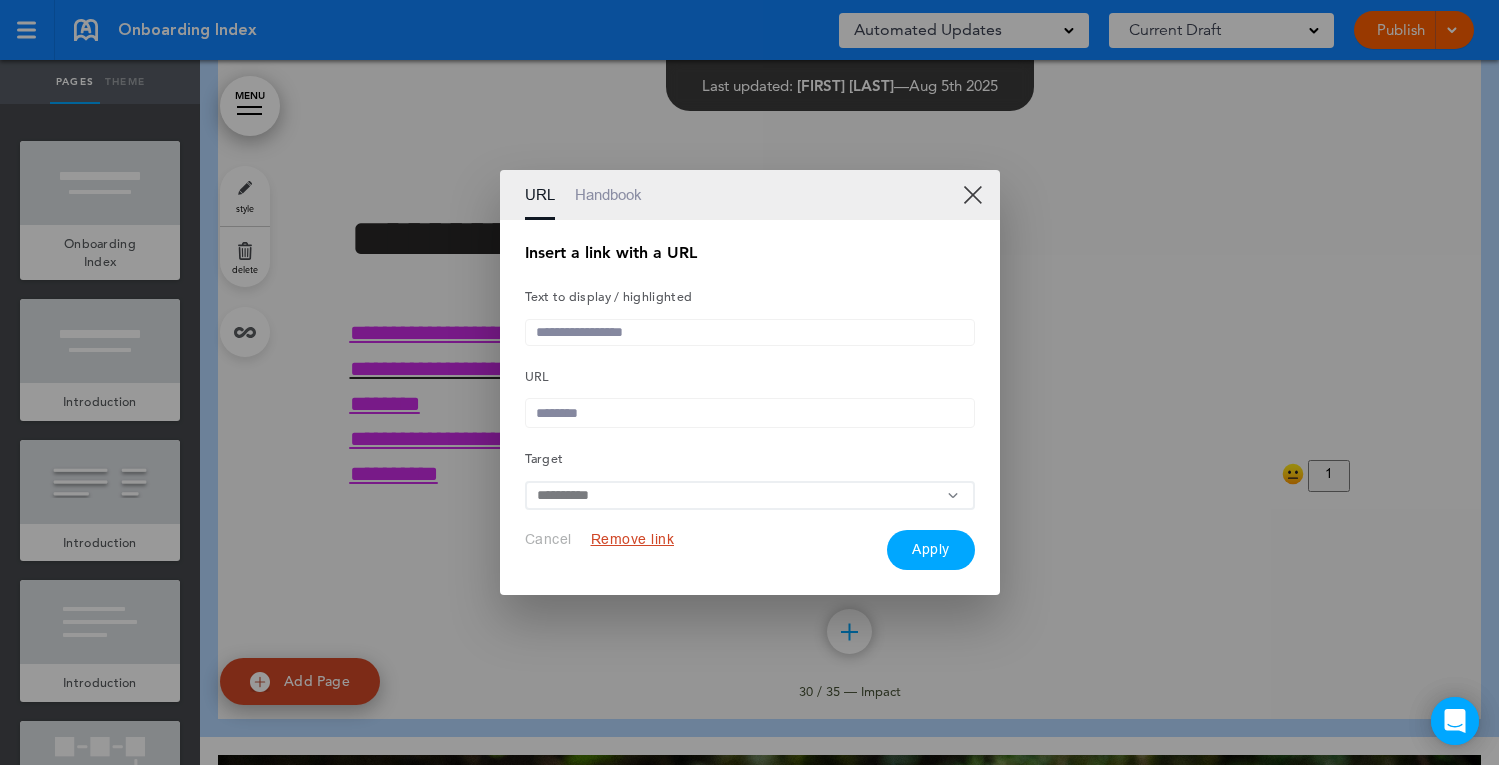 scroll, scrollTop: 0, scrollLeft: 0, axis: both 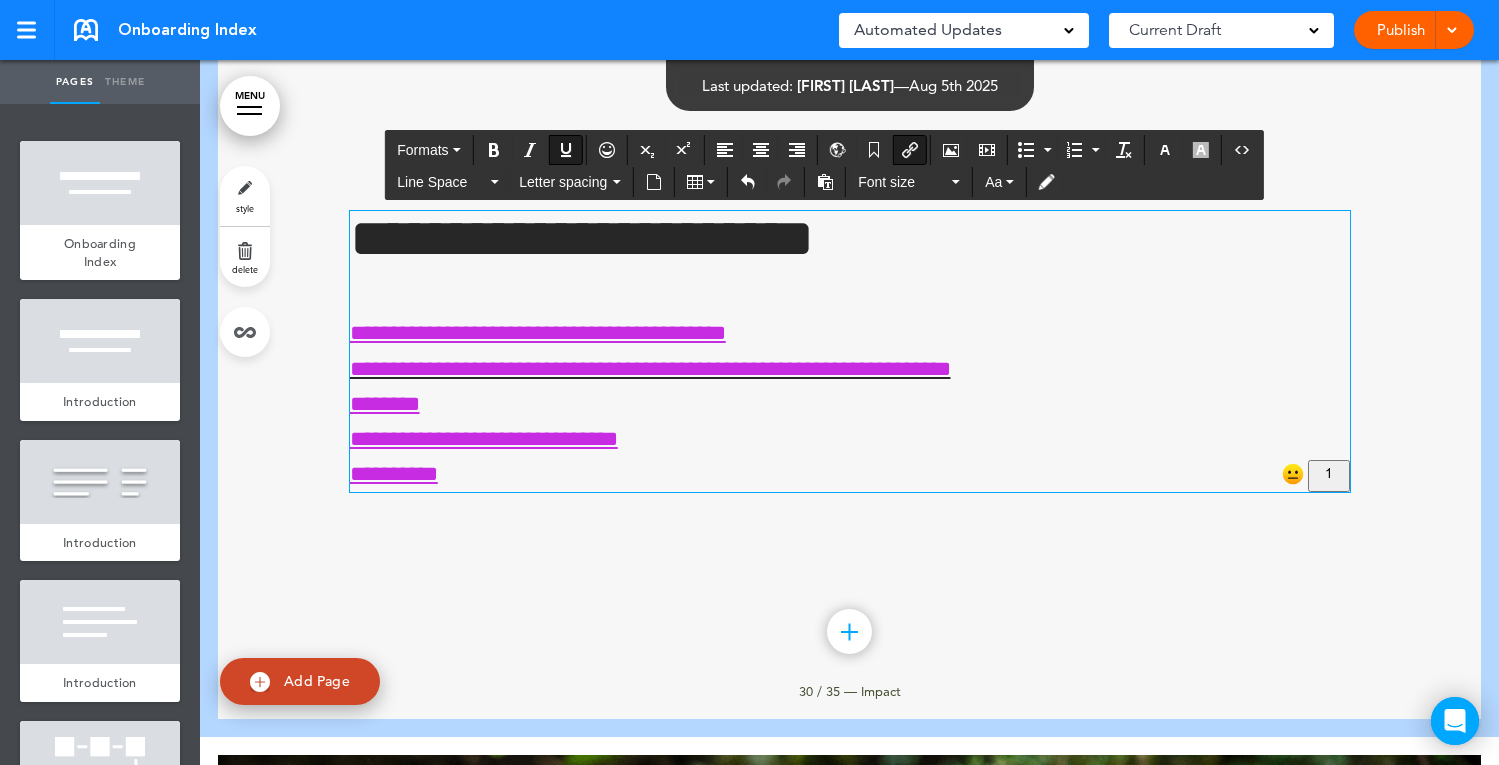 click on "**********" at bounding box center (850, 404) 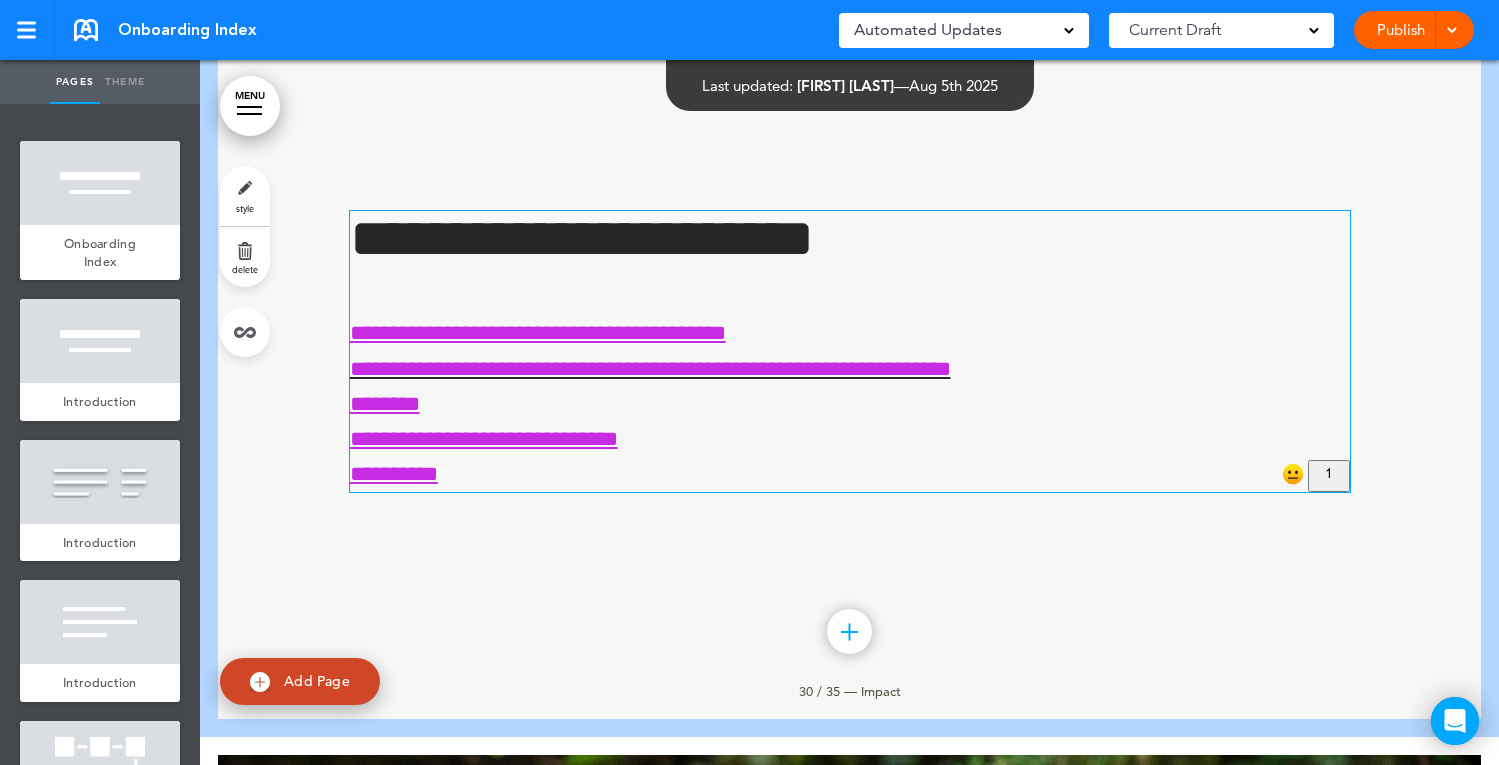 click on "**********" at bounding box center [538, 333] 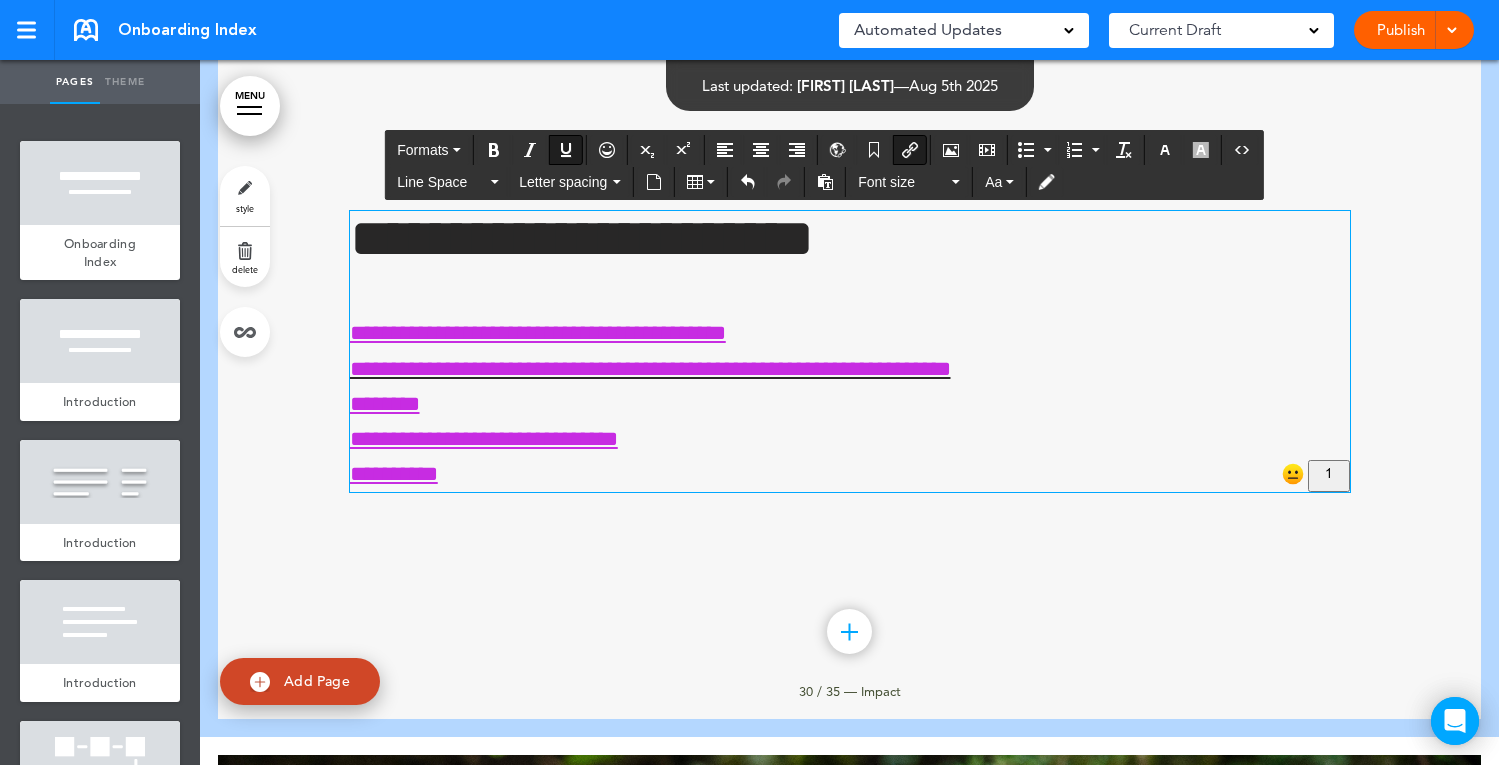 click at bounding box center [910, 150] 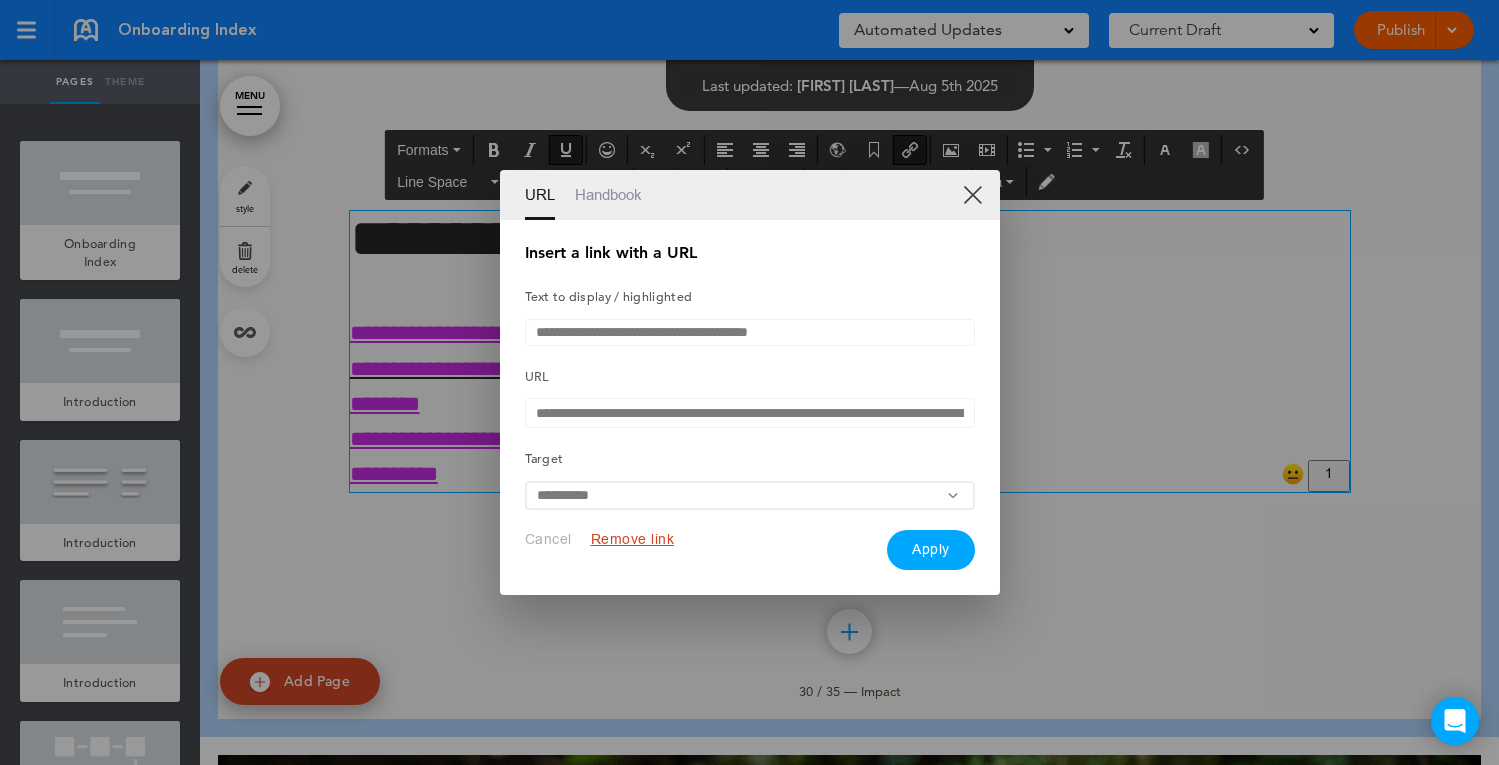 click on "**********" at bounding box center (750, 413) 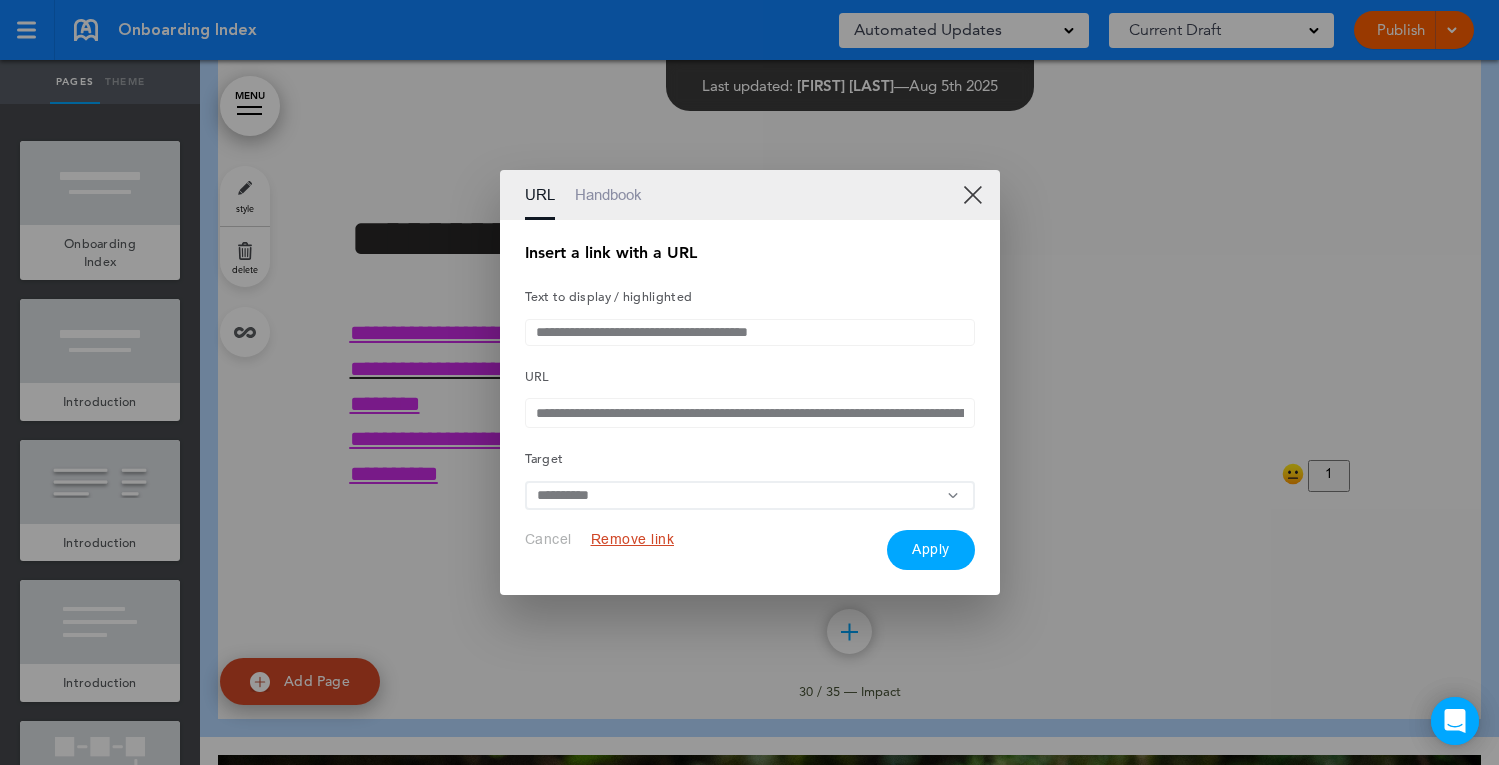 click on "XX" at bounding box center (972, 194) 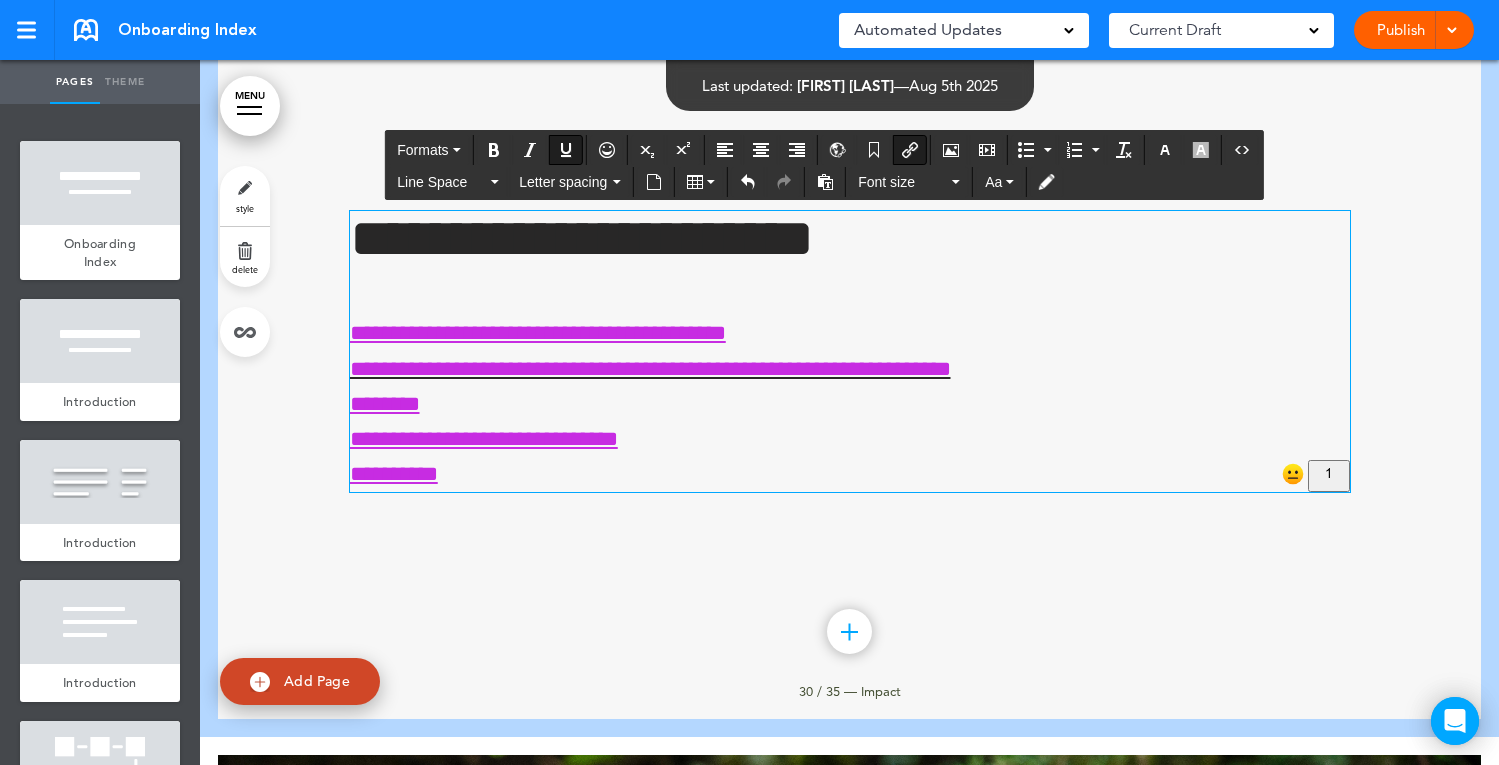 click on "**********" at bounding box center [850, 404] 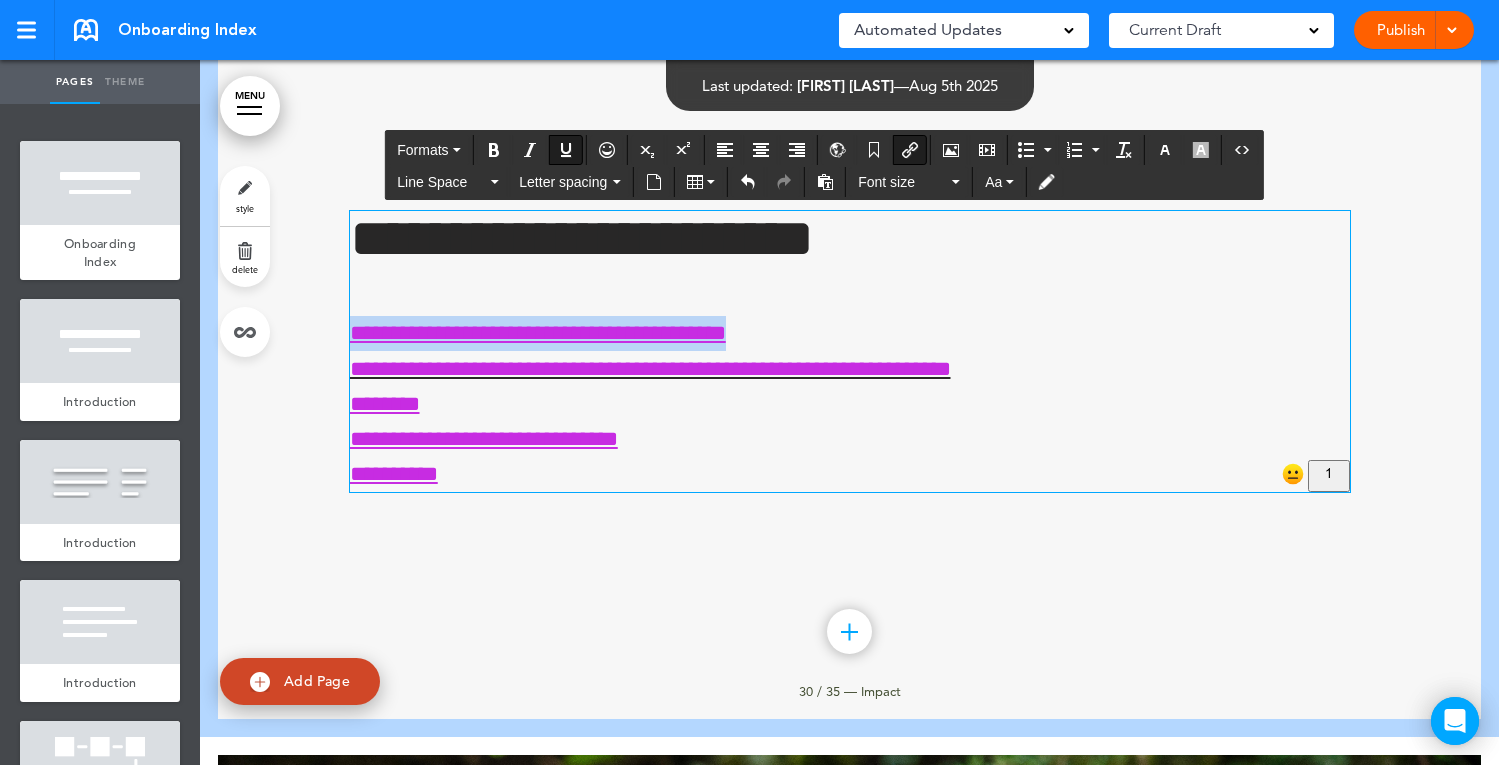 type 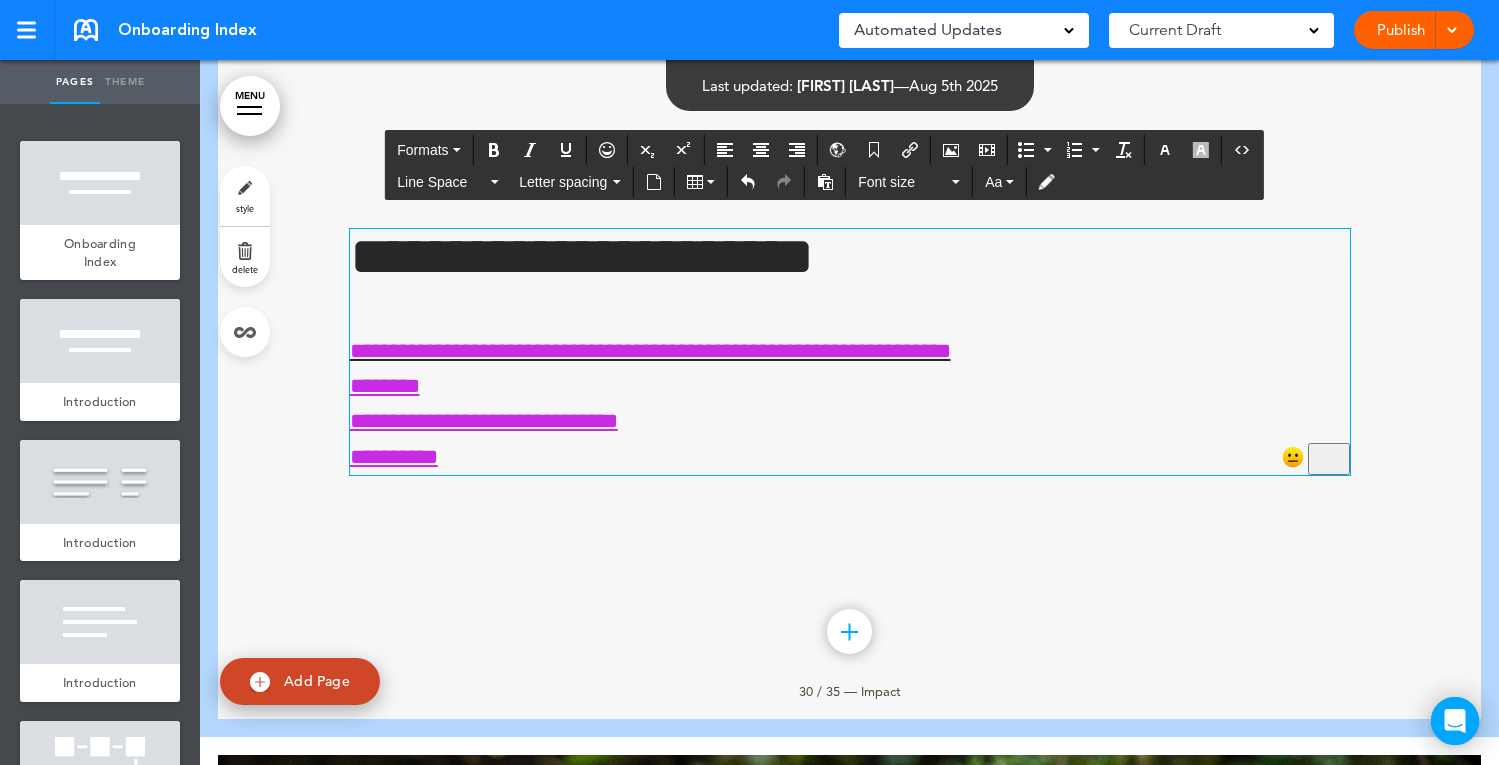 click on "Add collapsible section
?
In order to add a collapsible
section, only solid background  colours can be used.
Read Less" at bounding box center (850, 517) 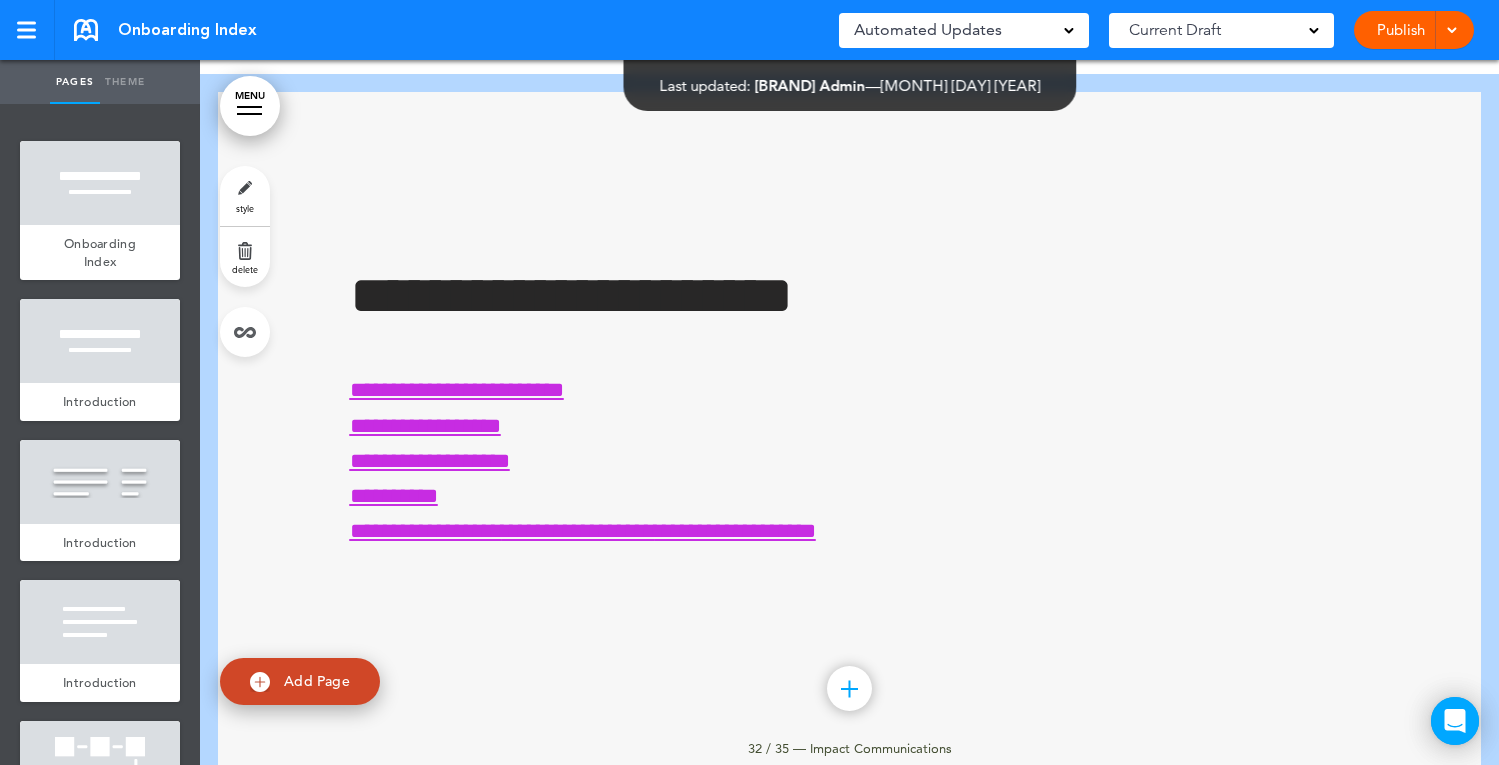 scroll, scrollTop: 23974, scrollLeft: 0, axis: vertical 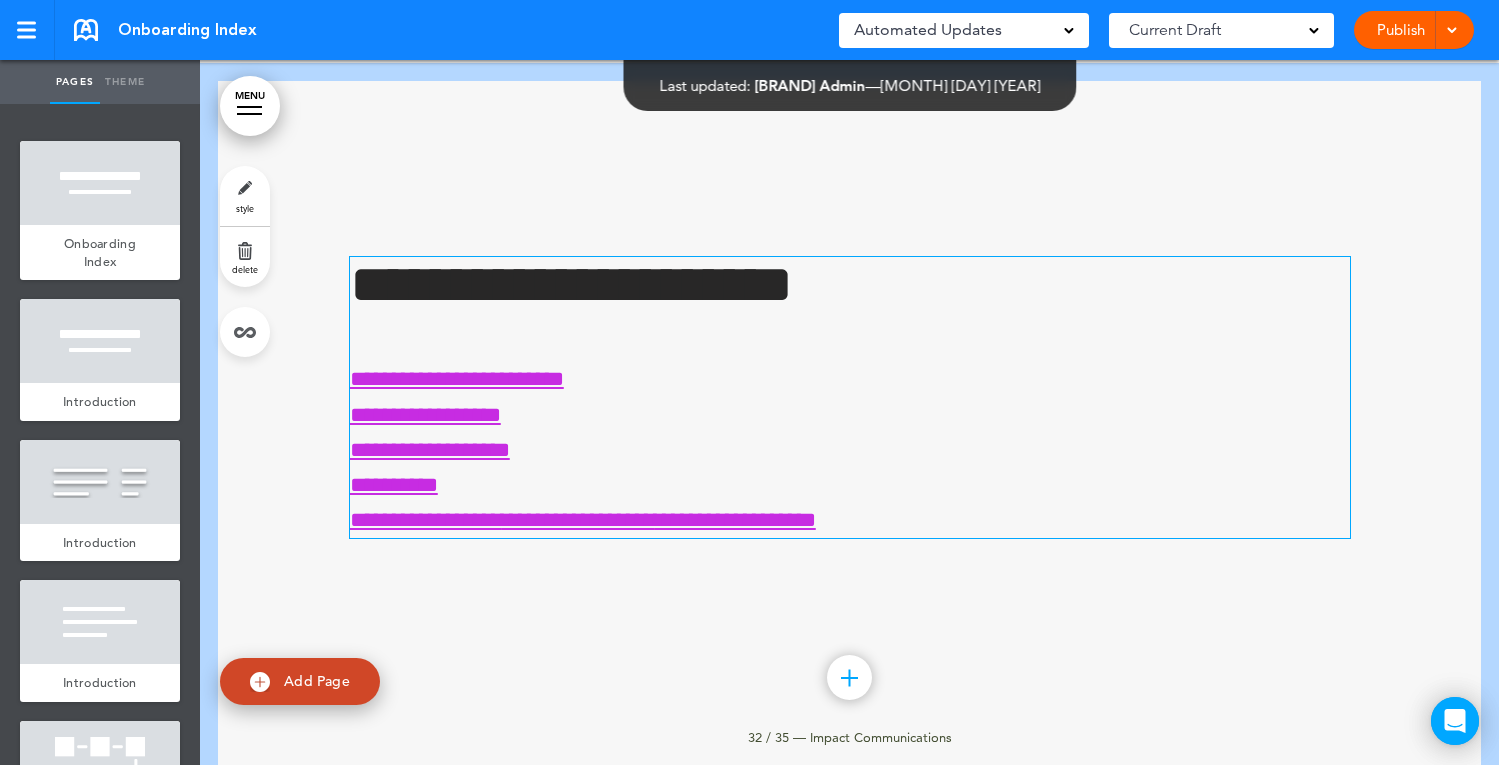 click on "**********" at bounding box center (850, 450) 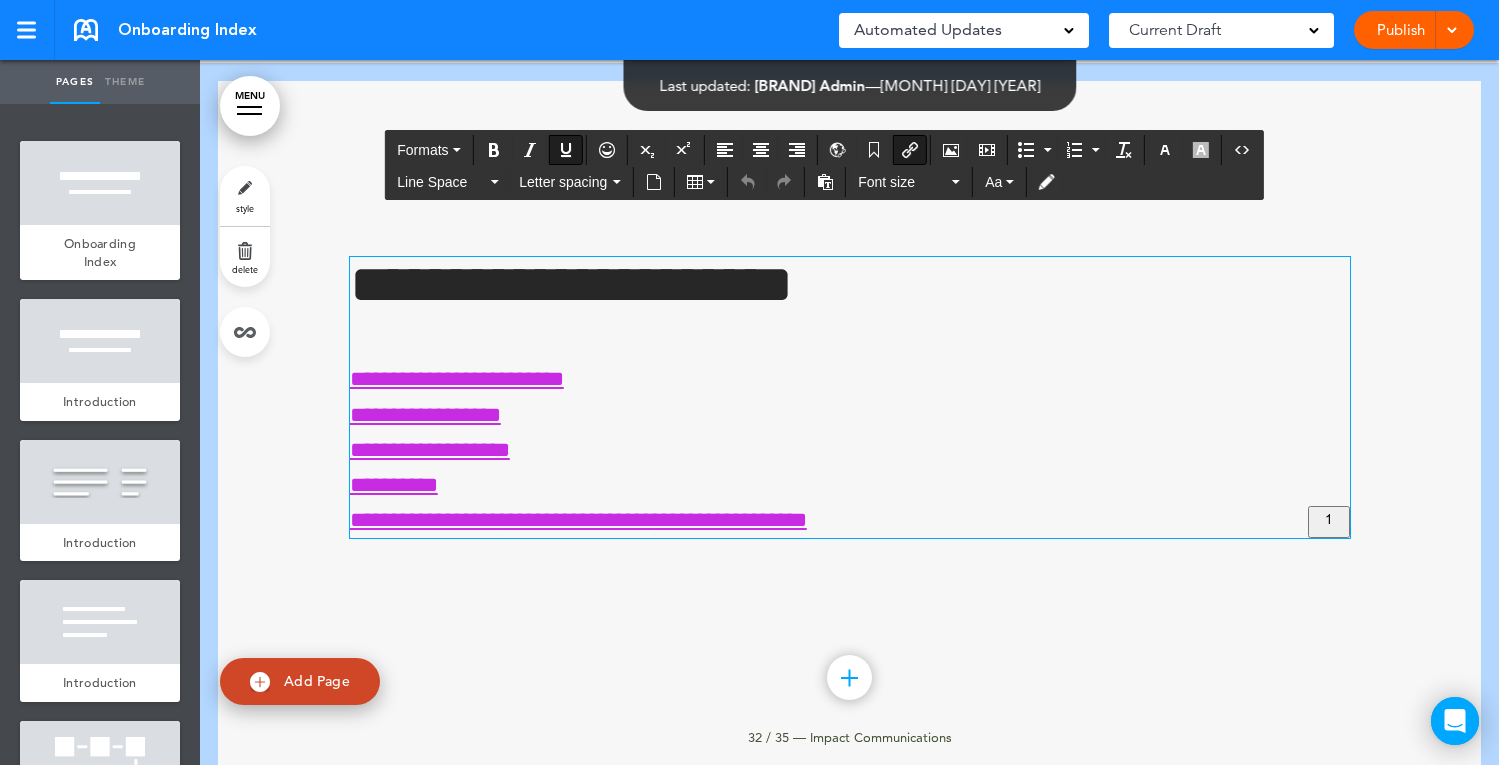 type 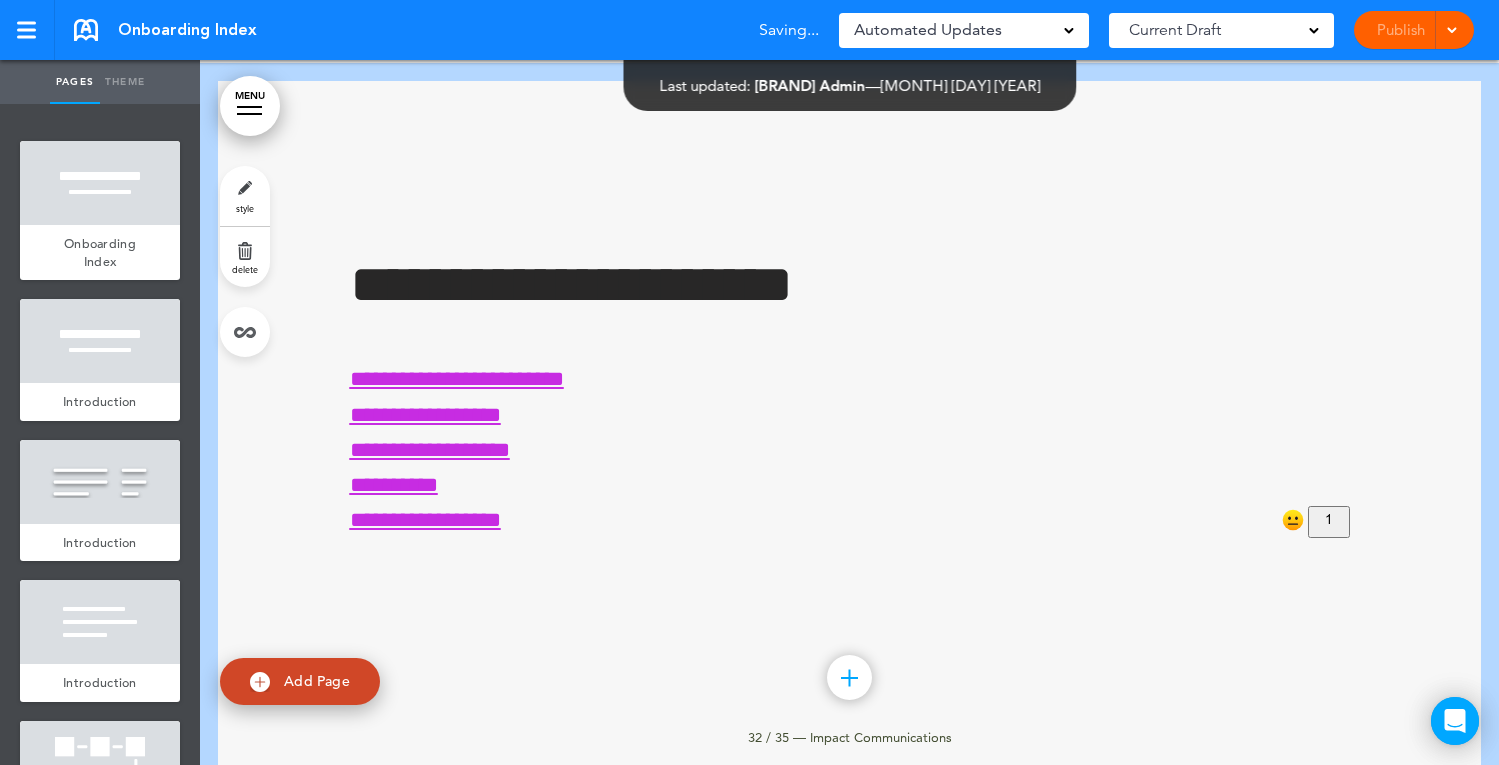 click on "**********" at bounding box center [850, 422] 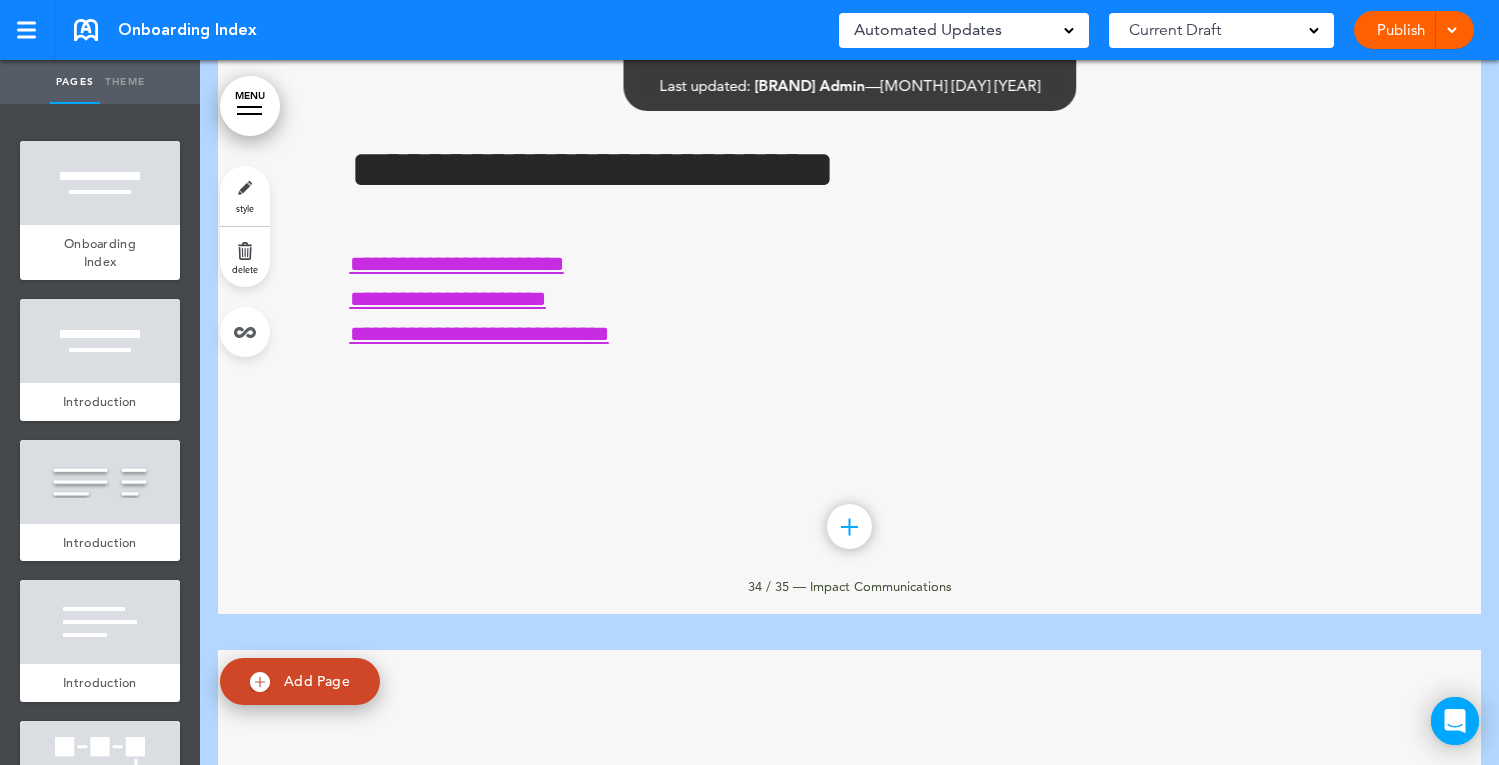 scroll, scrollTop: 25509, scrollLeft: 0, axis: vertical 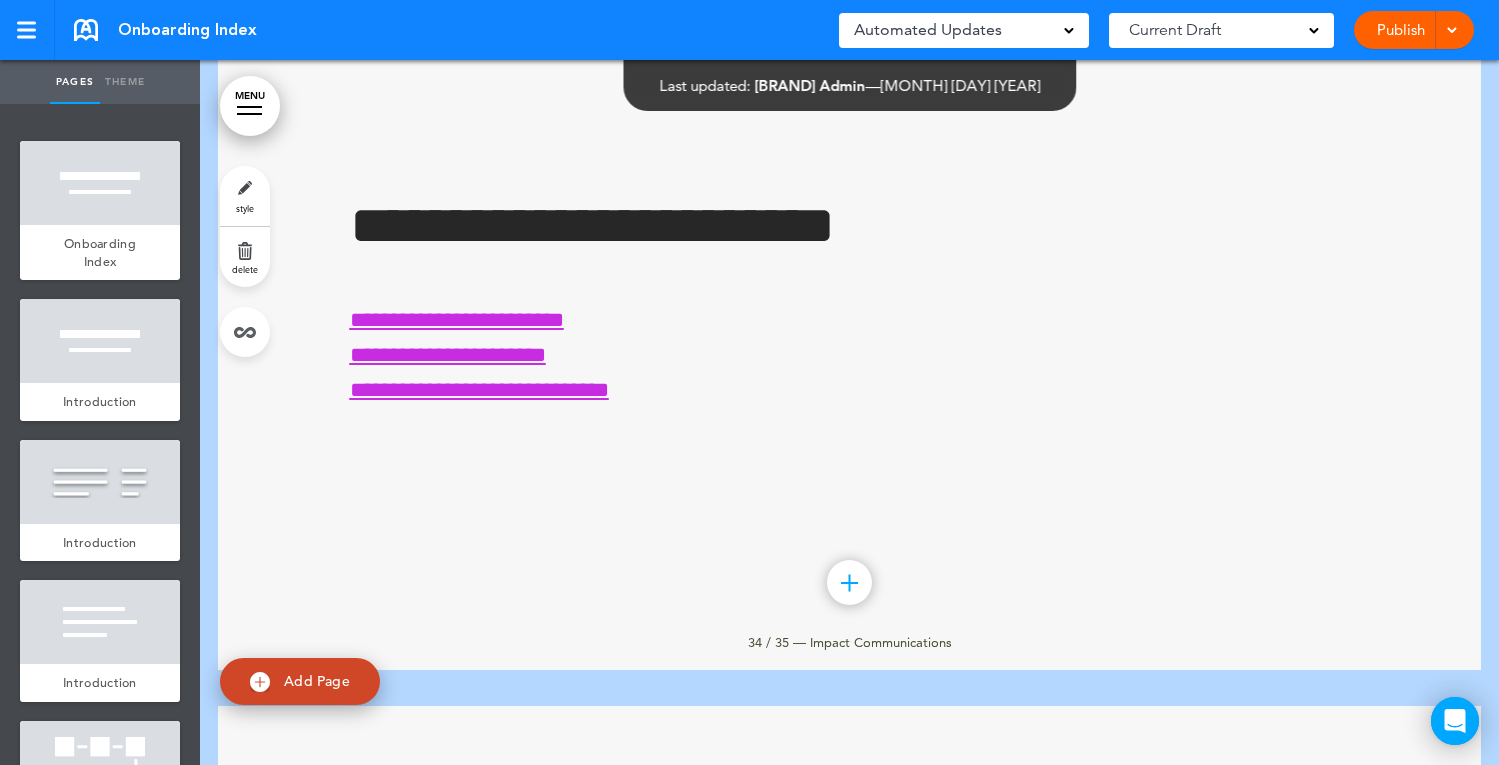 click on "Publish
Publish
Preview Draft" at bounding box center [1414, 30] 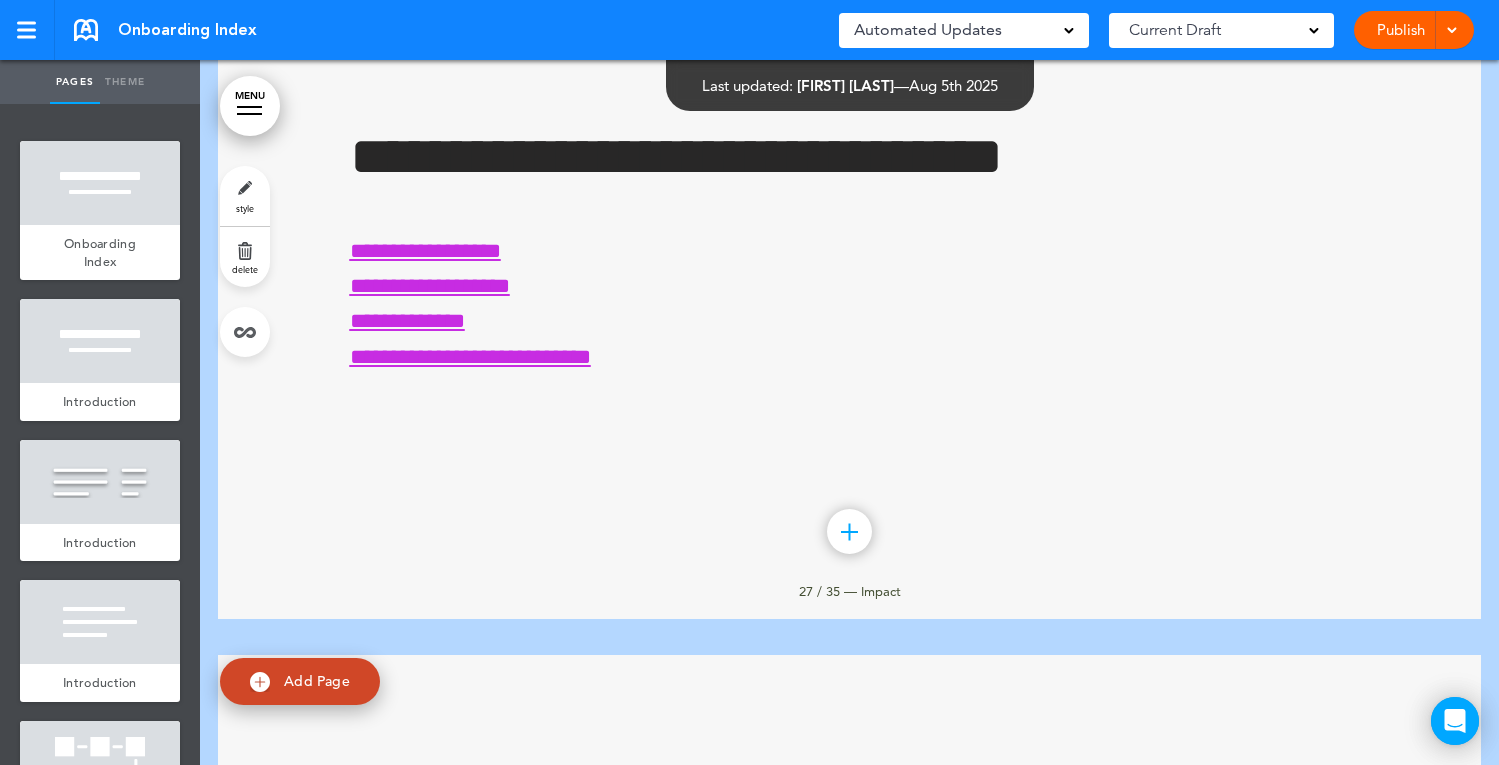 scroll, scrollTop: 20484, scrollLeft: 0, axis: vertical 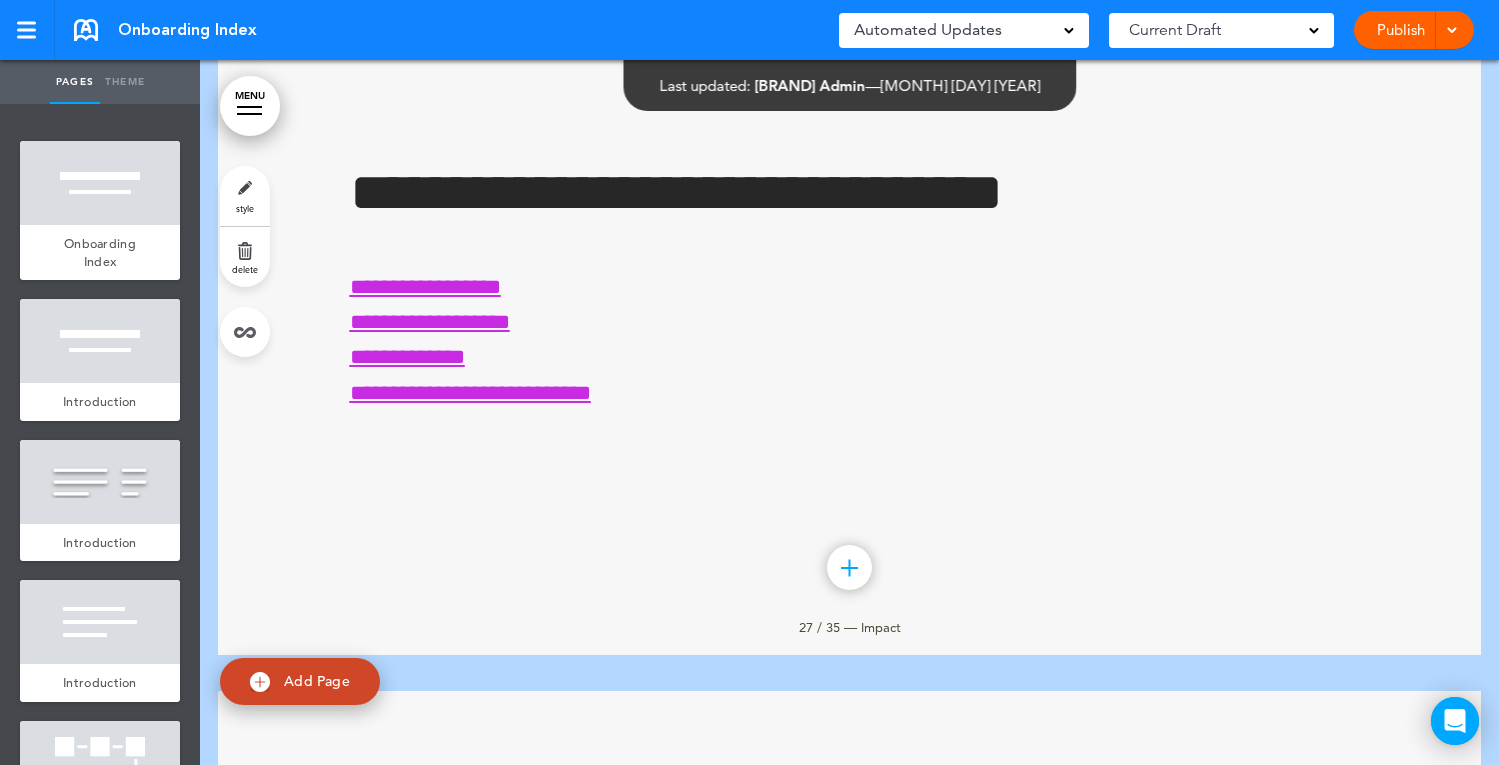 click on "Publish
Publish
Preview Draft" at bounding box center [1414, 30] 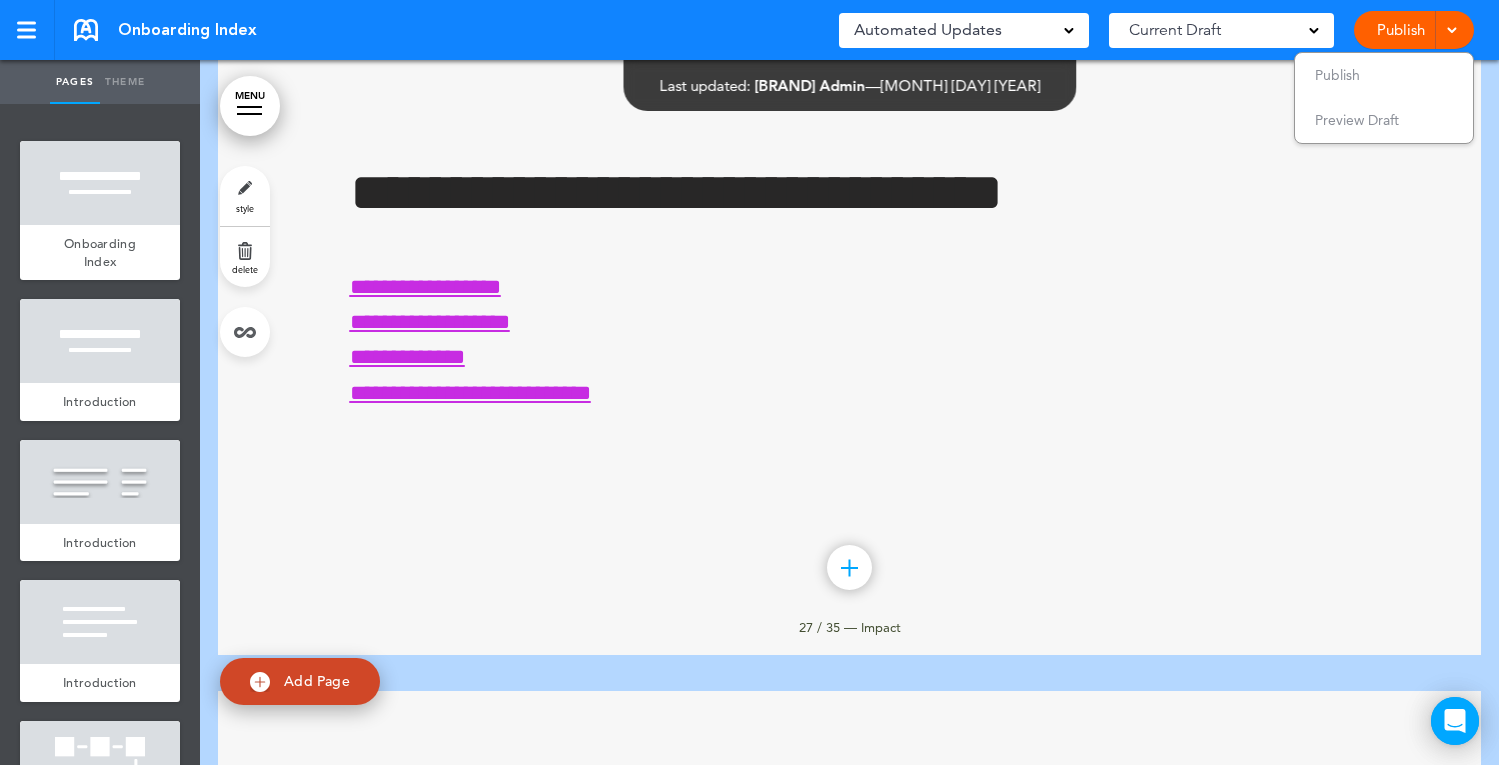 click at bounding box center (1451, 28) 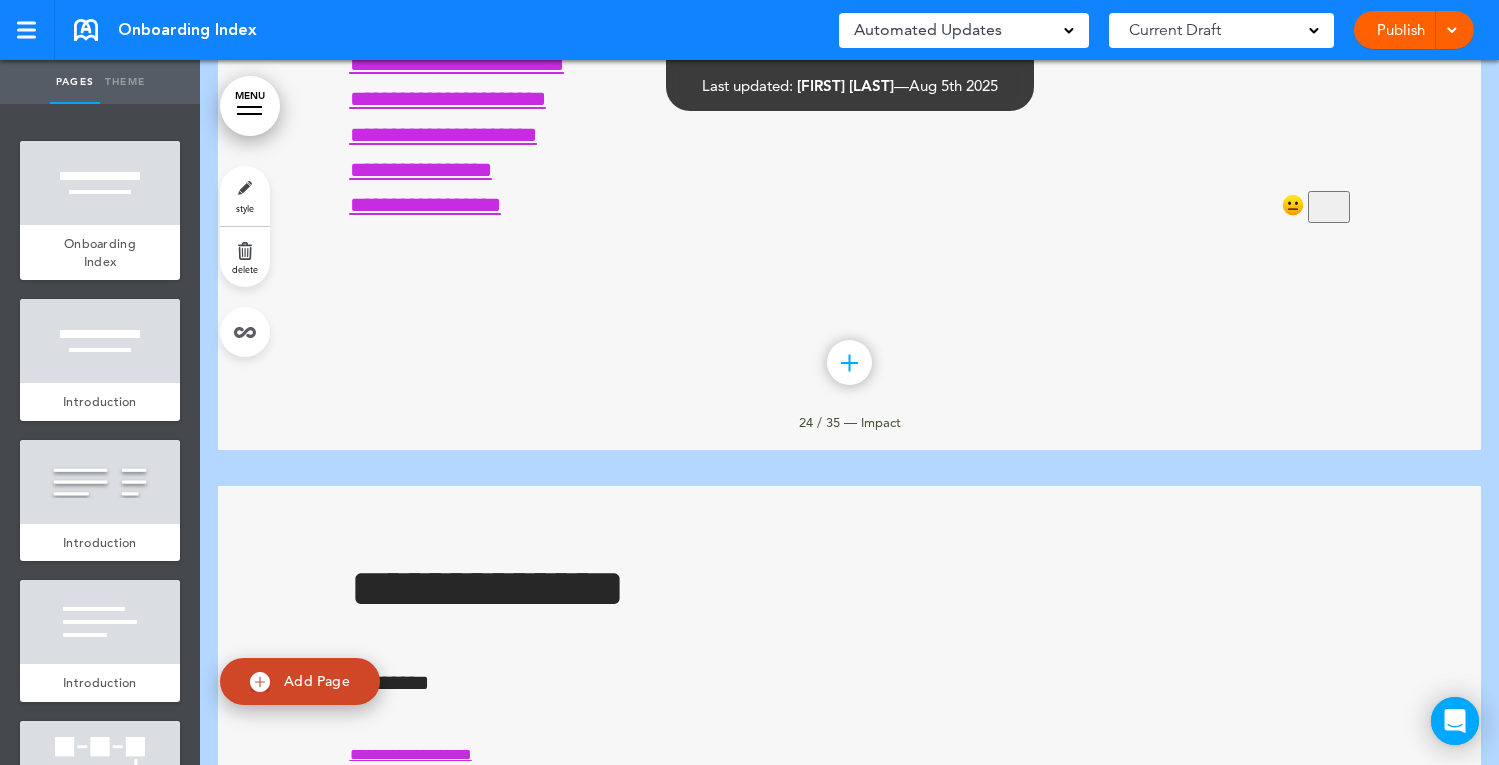 scroll, scrollTop: 18108, scrollLeft: 0, axis: vertical 